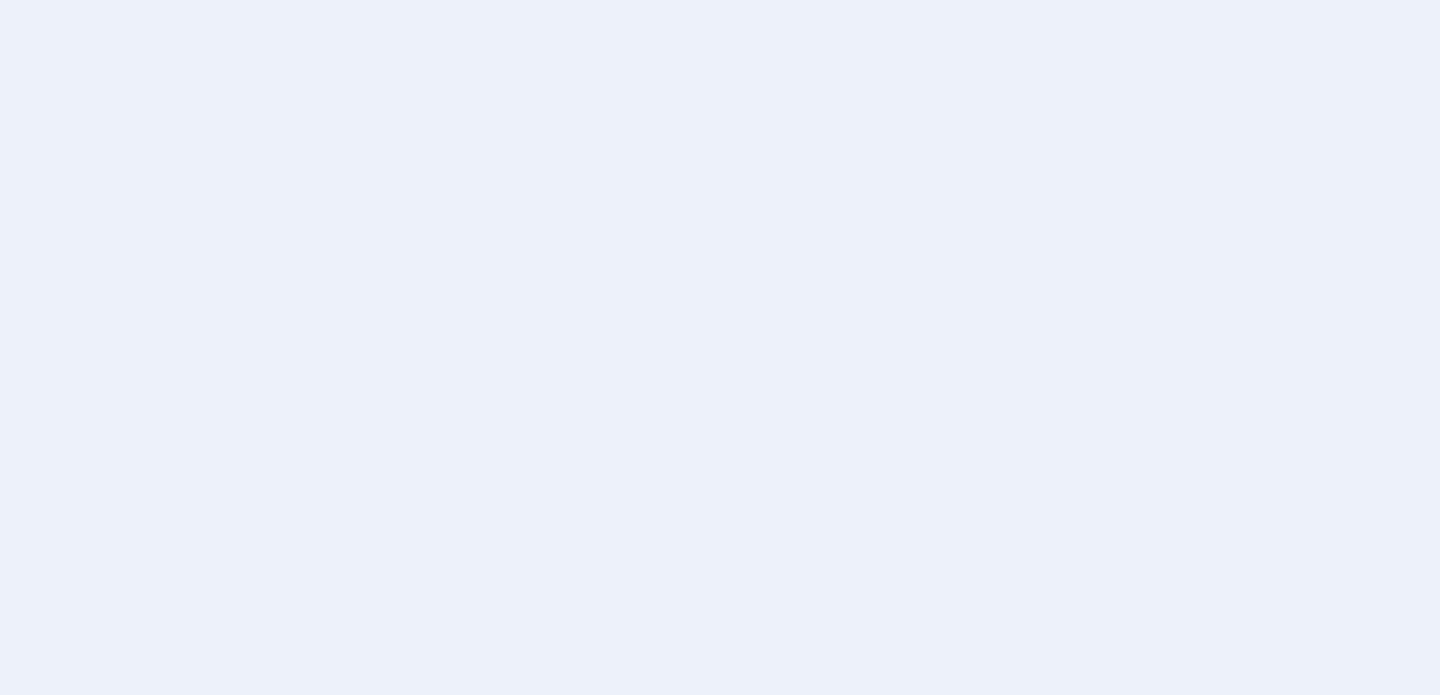 scroll, scrollTop: 0, scrollLeft: 0, axis: both 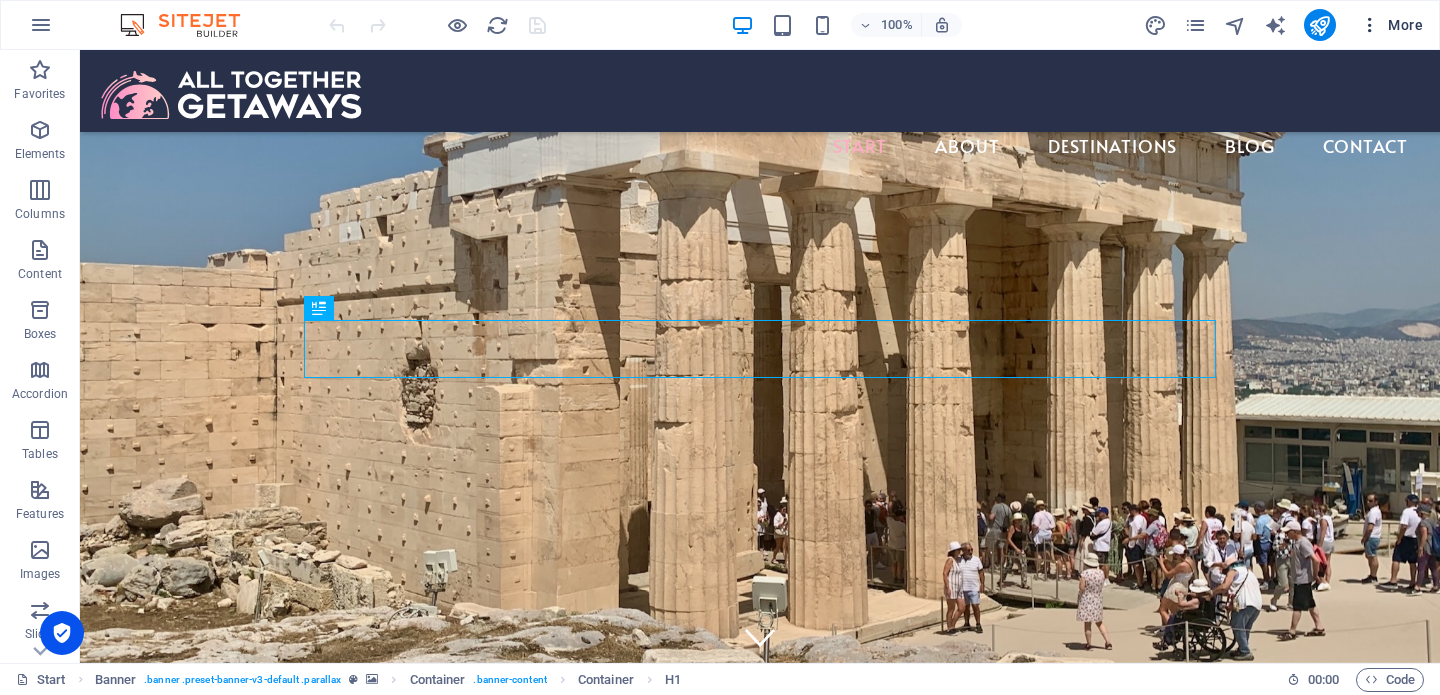 click on "More" at bounding box center (1391, 25) 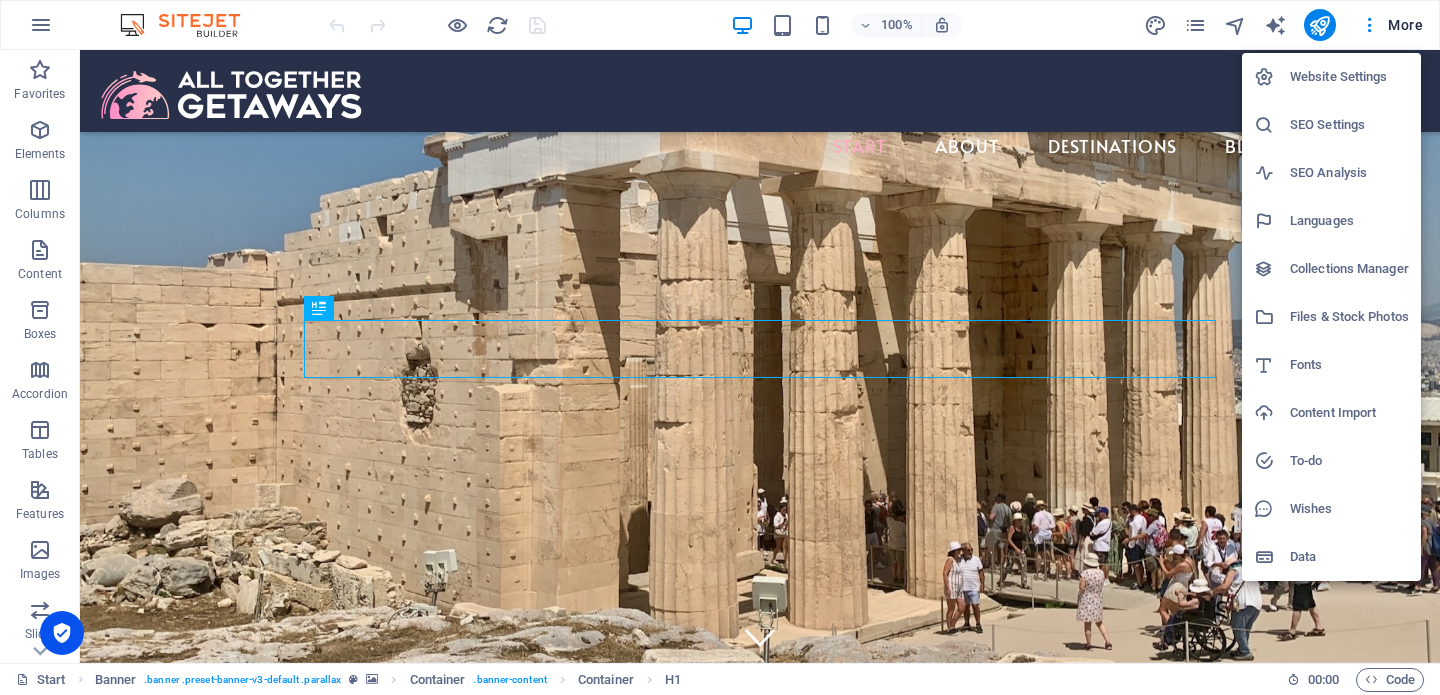 click on "Files & Stock Photos" at bounding box center (1349, 317) 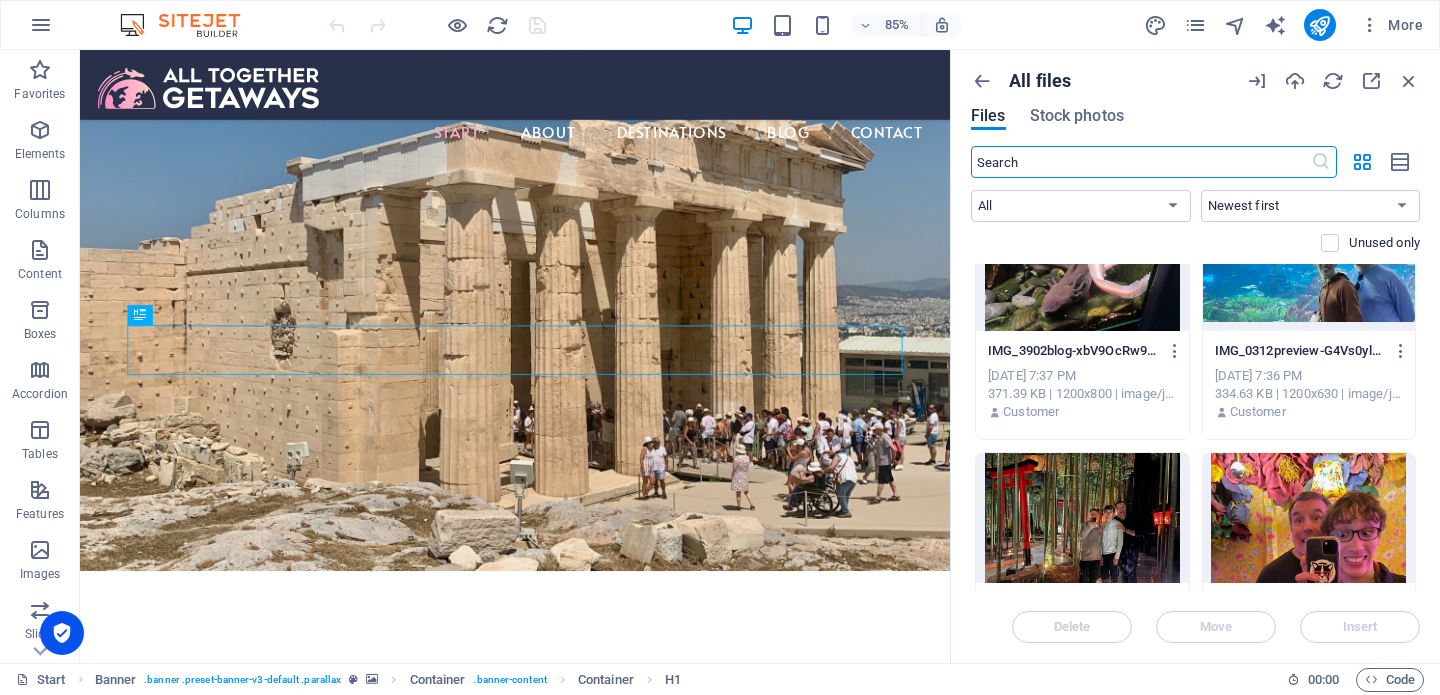 scroll, scrollTop: 66, scrollLeft: 0, axis: vertical 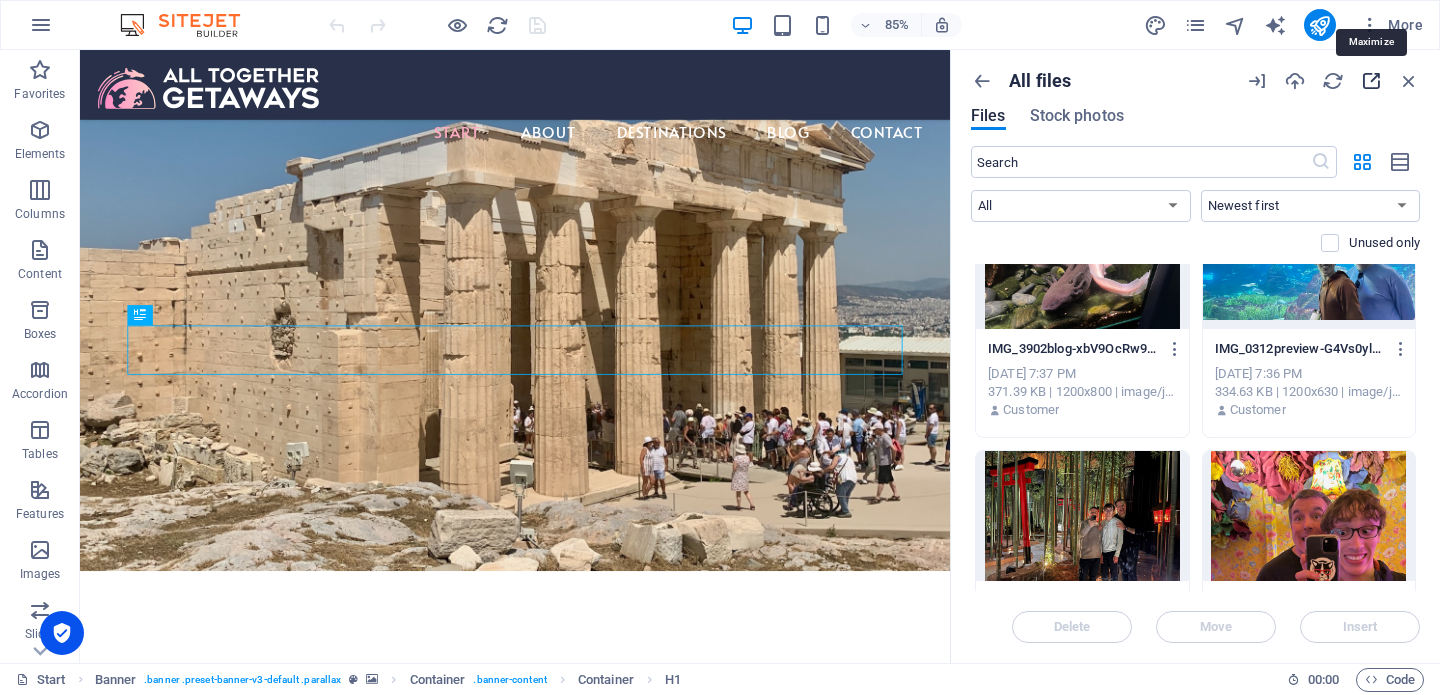 click at bounding box center [1371, 81] 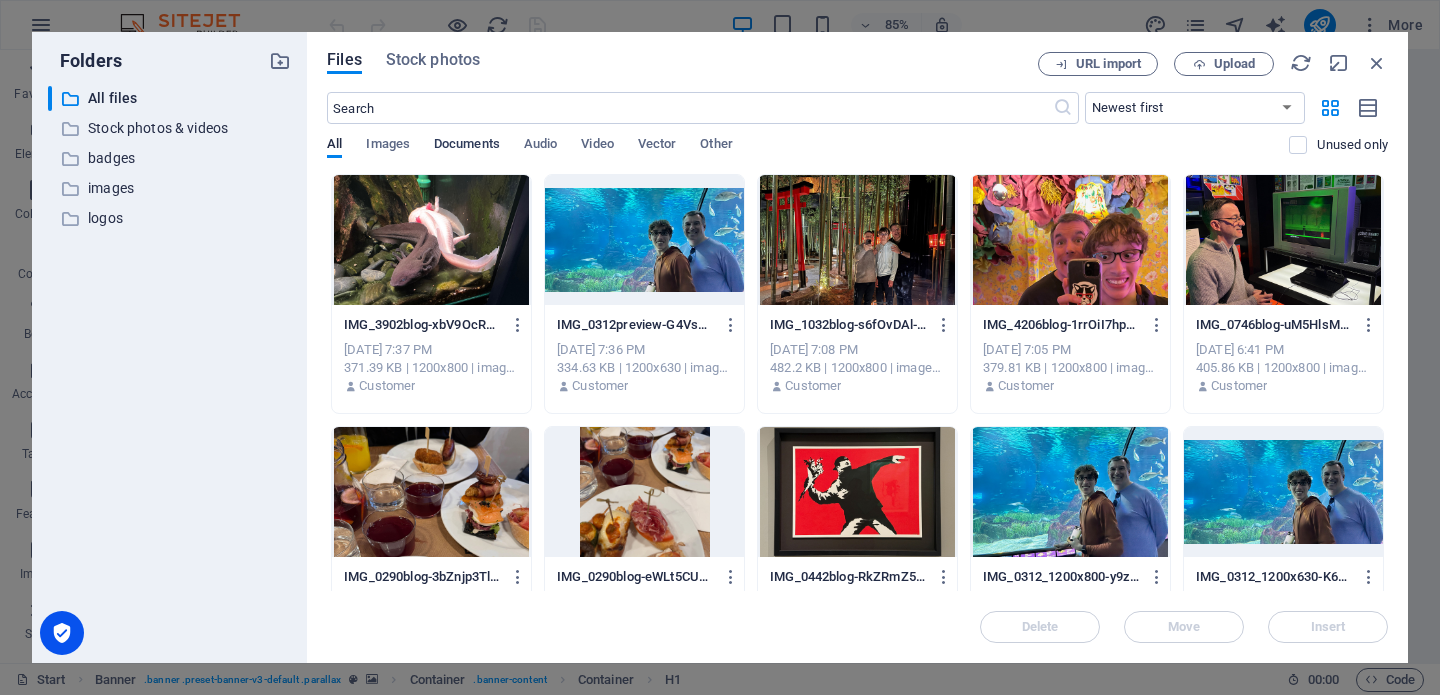 click on "Documents" at bounding box center (467, 146) 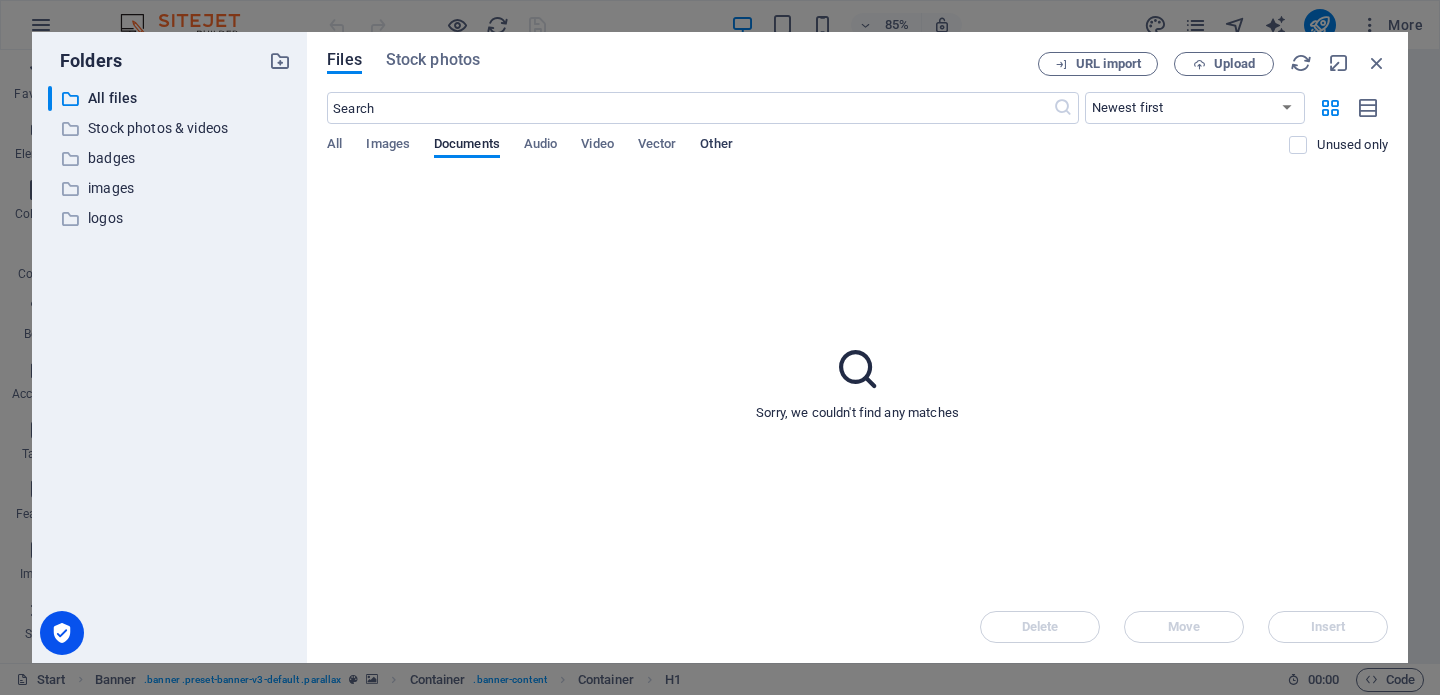 click on "Other" at bounding box center (716, 146) 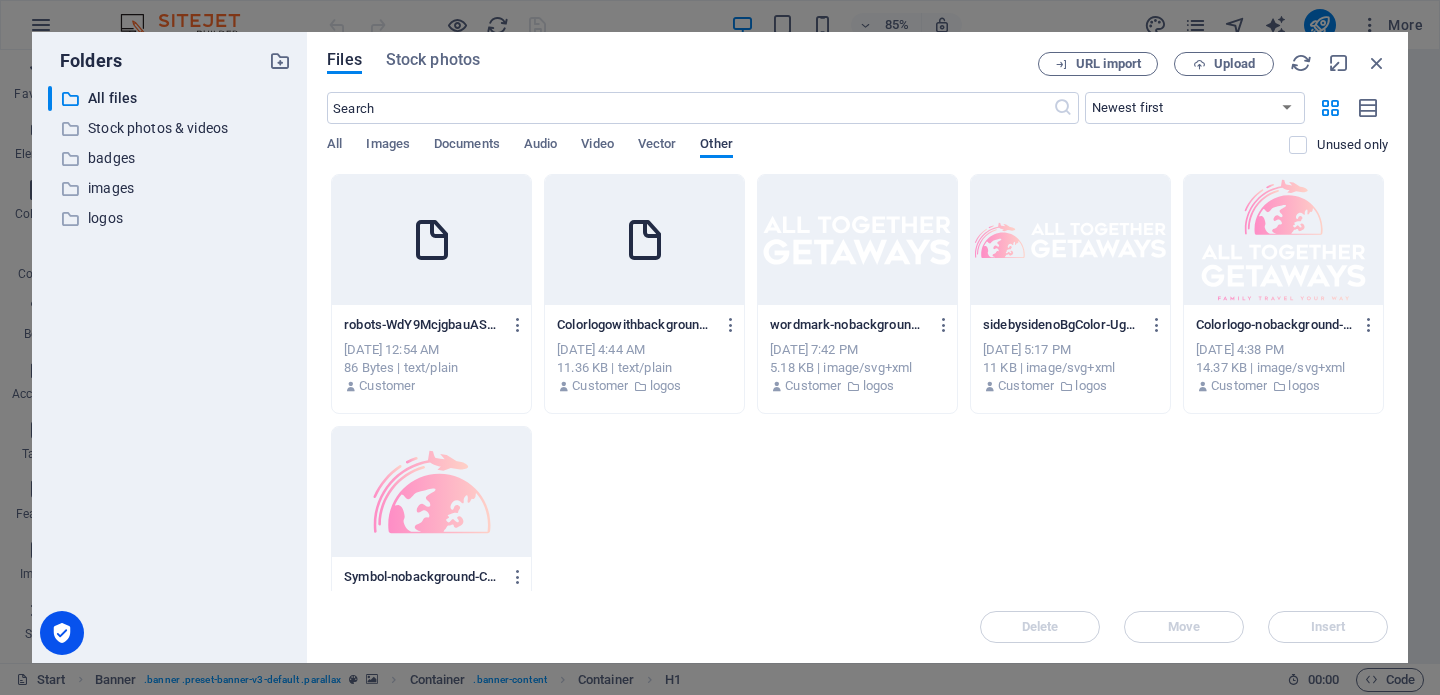 type 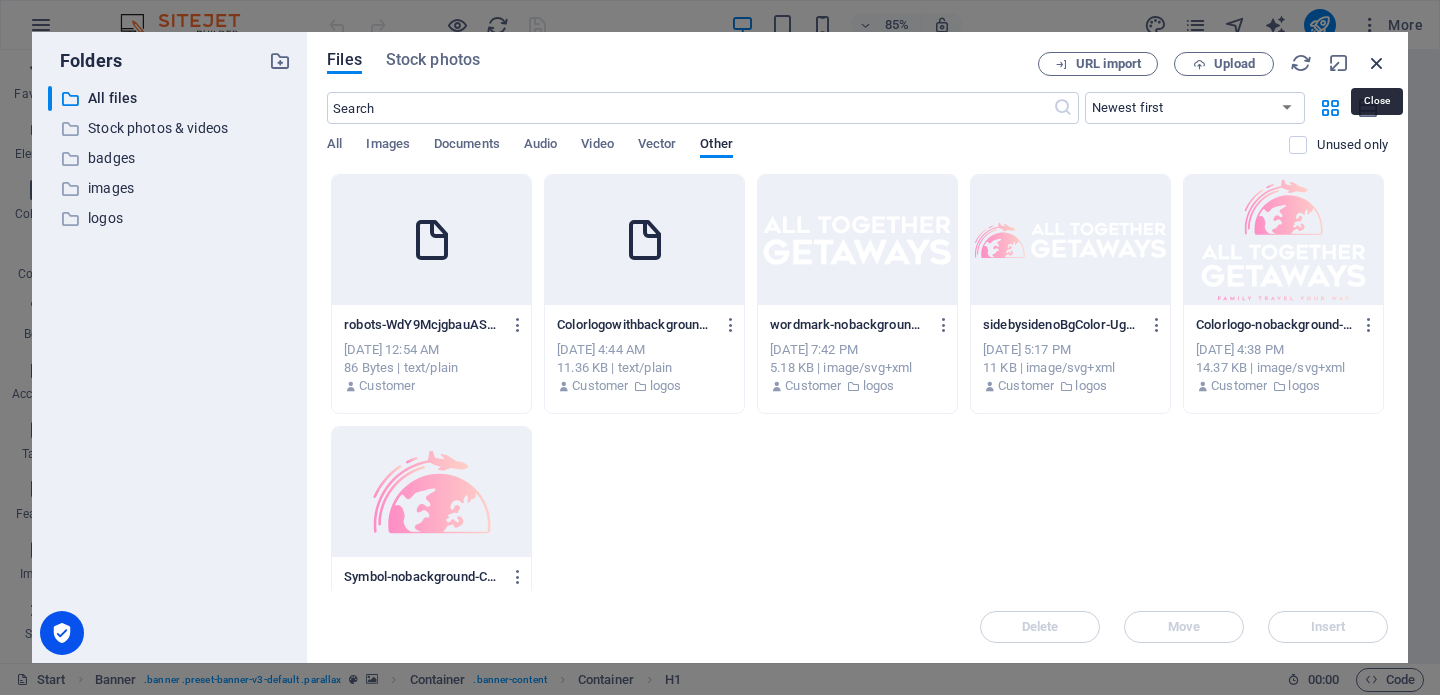 click at bounding box center [1377, 63] 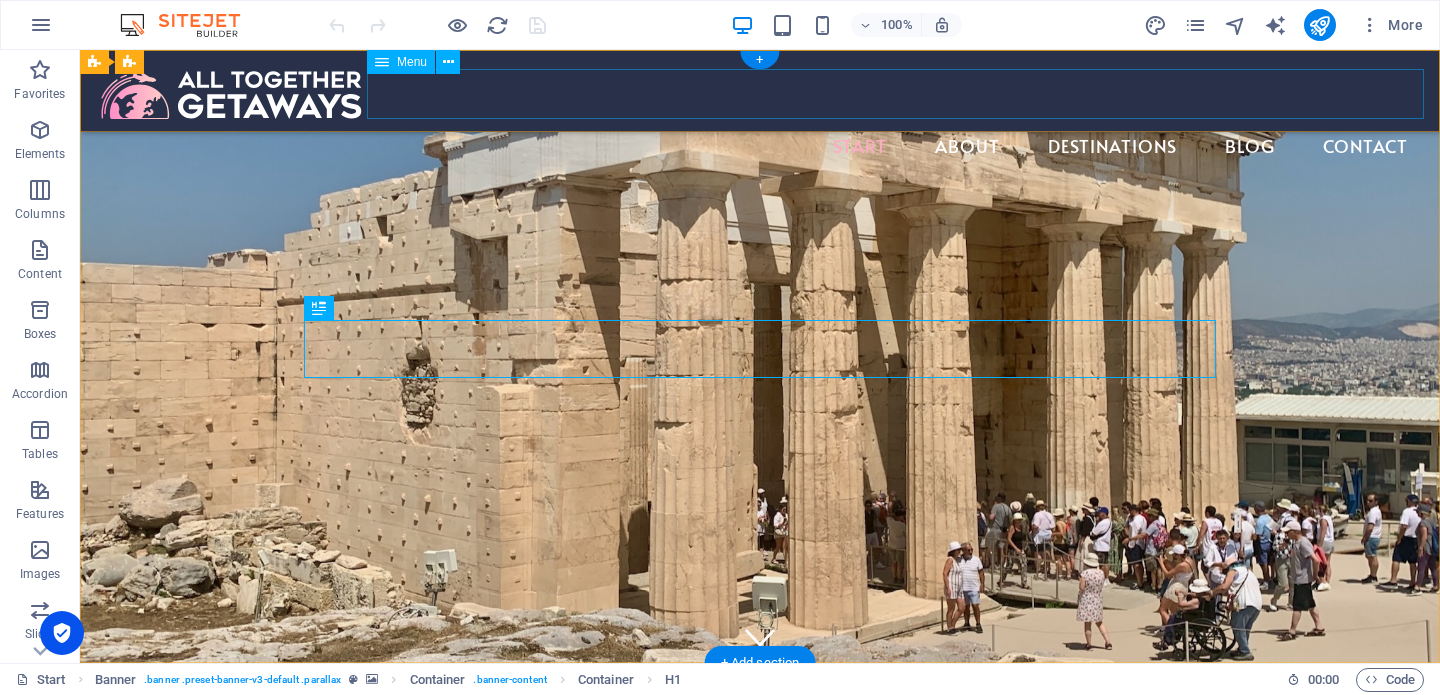 click on "Start About Destinations Blog Contact" at bounding box center [760, 147] 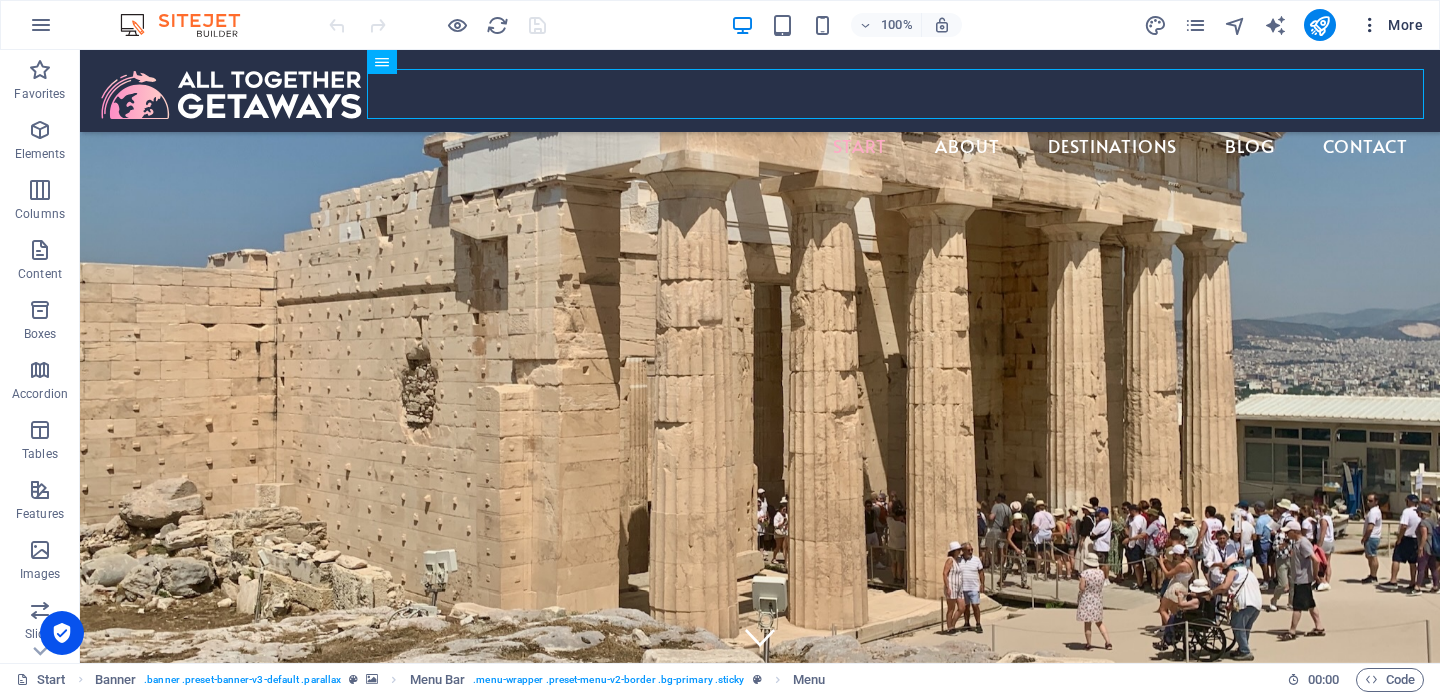 click on "More" at bounding box center [1391, 25] 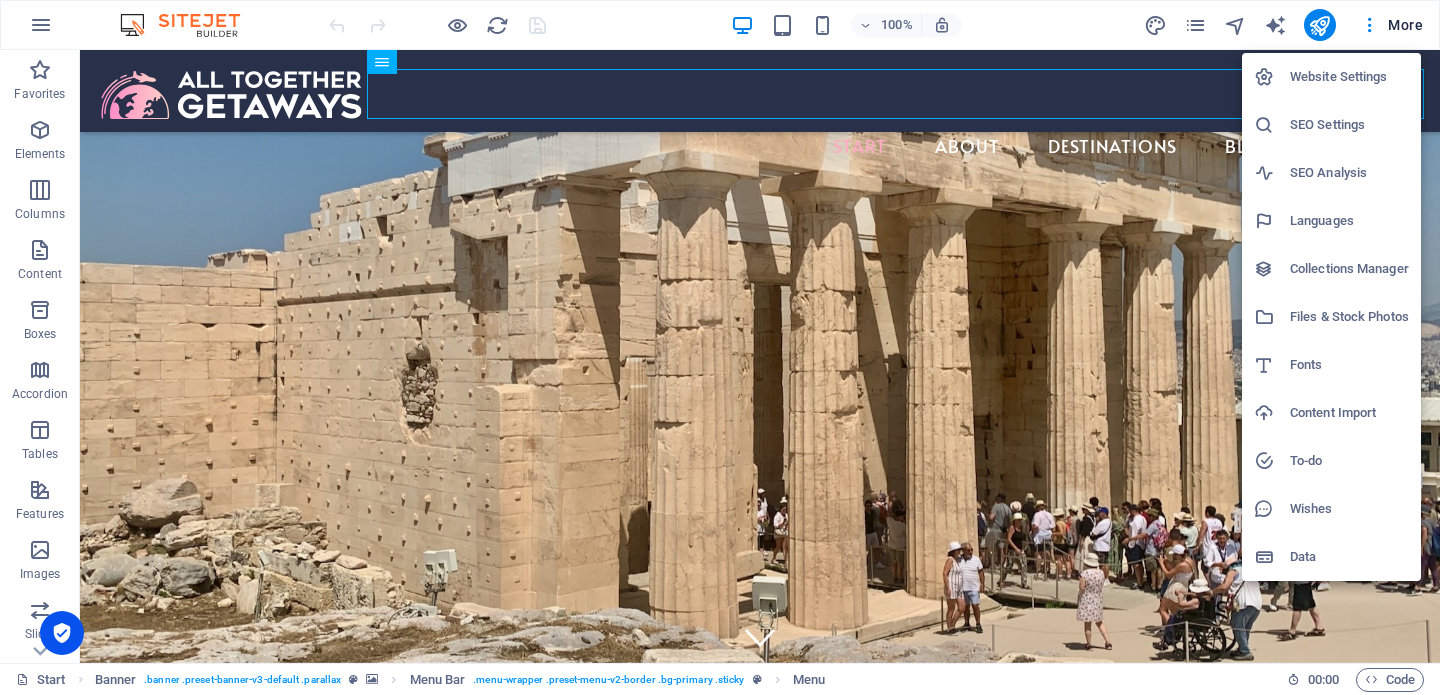 click on "Collections Manager" at bounding box center [1349, 269] 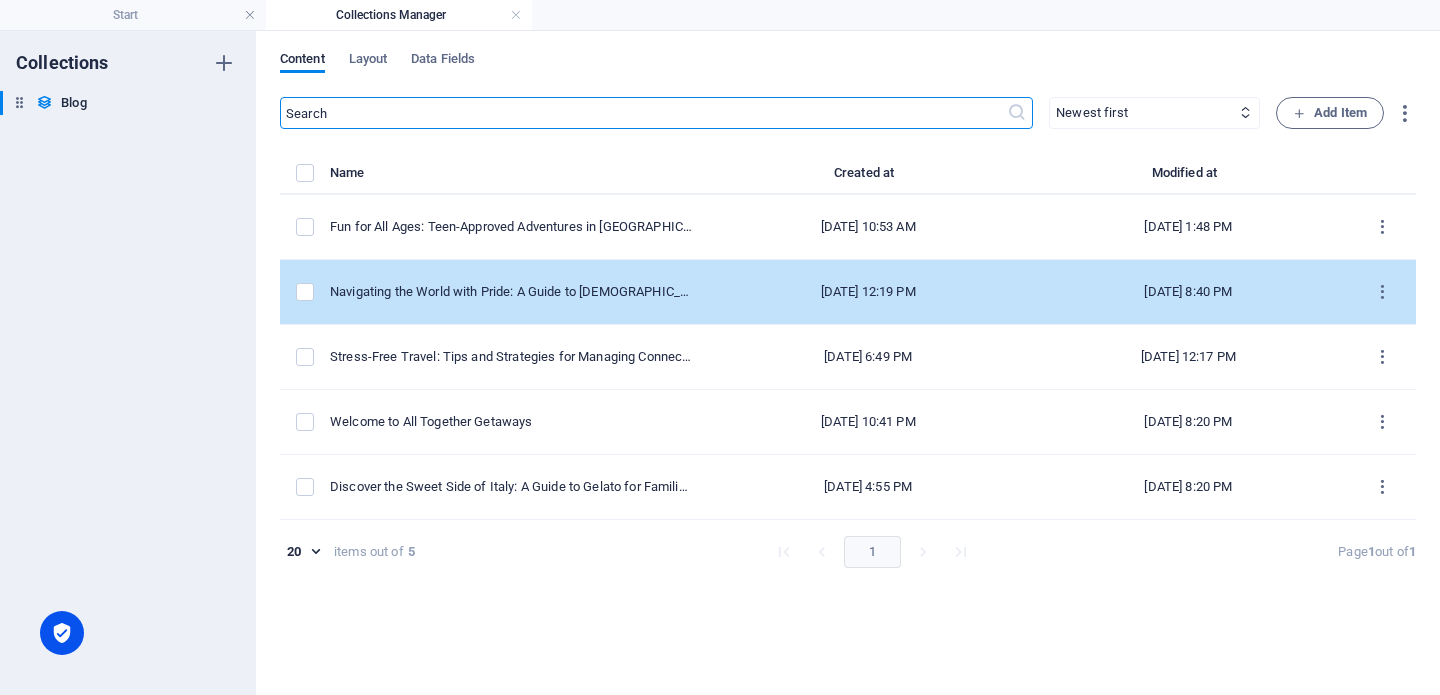 click on "Navigating the World with Pride: A Guide to [DEMOGRAPHIC_DATA] Friendly Destinations" at bounding box center [511, 292] 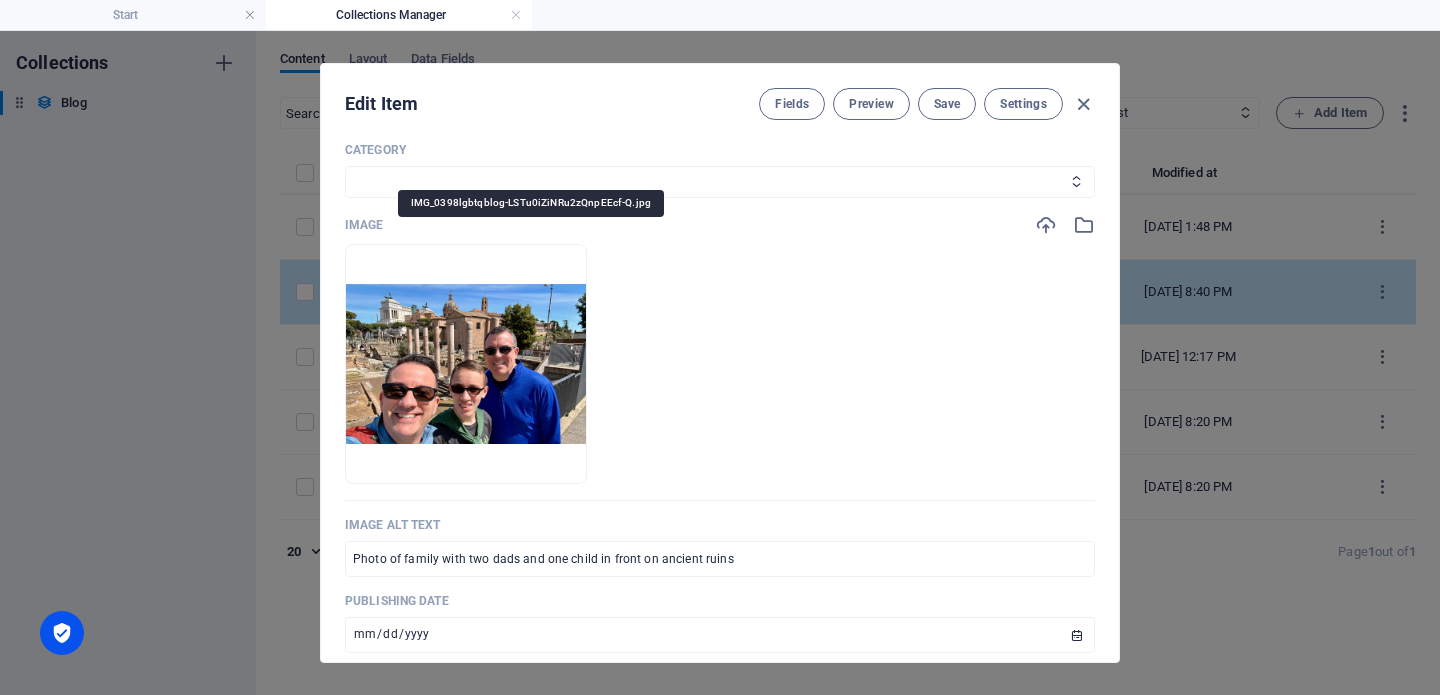 scroll, scrollTop: 569, scrollLeft: 0, axis: vertical 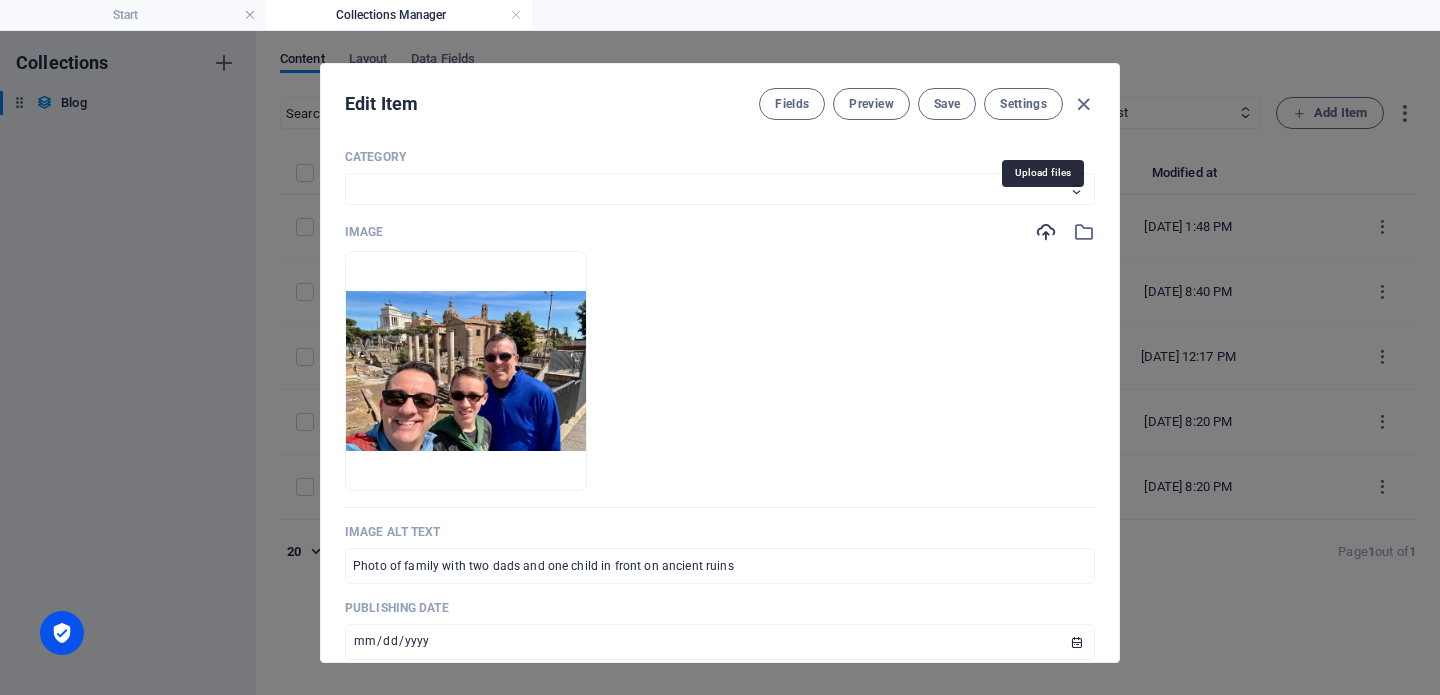 click at bounding box center (1046, 232) 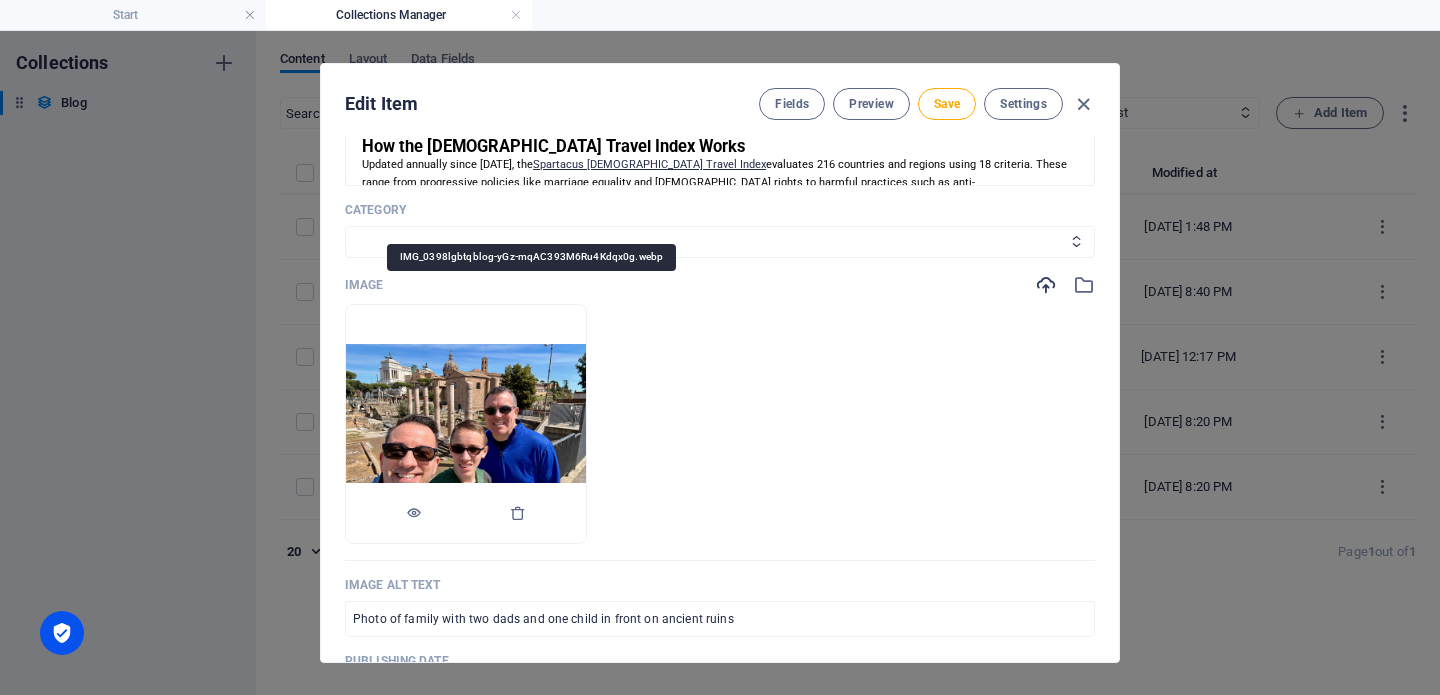scroll, scrollTop: 515, scrollLeft: 0, axis: vertical 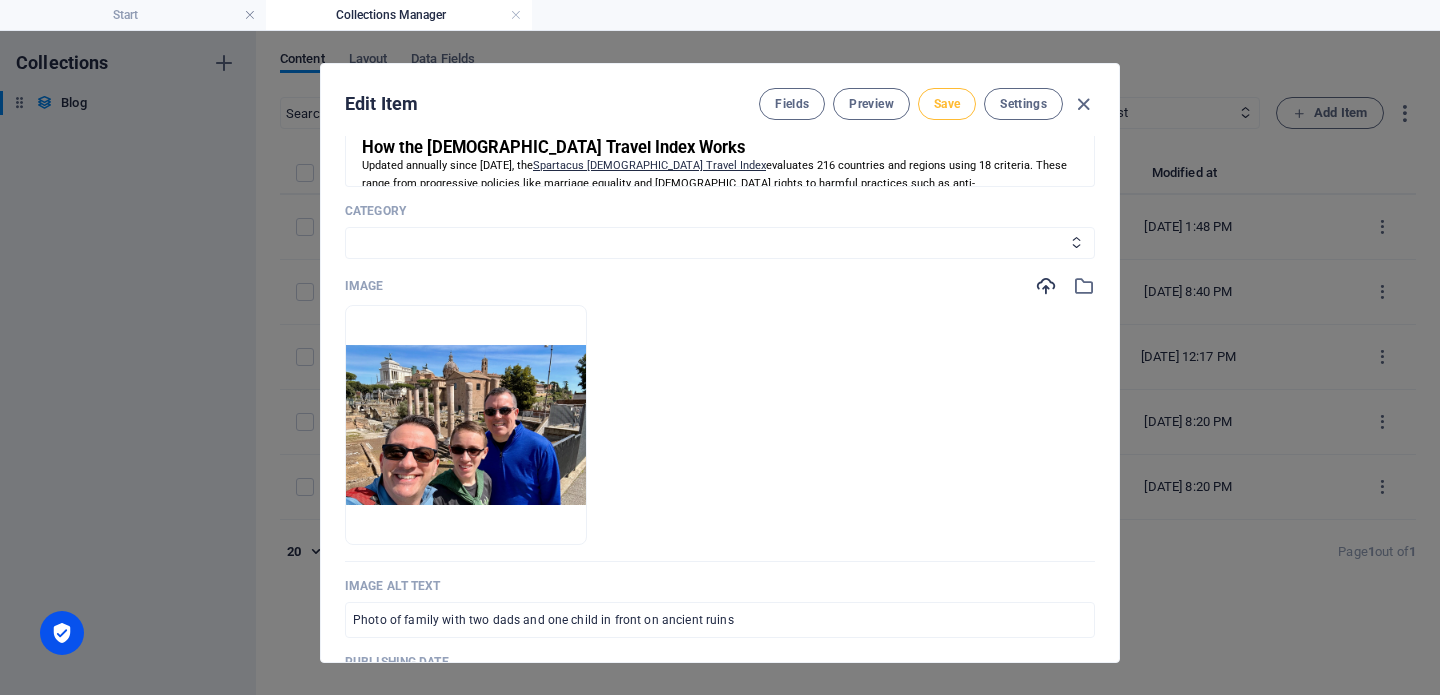 click on "Save" at bounding box center (947, 104) 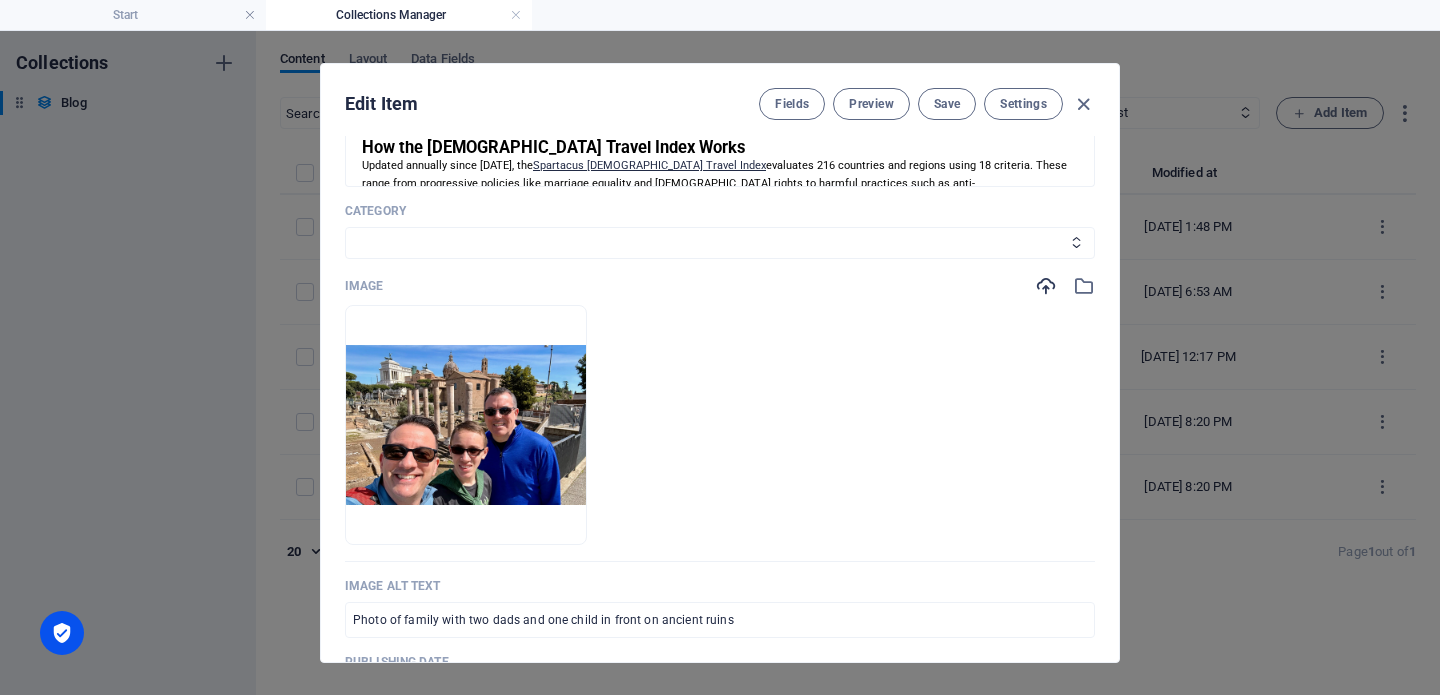 scroll, scrollTop: 596, scrollLeft: 0, axis: vertical 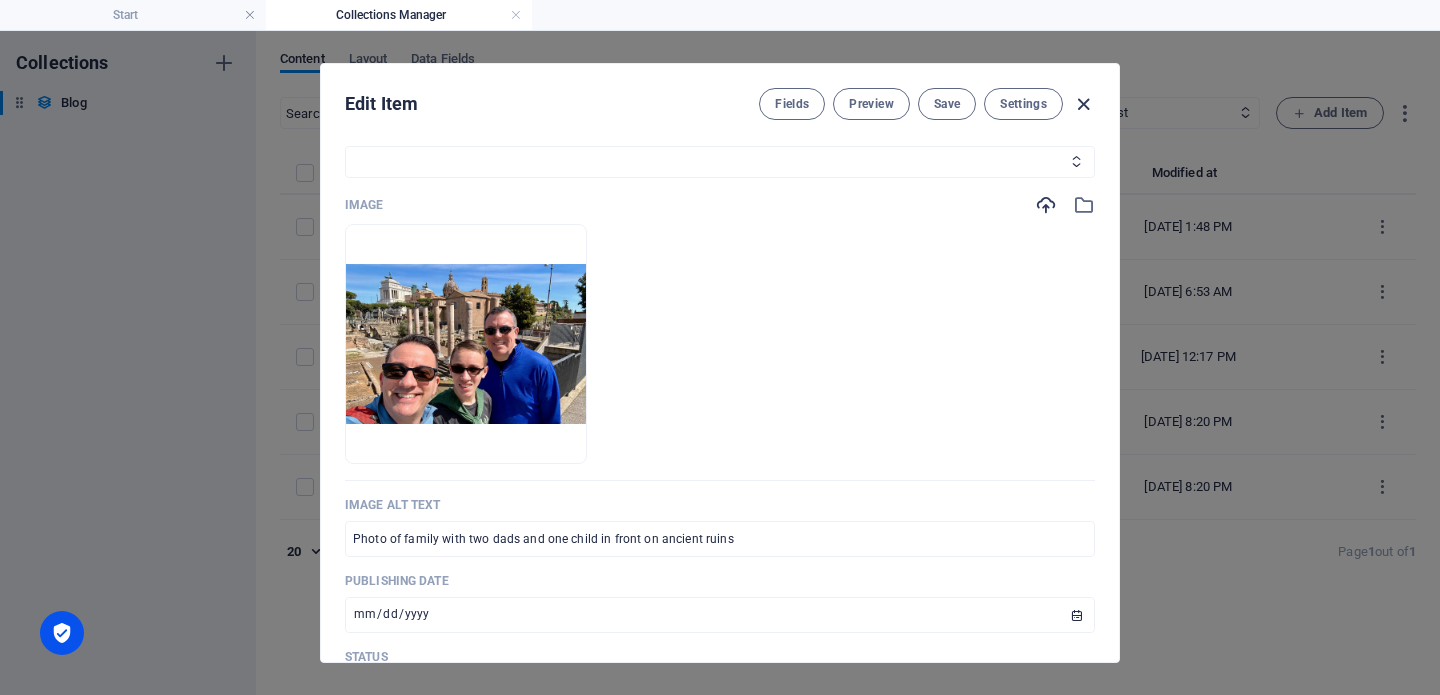 click at bounding box center [1083, 104] 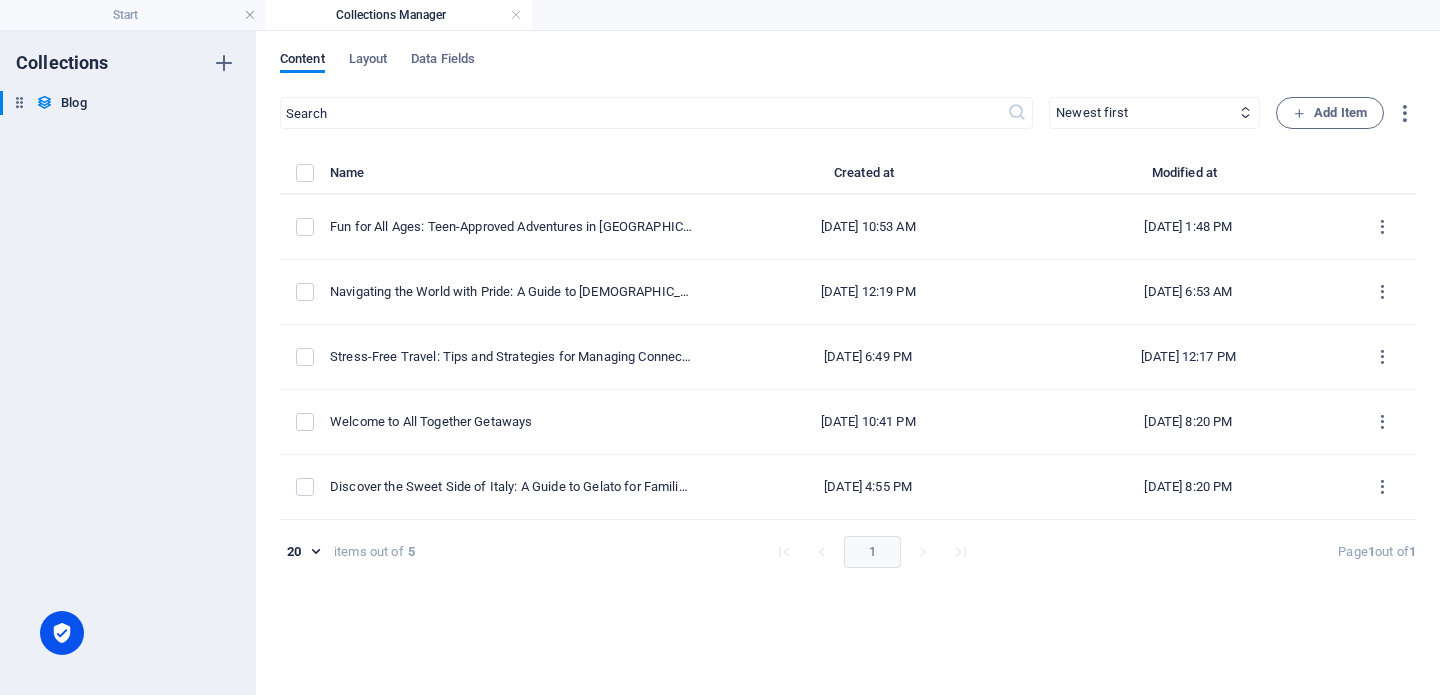scroll, scrollTop: 477, scrollLeft: 0, axis: vertical 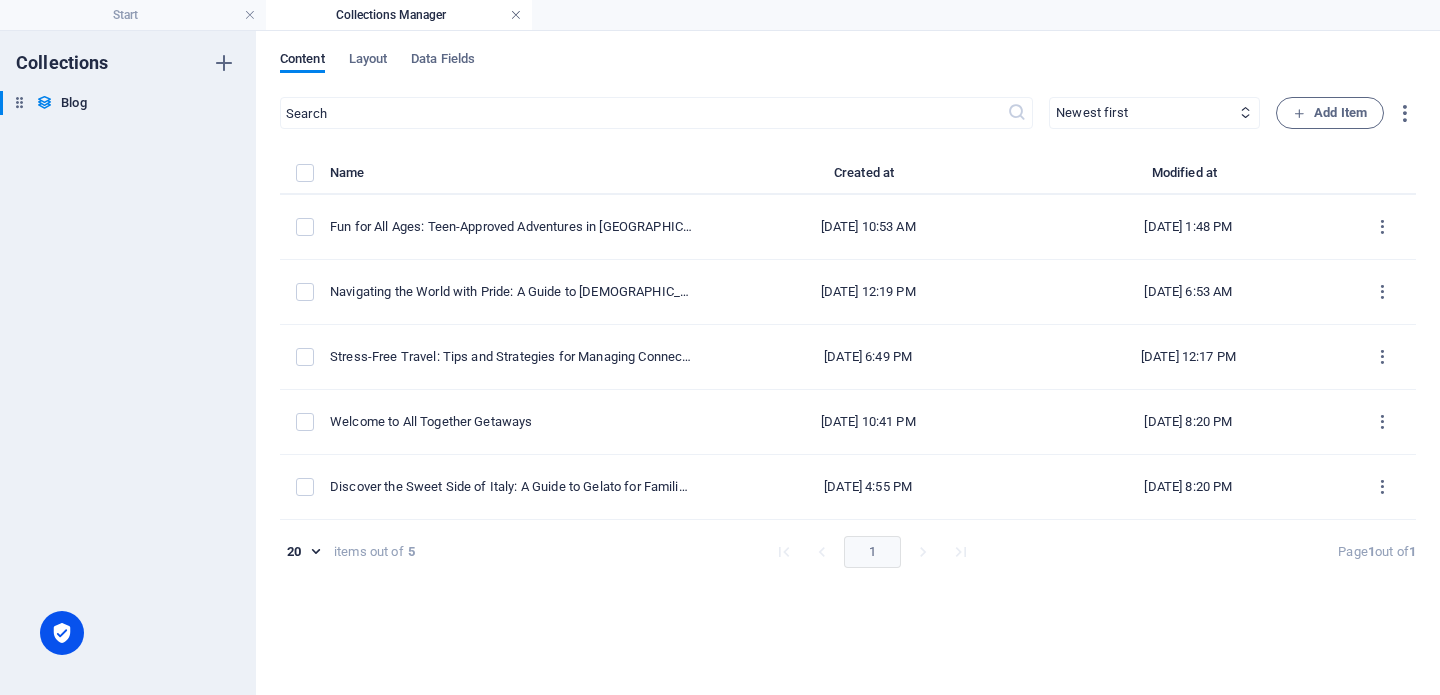 click at bounding box center (516, 15) 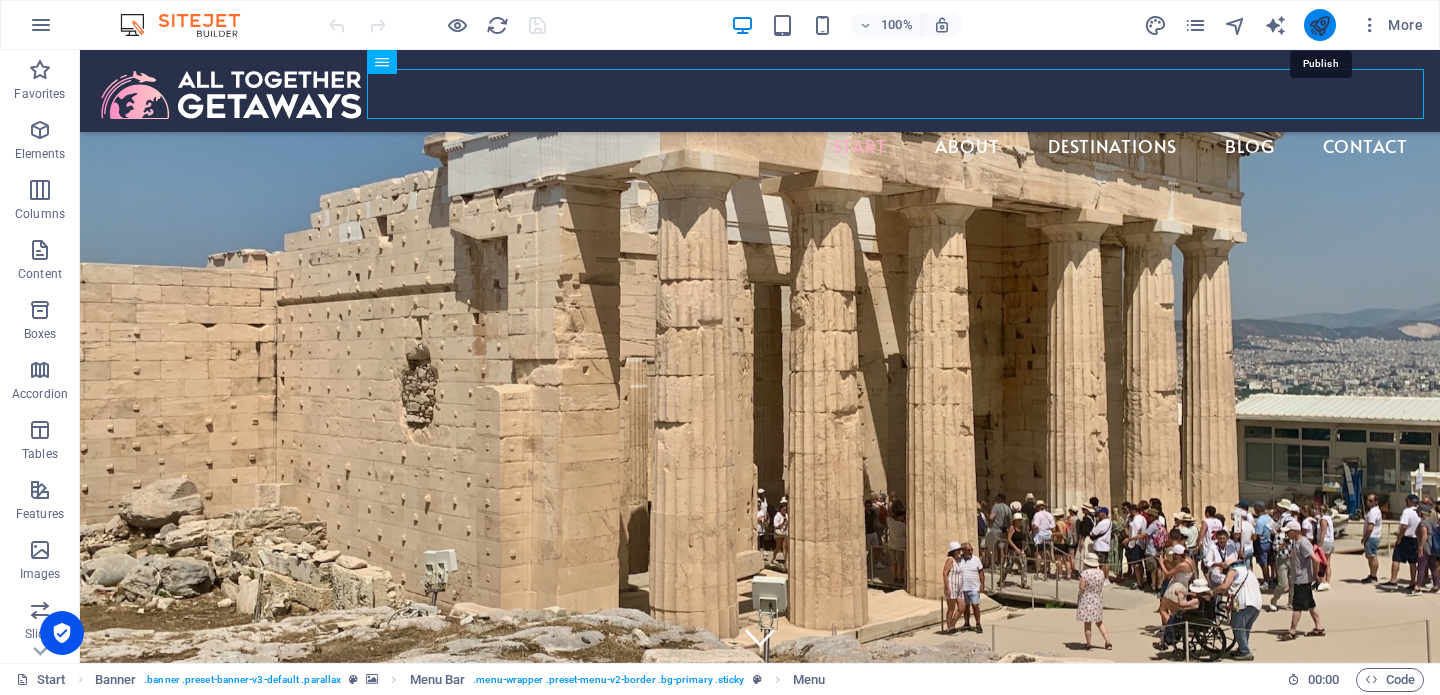 click at bounding box center [1319, 25] 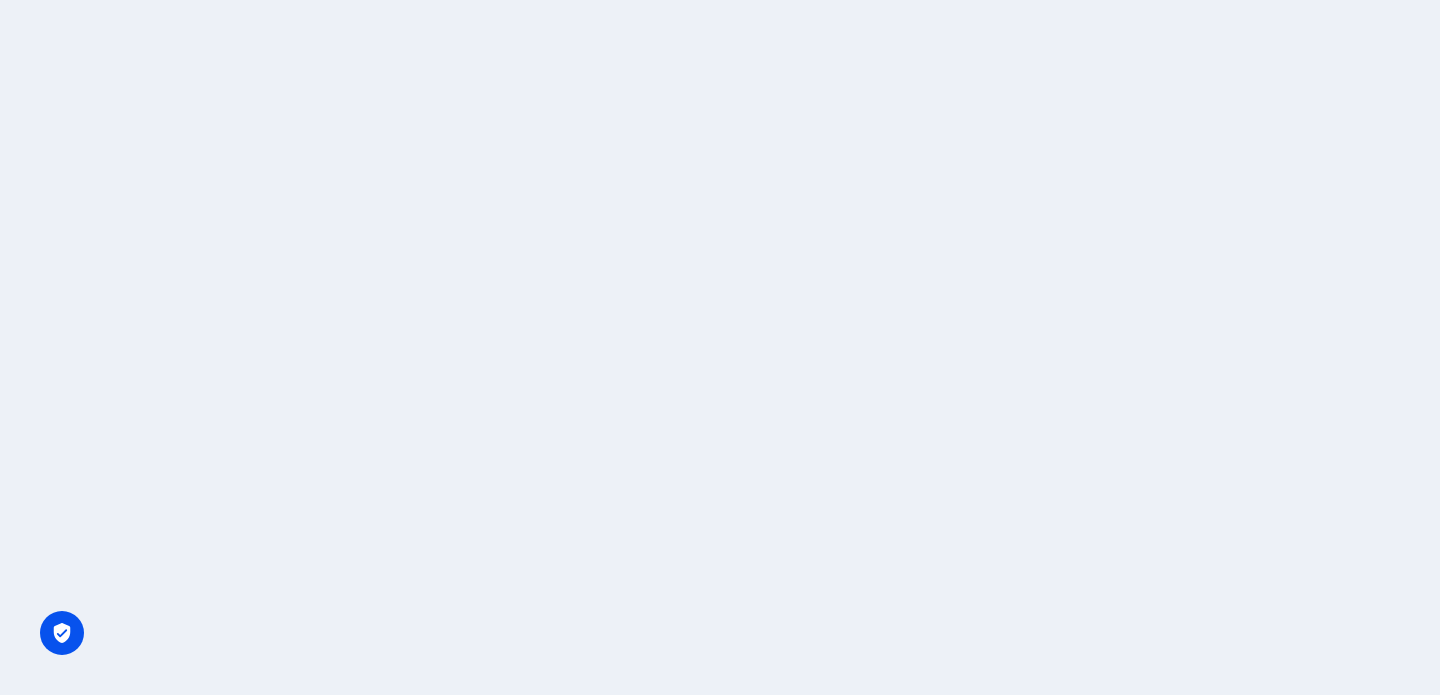scroll, scrollTop: 0, scrollLeft: 0, axis: both 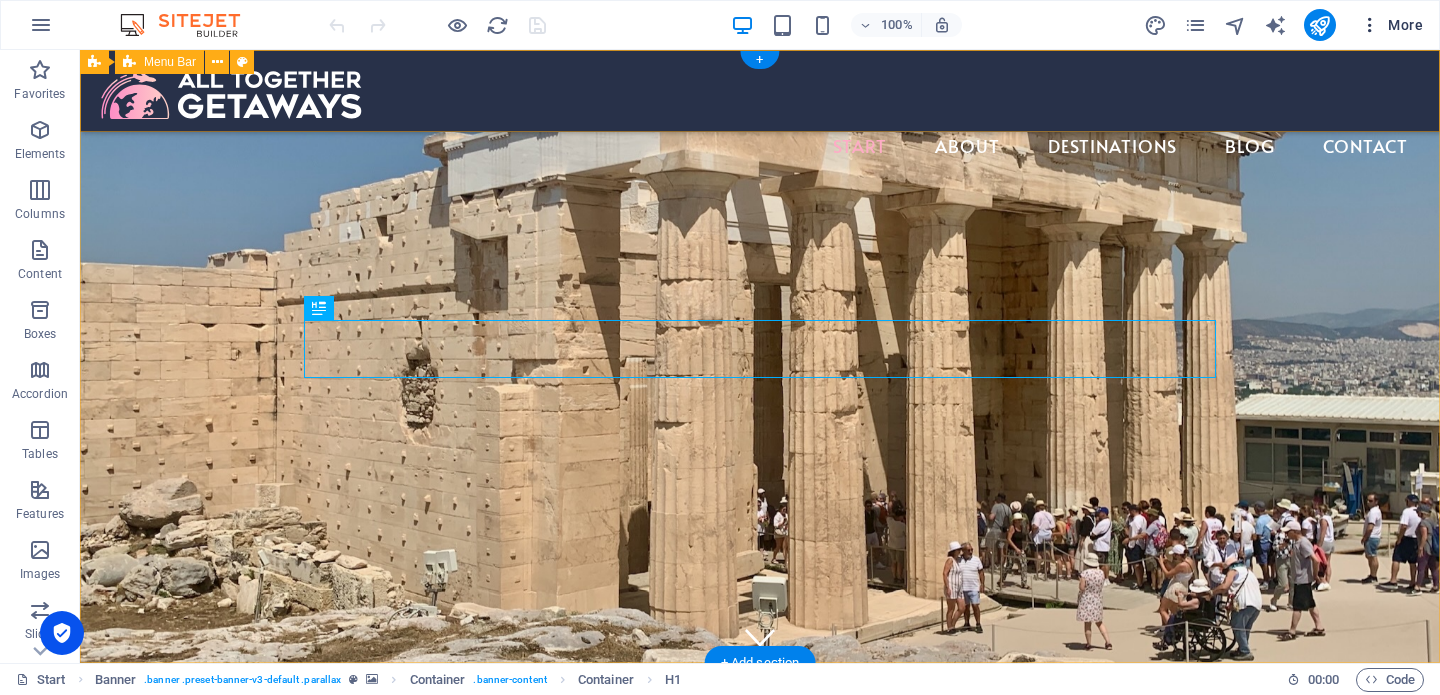 click on "More" at bounding box center (1391, 25) 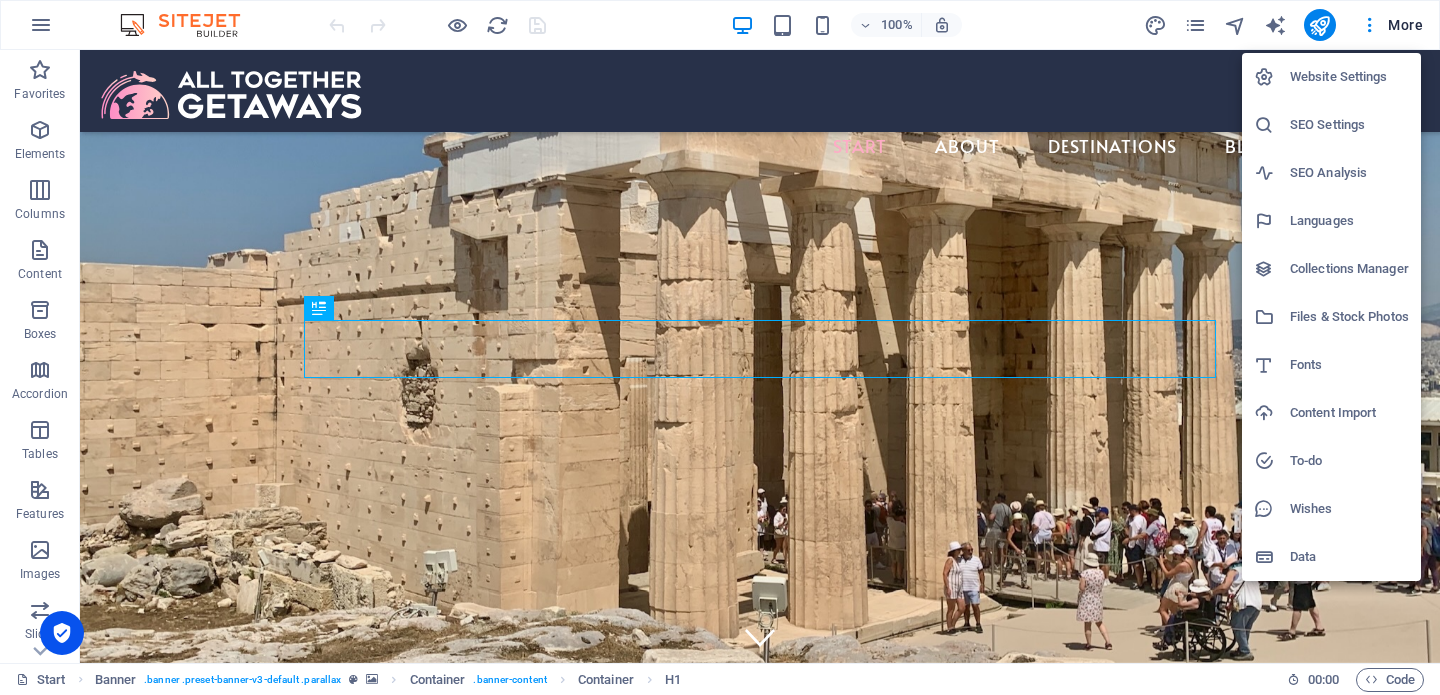 click on "Collections Manager" at bounding box center (1349, 269) 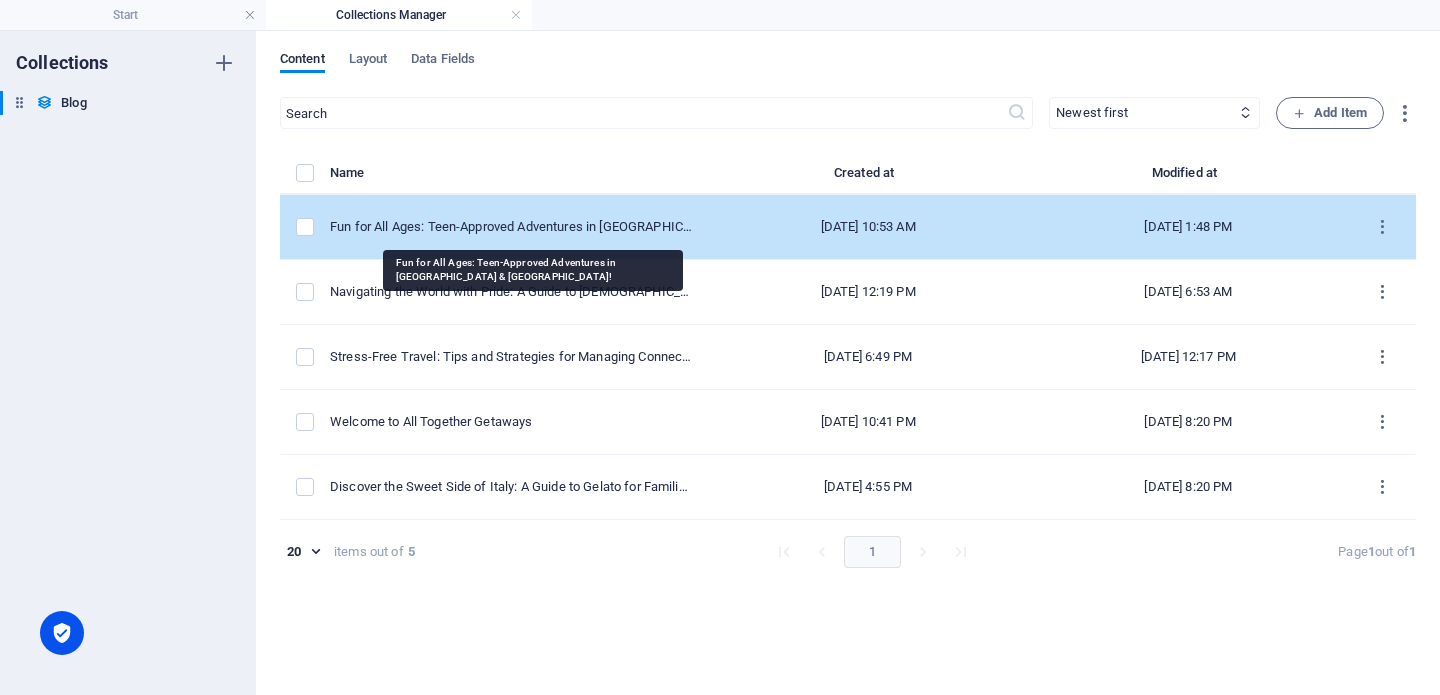 click on "Fun for All Ages: Teen-Approved Adventures in [GEOGRAPHIC_DATA] & [GEOGRAPHIC_DATA]!" at bounding box center [511, 227] 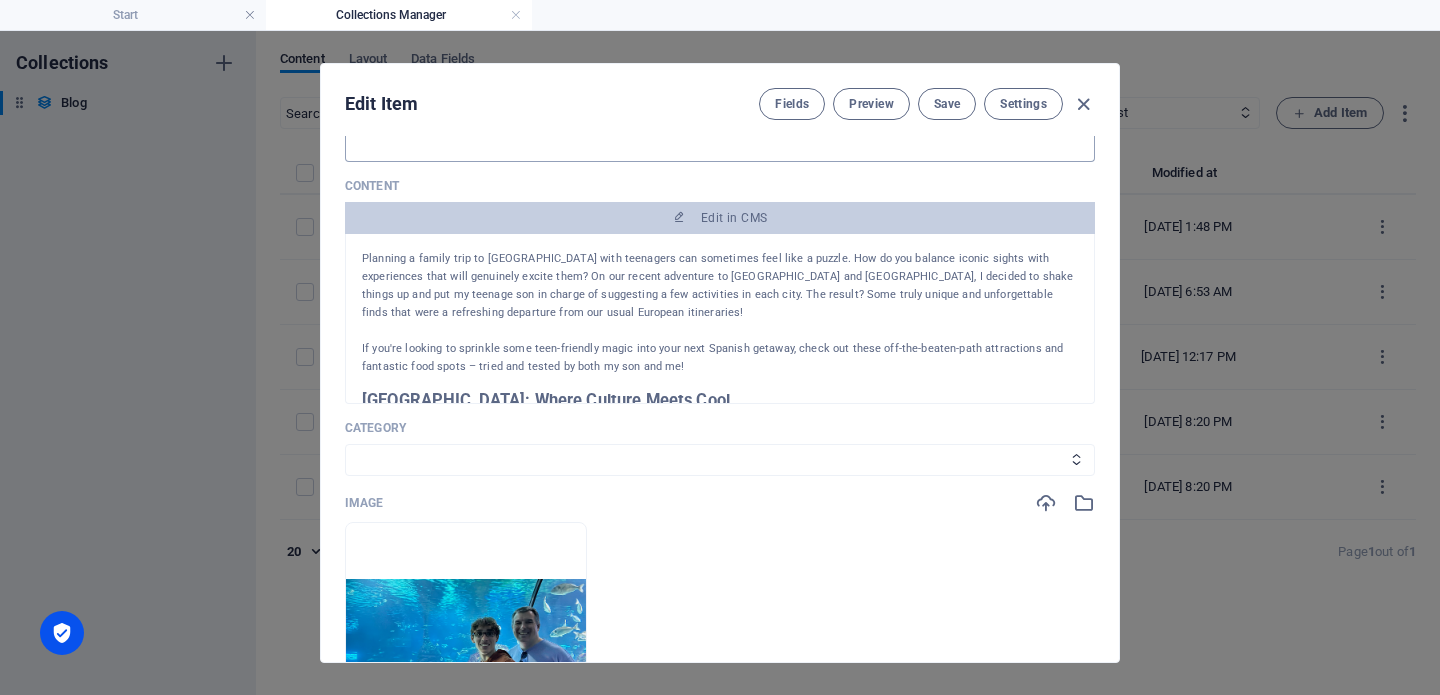 scroll, scrollTop: 575, scrollLeft: 0, axis: vertical 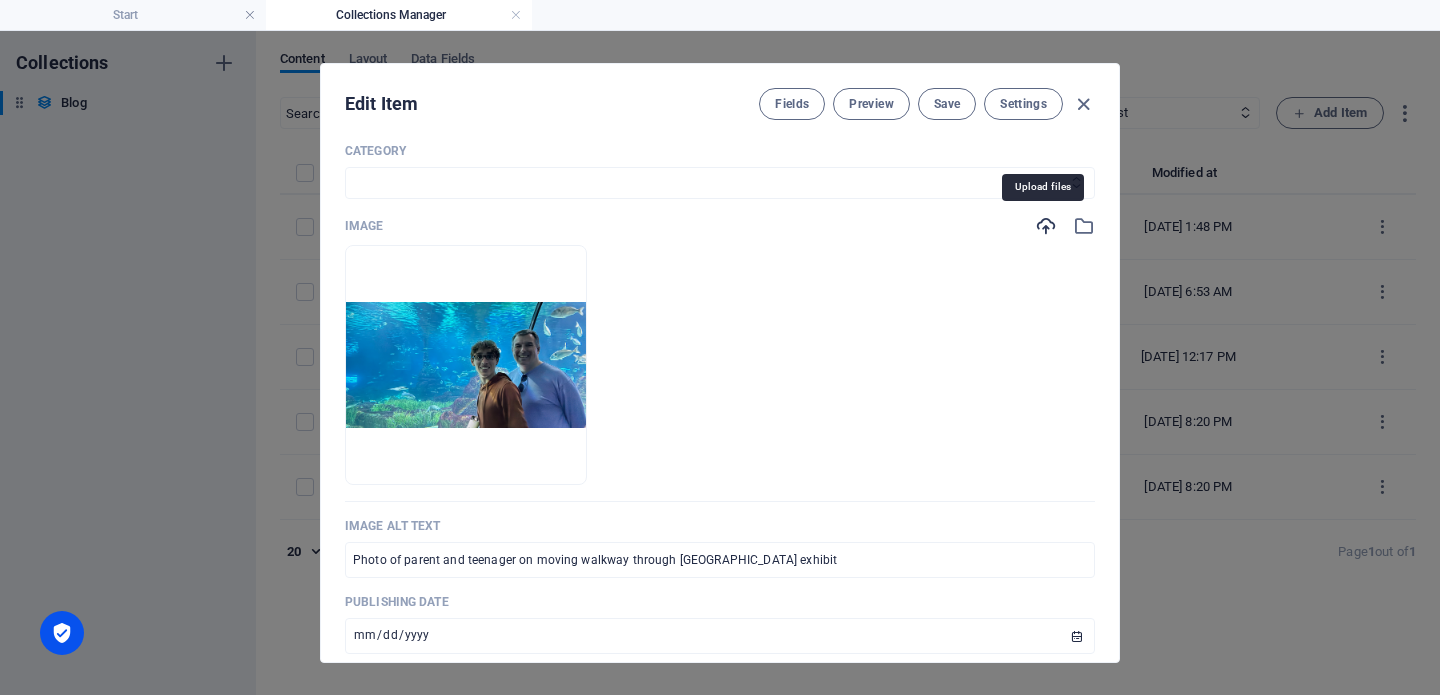 click at bounding box center (1046, 226) 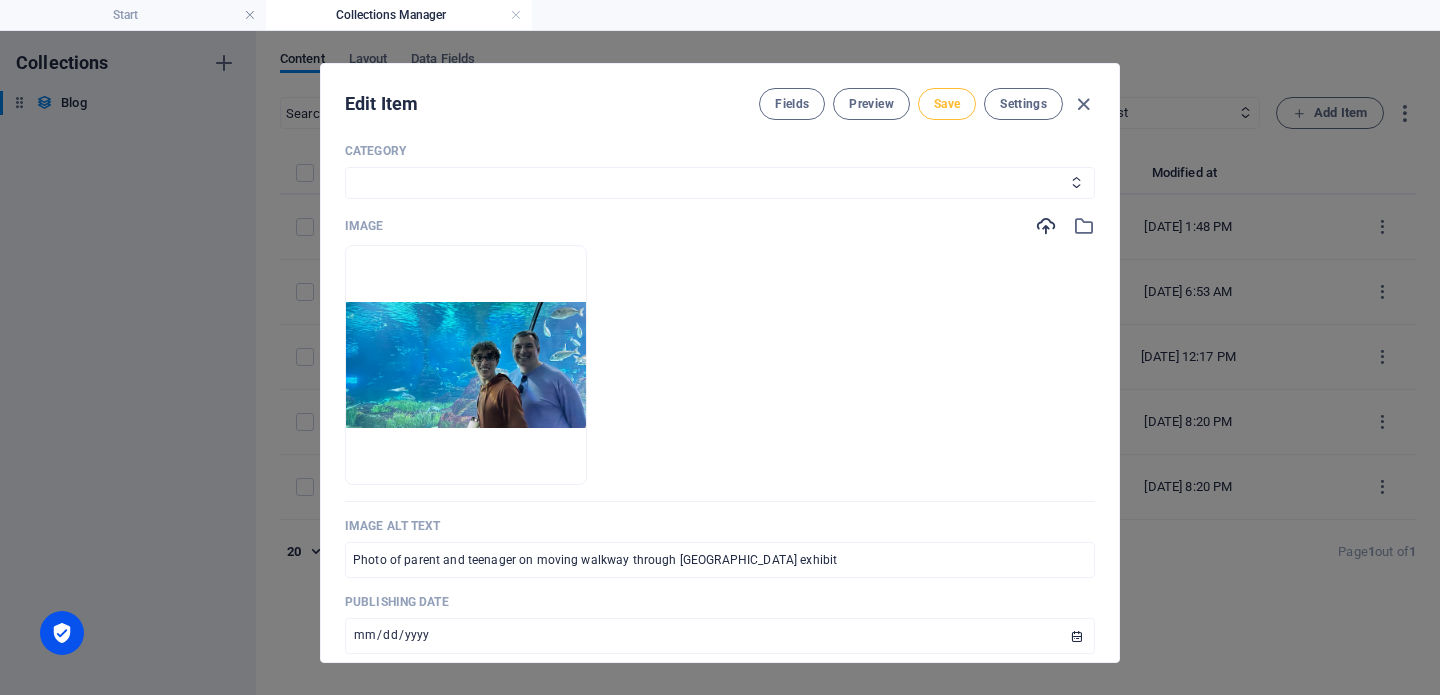 click on "Save" at bounding box center [947, 104] 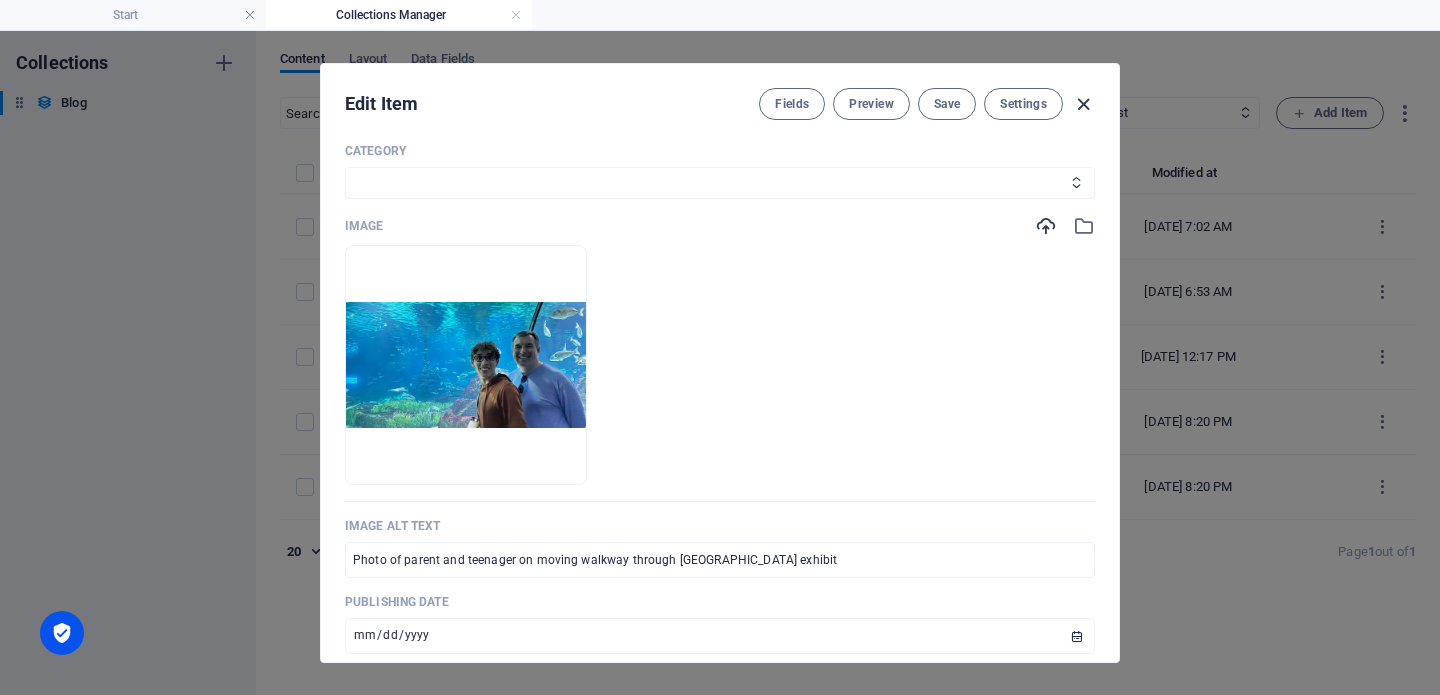 click at bounding box center (1083, 104) 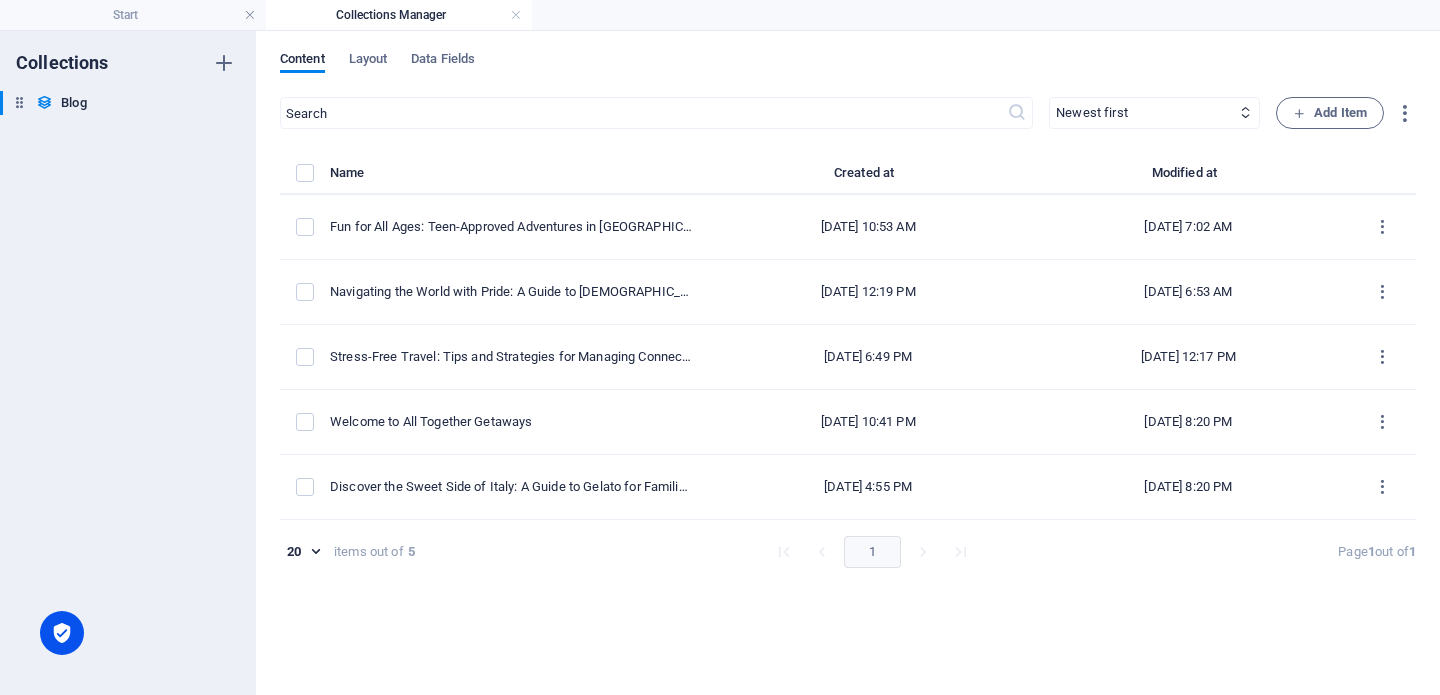 type on "[DATE]" 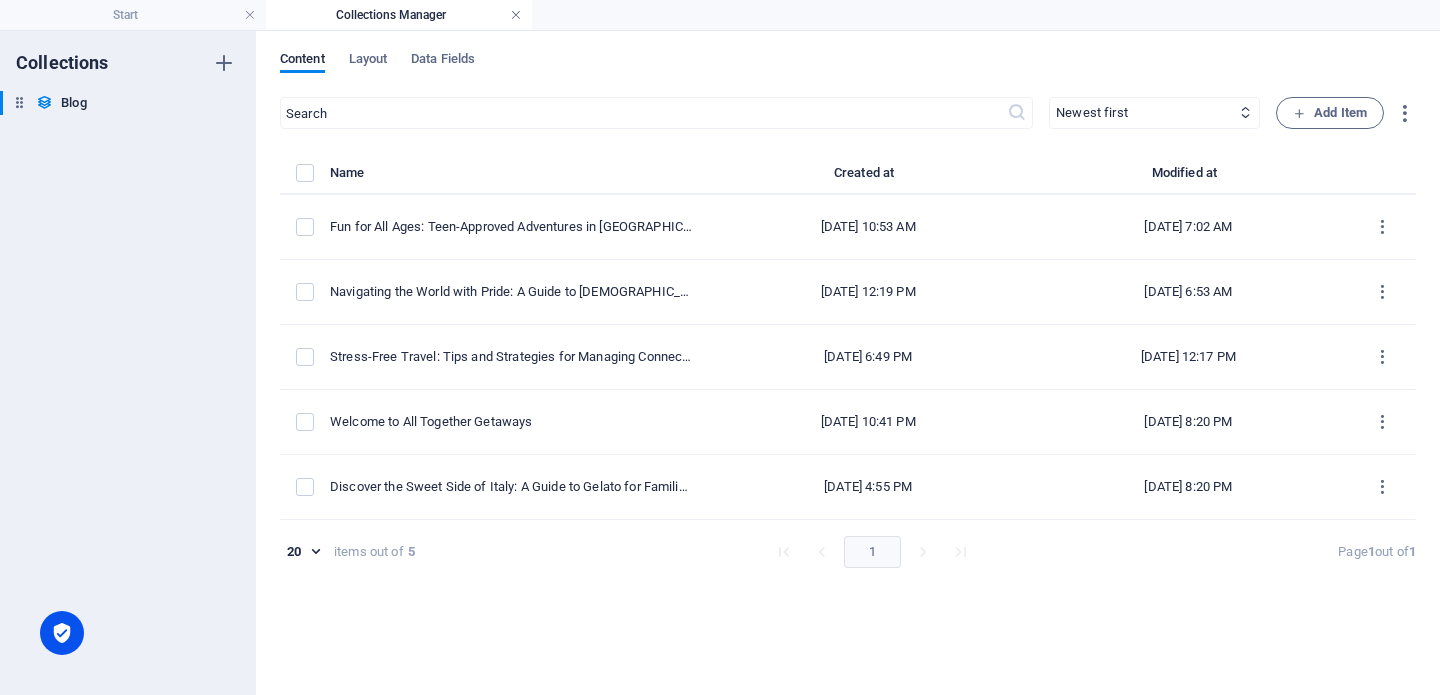click at bounding box center [516, 15] 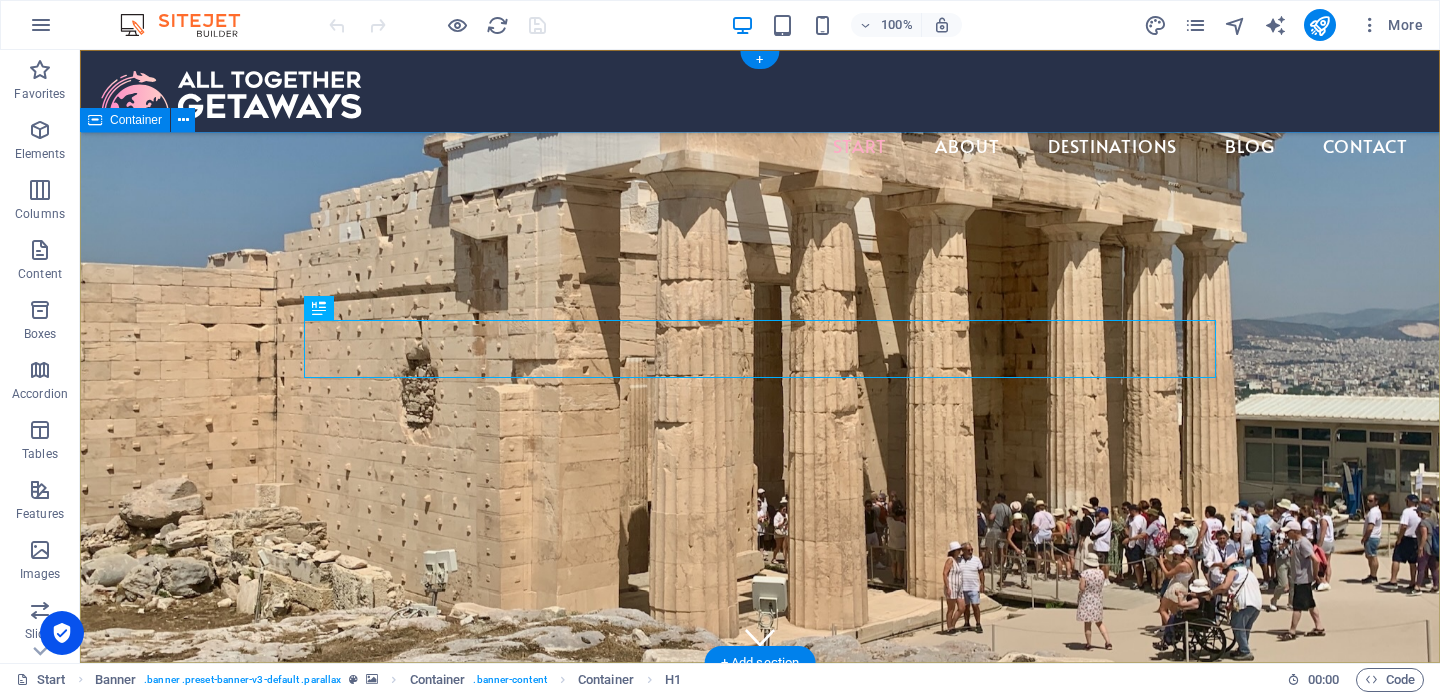 click on "Family Travel Your Way Start Planning" at bounding box center [760, 881] 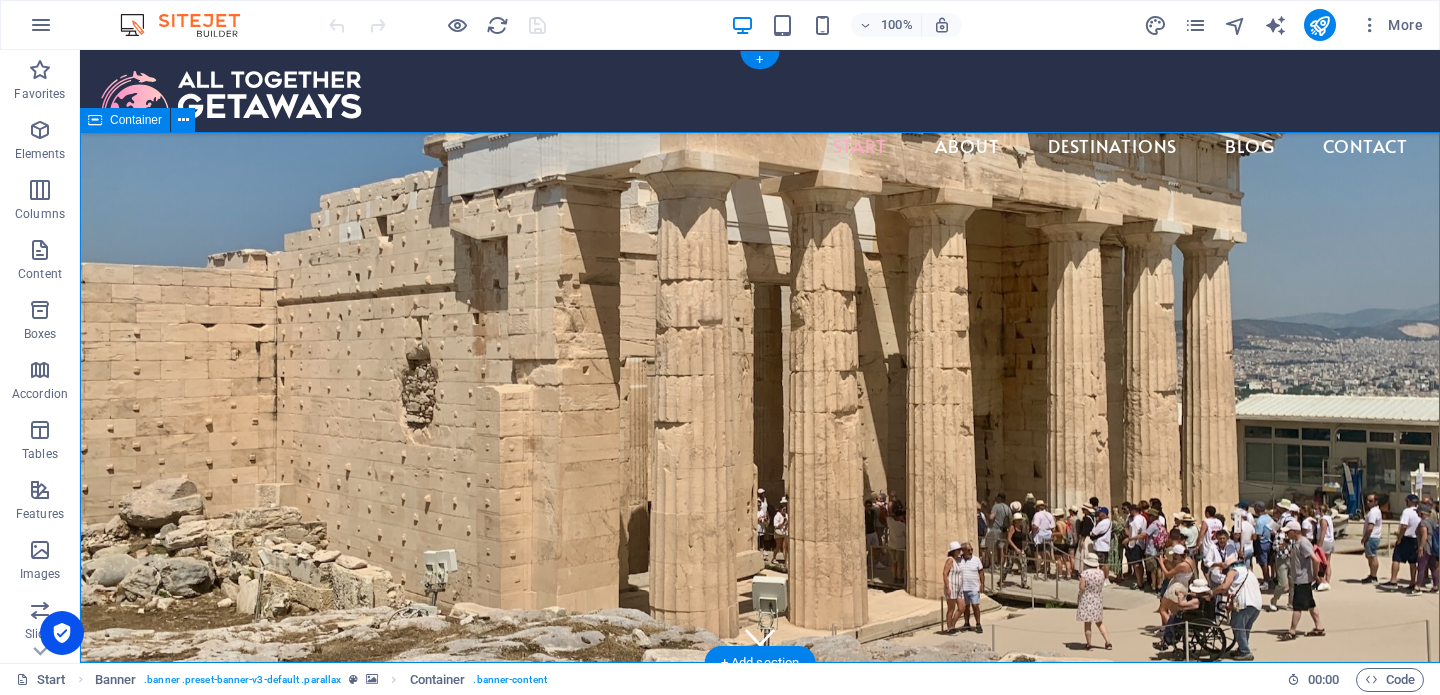 click on "Family Travel Your Way Start Planning" at bounding box center [760, 881] 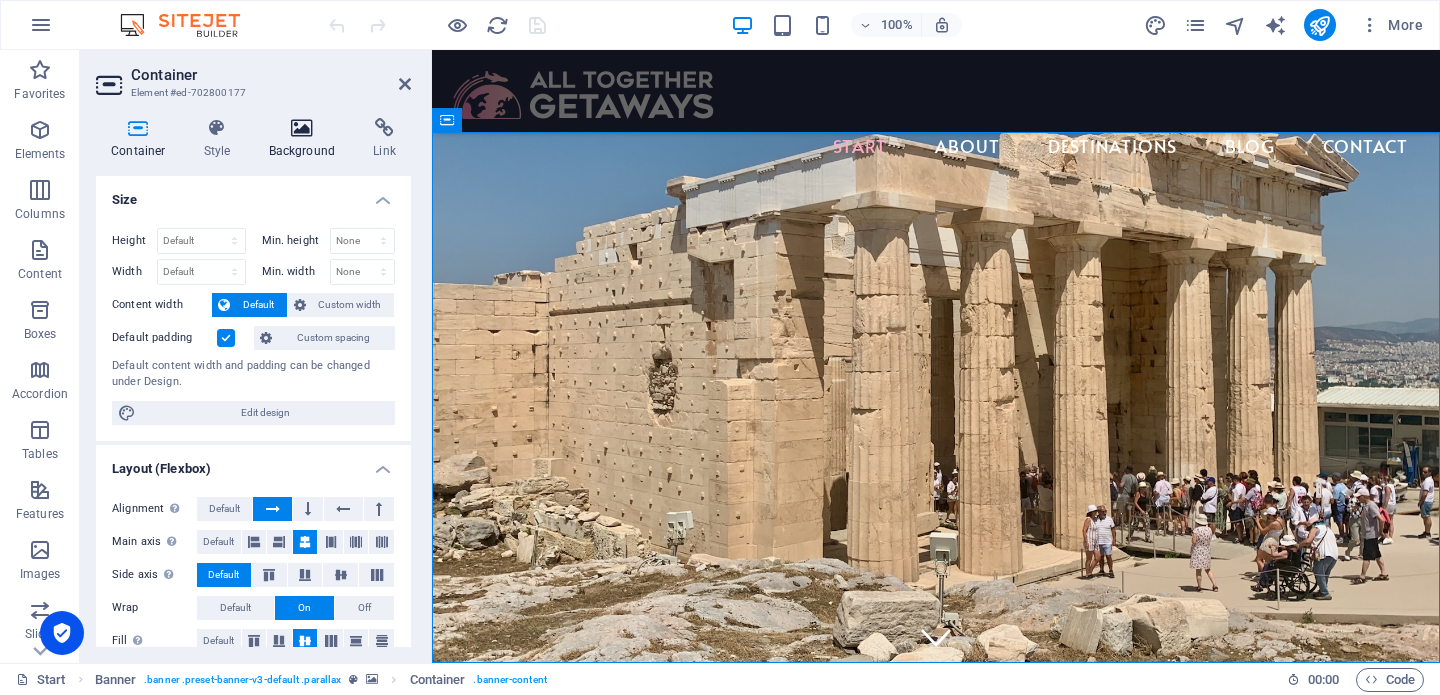 click at bounding box center (302, 128) 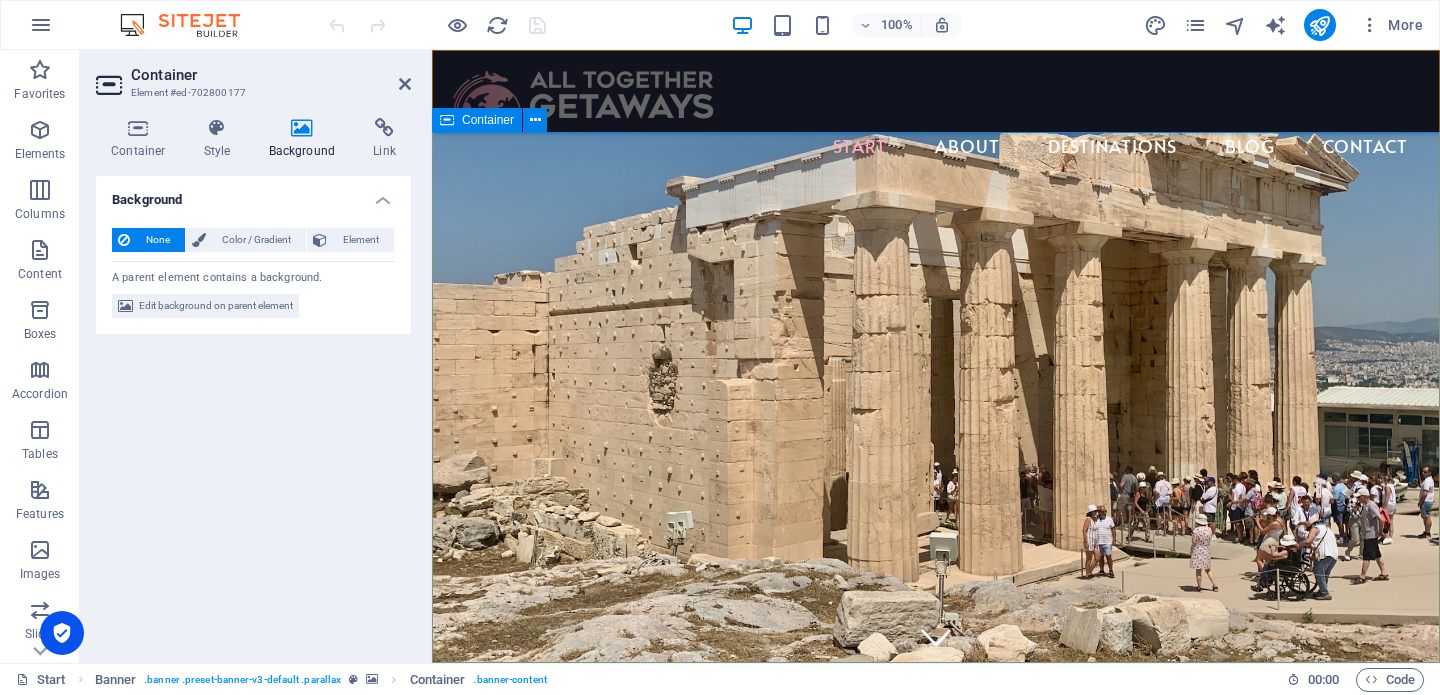 click on "Family Travel Your Way Start Planning" at bounding box center (936, 881) 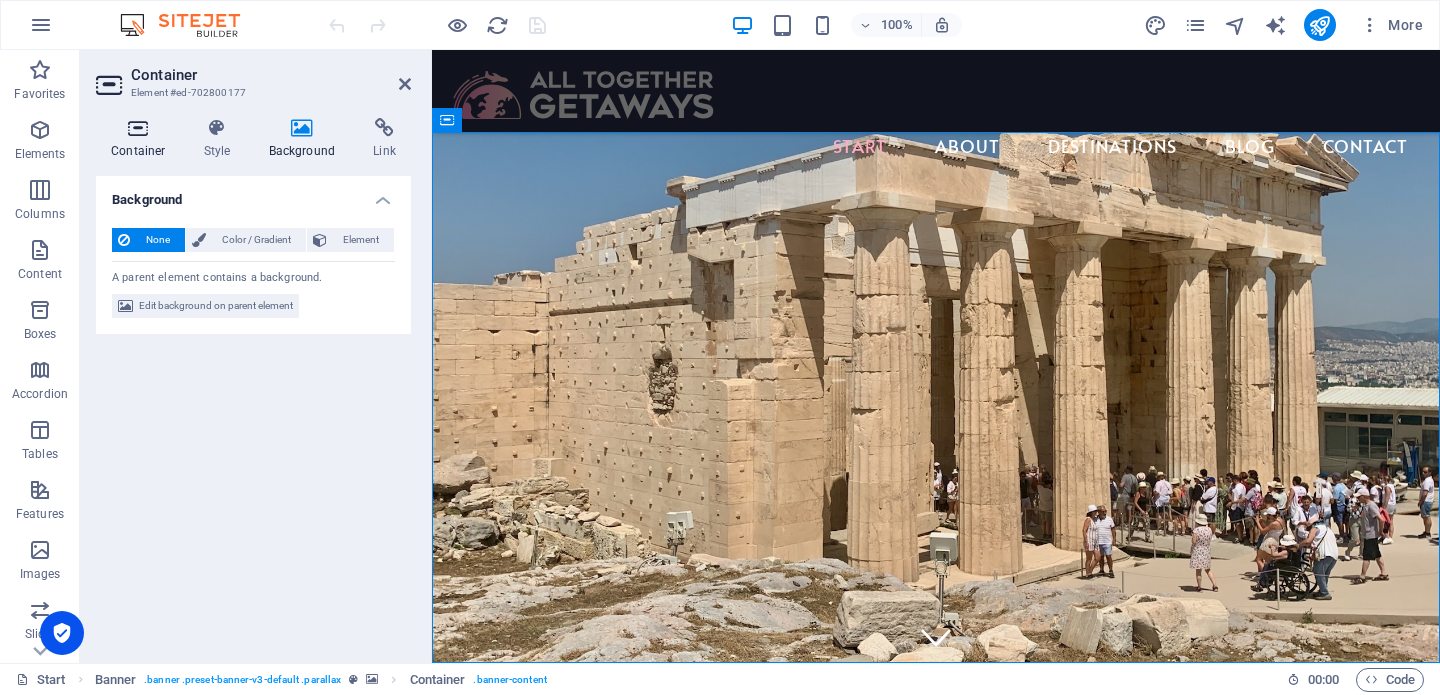 click at bounding box center [138, 128] 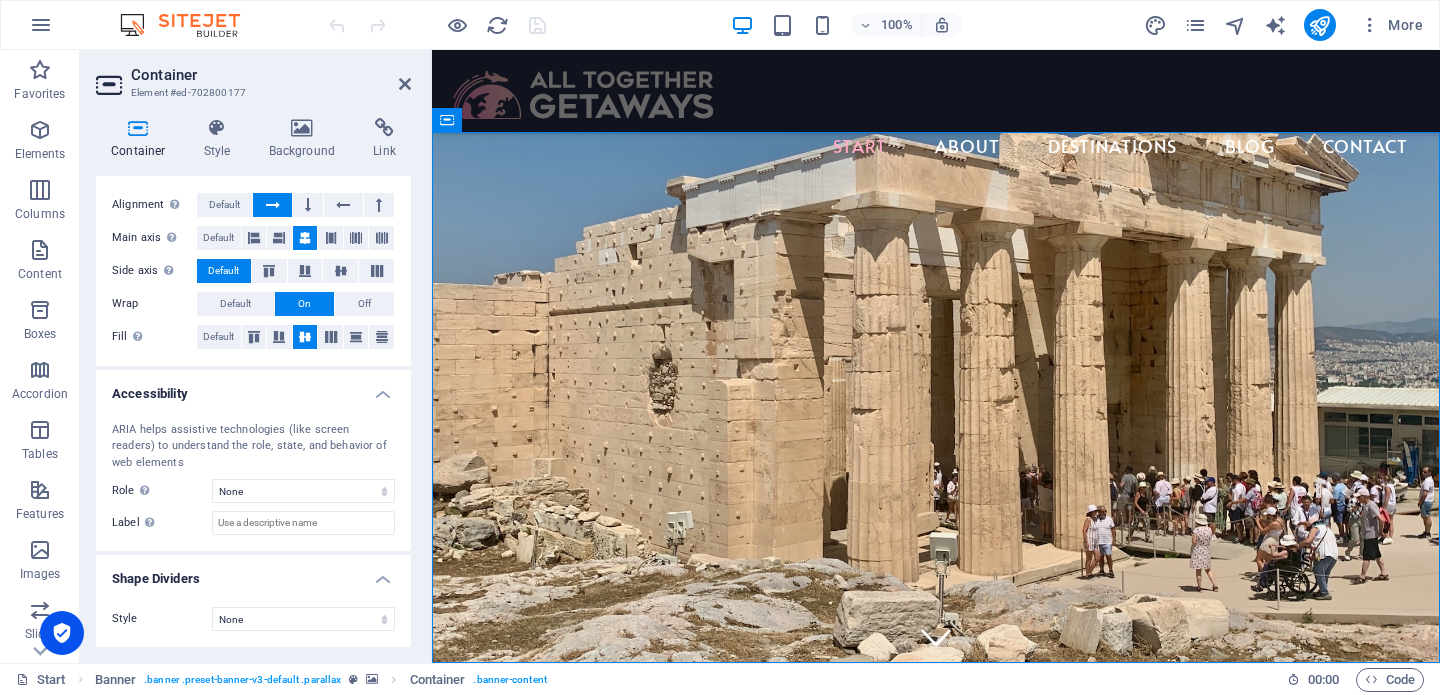 scroll, scrollTop: 0, scrollLeft: 0, axis: both 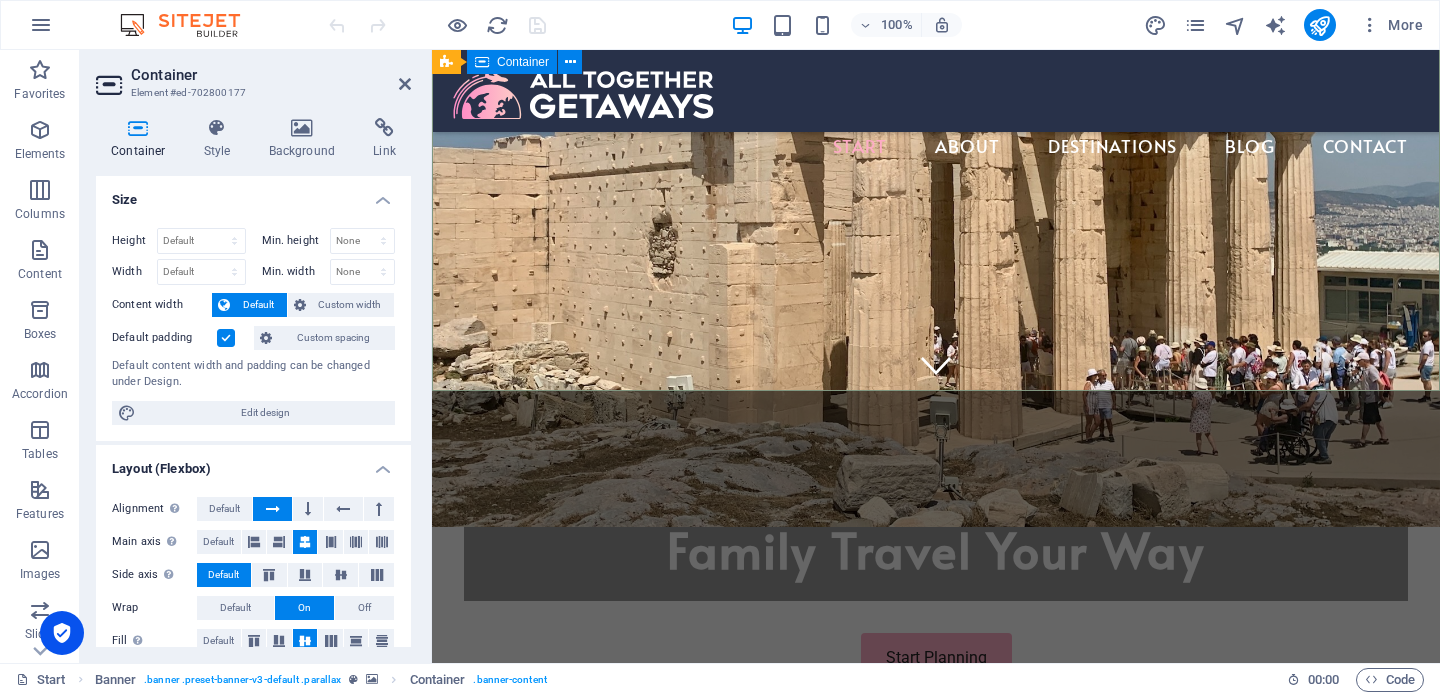 click on "Family Travel Your Way Start Planning" at bounding box center [936, 609] 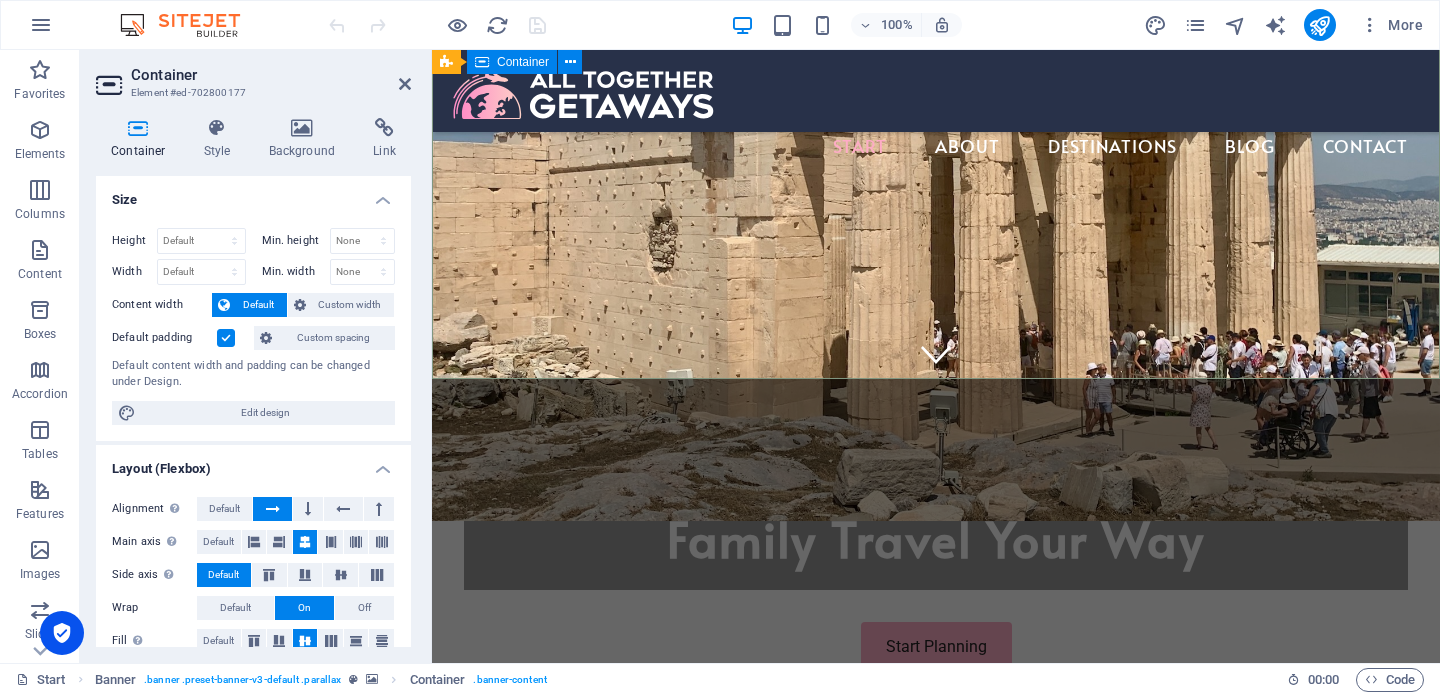 scroll, scrollTop: 284, scrollLeft: 0, axis: vertical 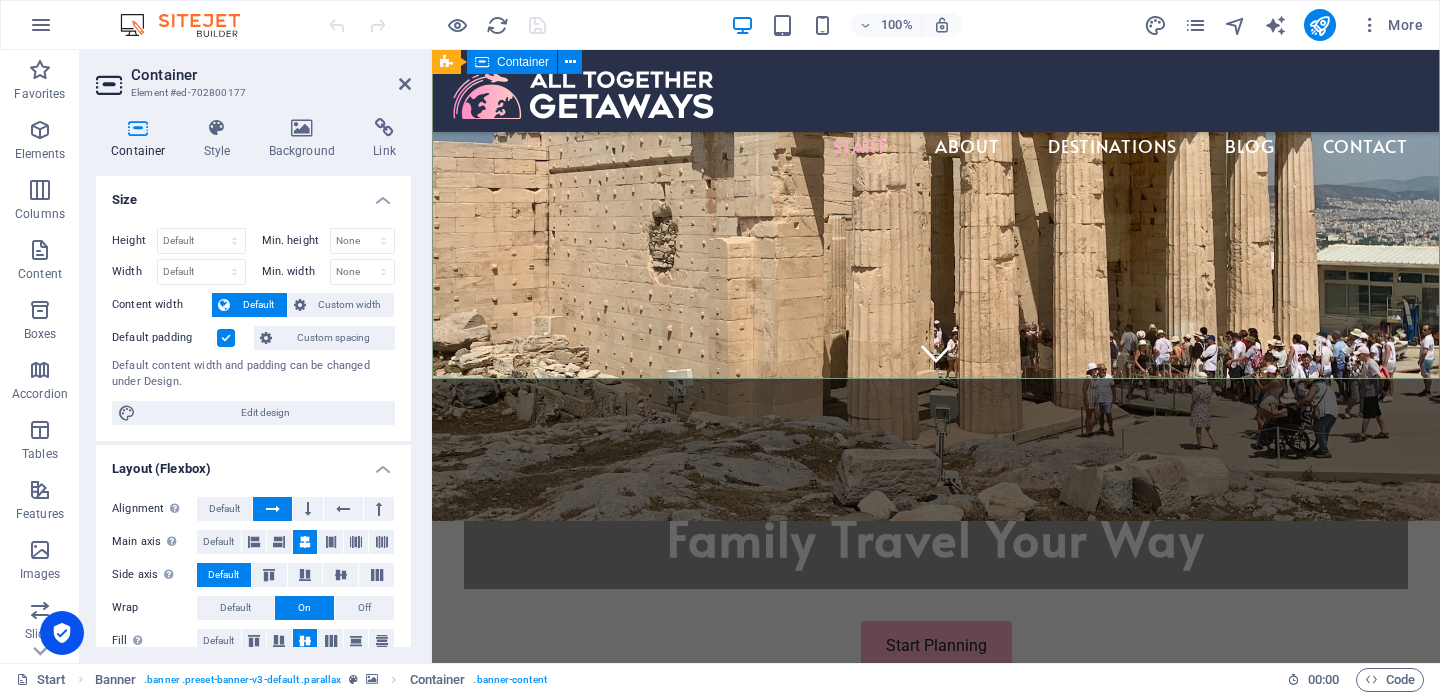 click on "Family Travel Your Way Start Planning" at bounding box center (936, 597) 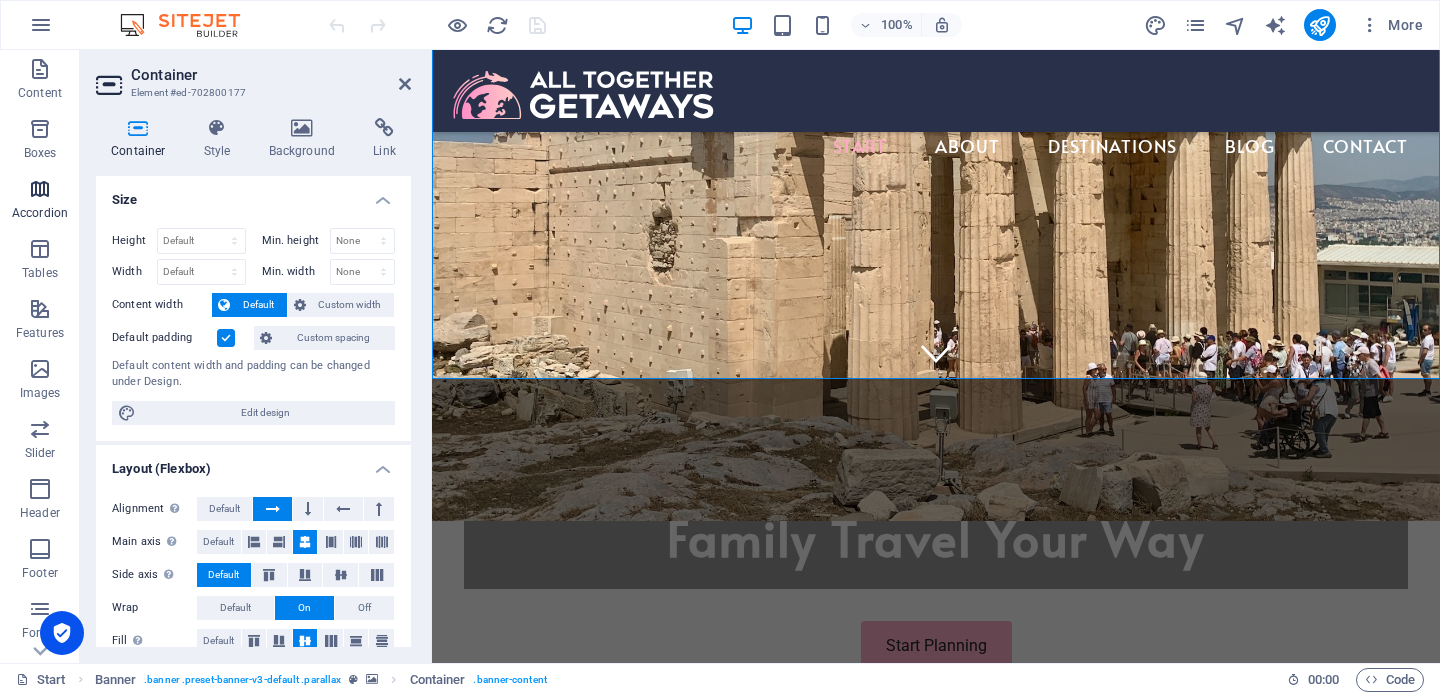 scroll, scrollTop: 183, scrollLeft: 0, axis: vertical 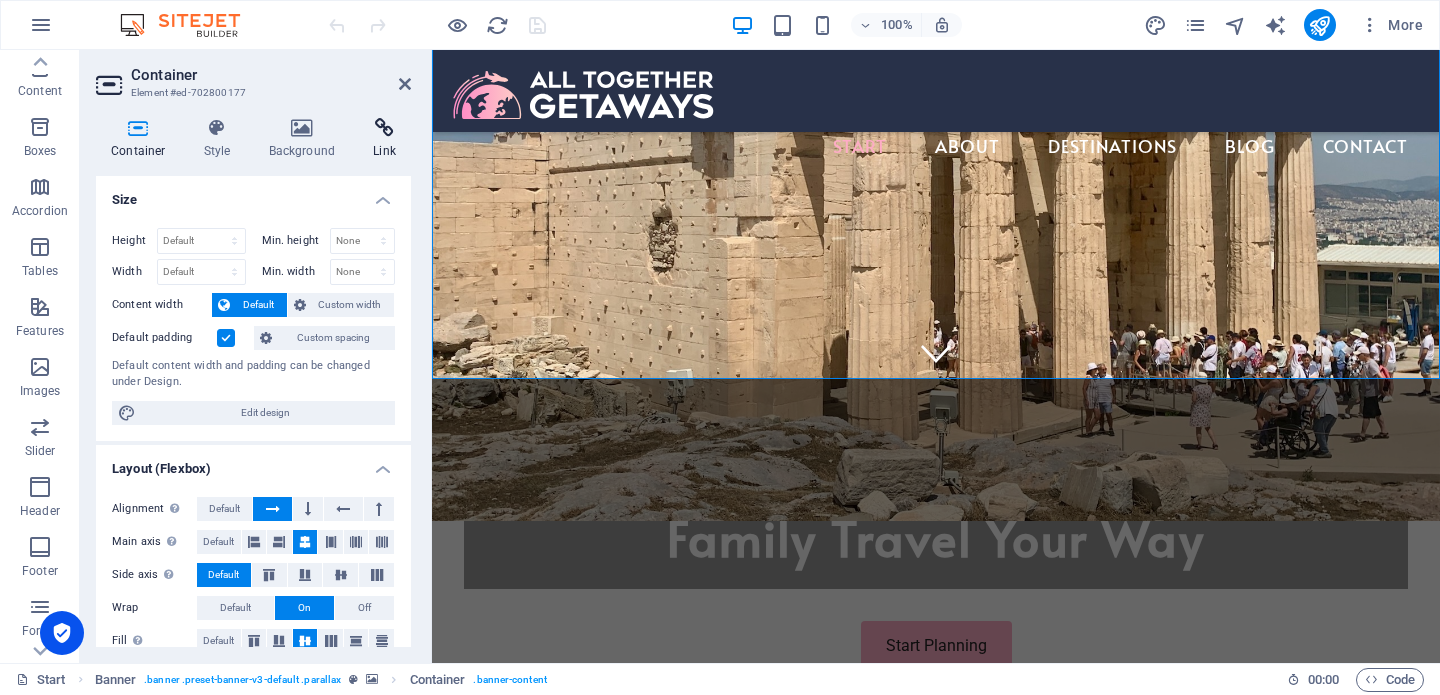 click on "Link" at bounding box center [384, 139] 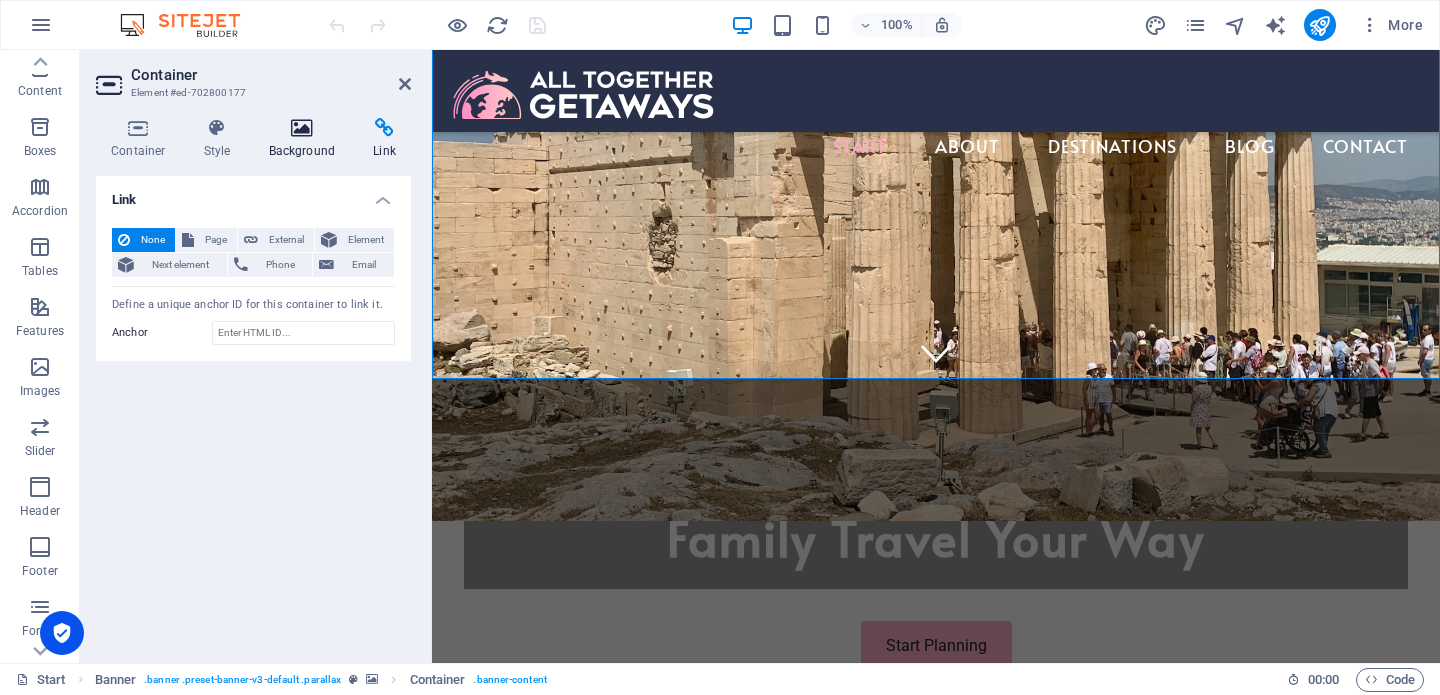 click on "Background" at bounding box center (306, 139) 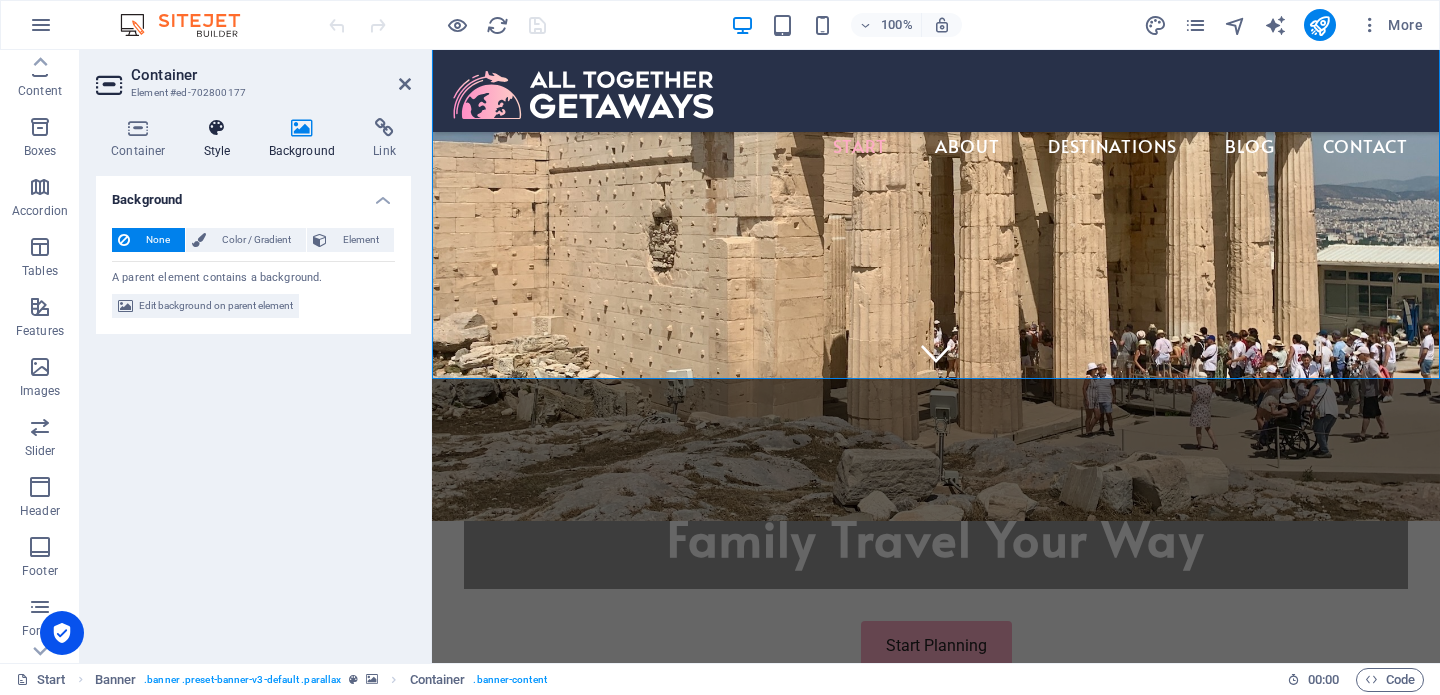 click on "Style" at bounding box center [221, 139] 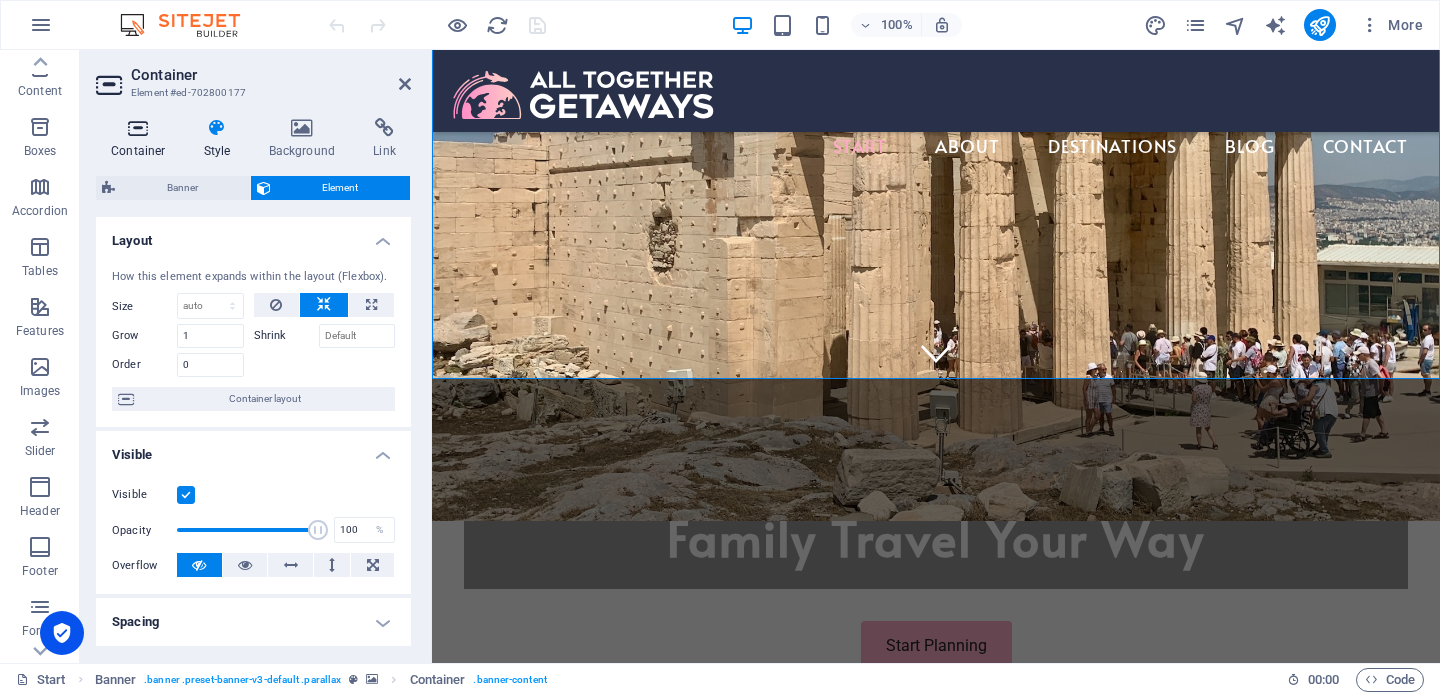 click at bounding box center (138, 128) 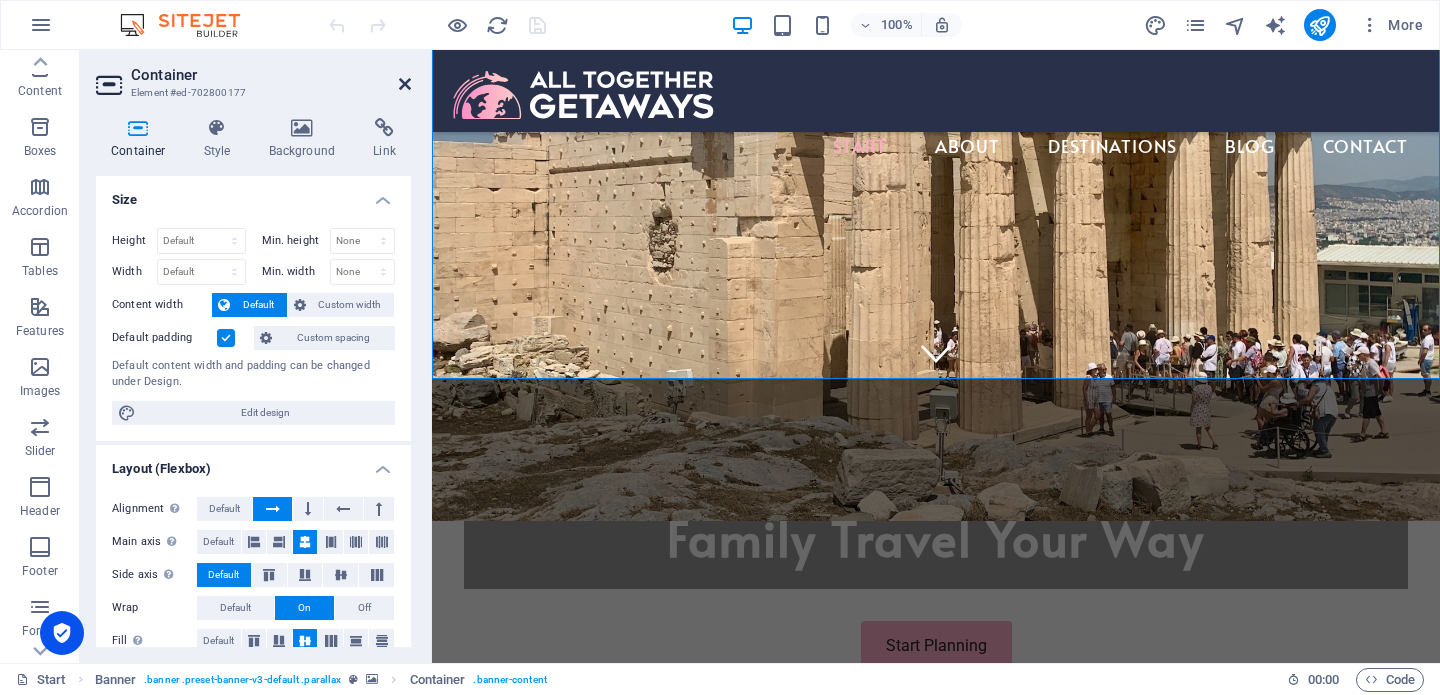 click at bounding box center [405, 84] 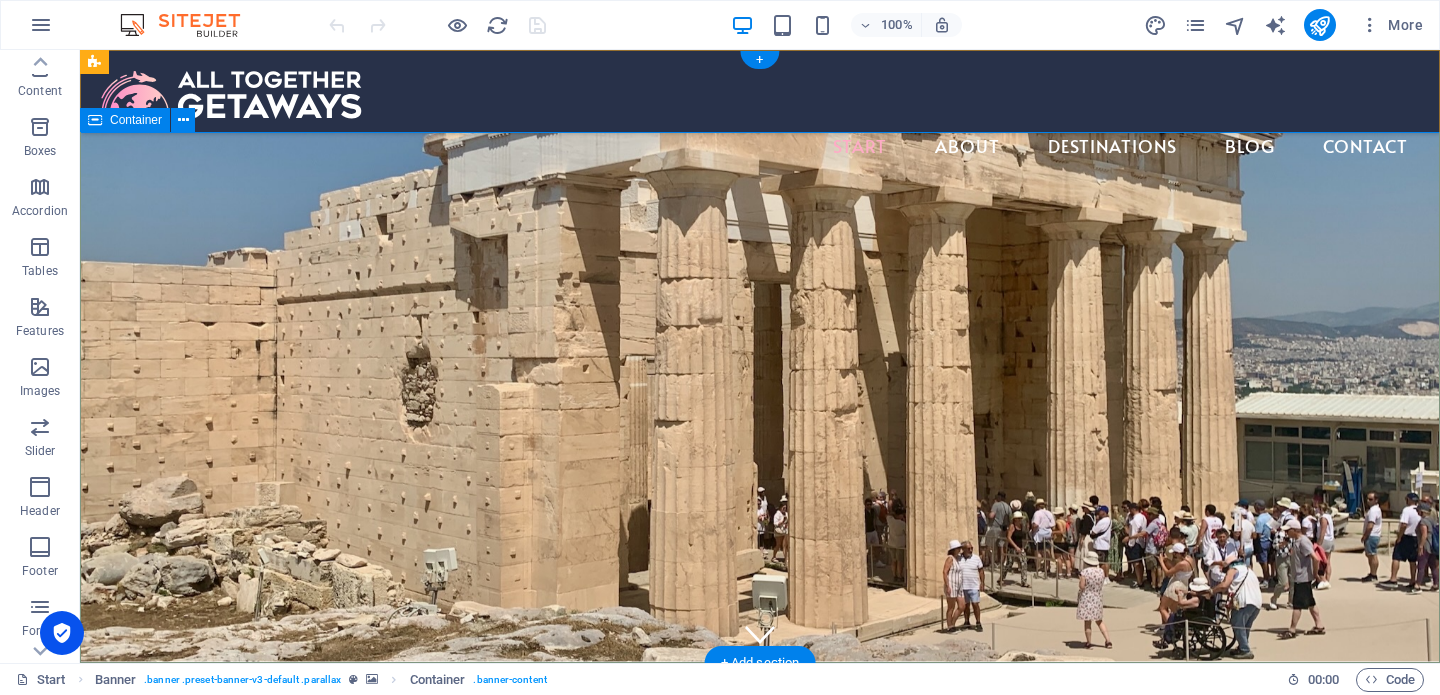 scroll, scrollTop: 0, scrollLeft: 0, axis: both 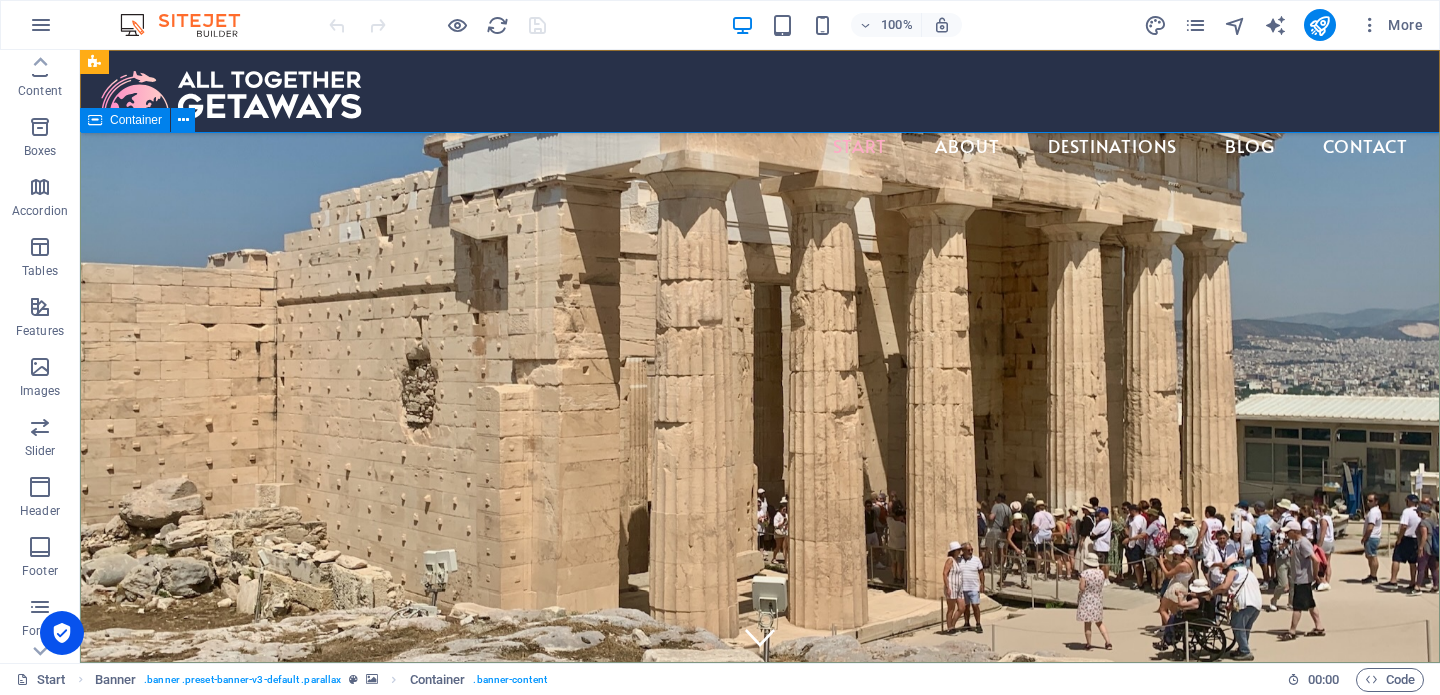 click on "Container" at bounding box center [136, 120] 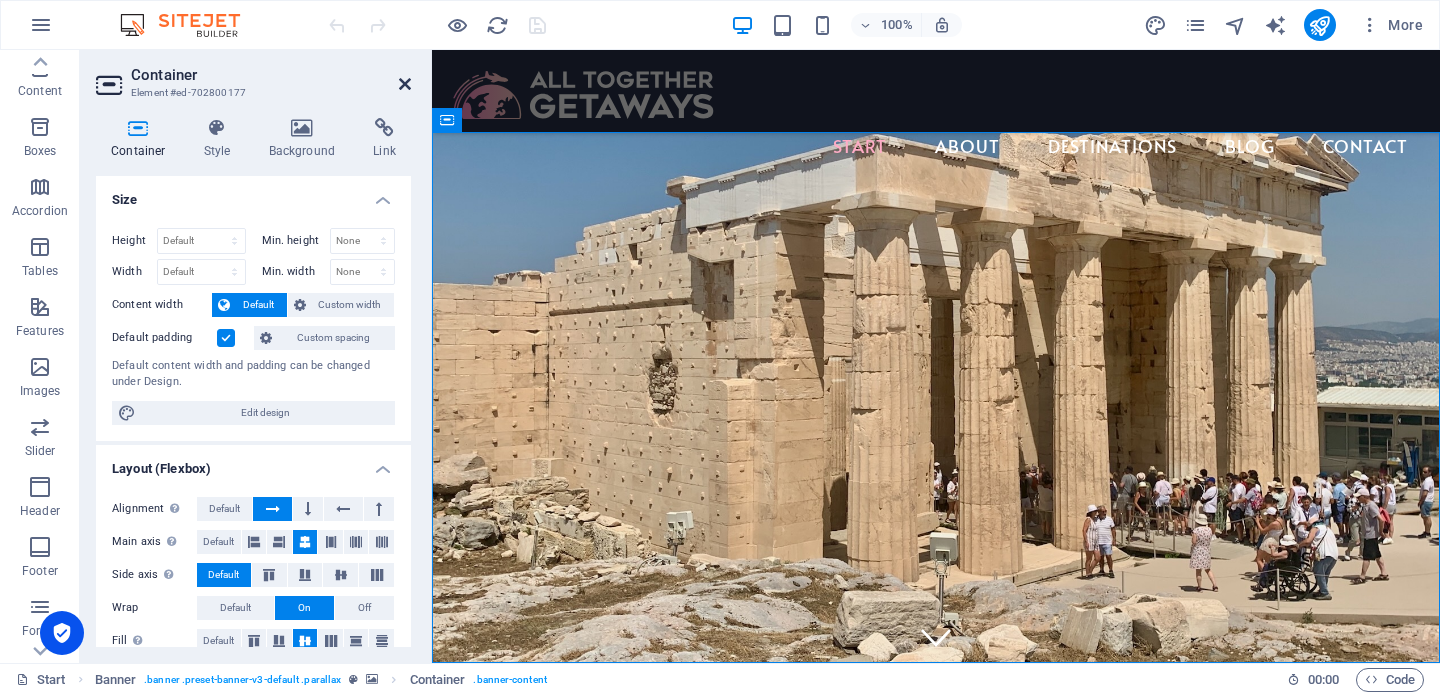 click at bounding box center [405, 84] 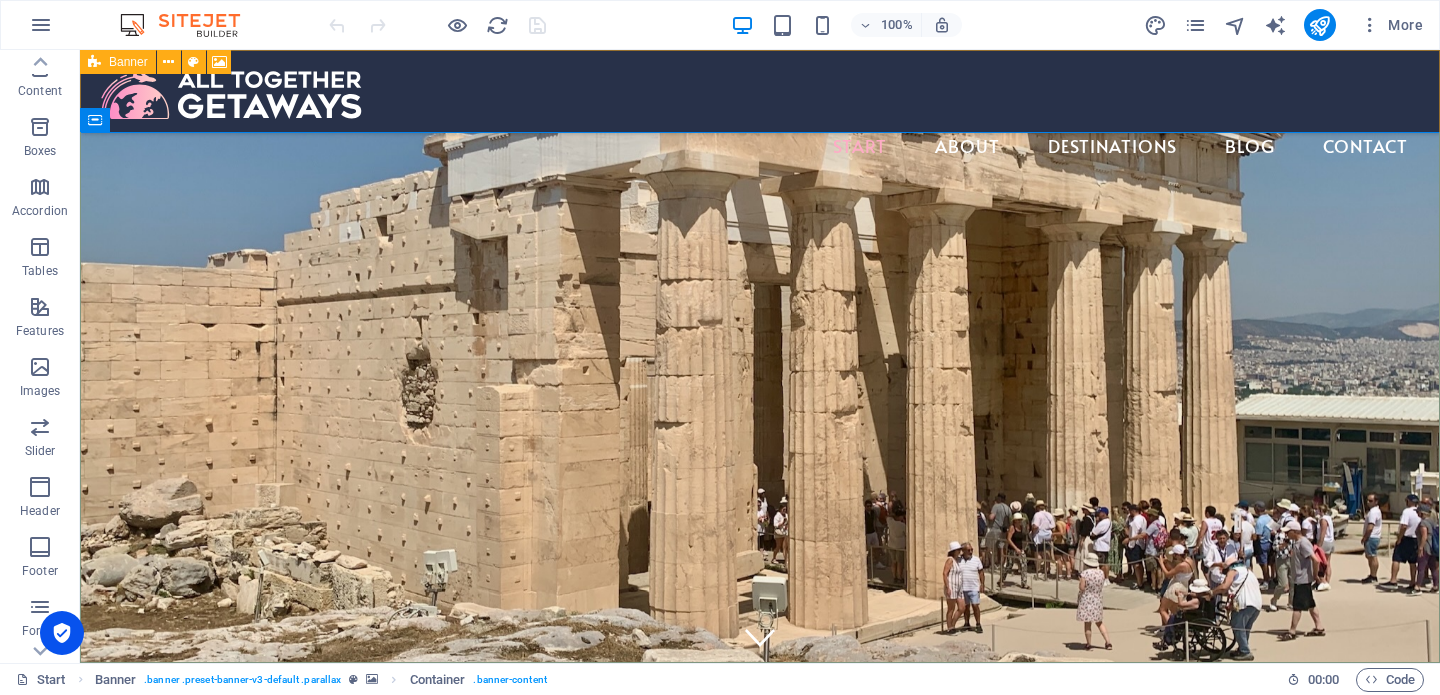 click on "Banner" at bounding box center (118, 62) 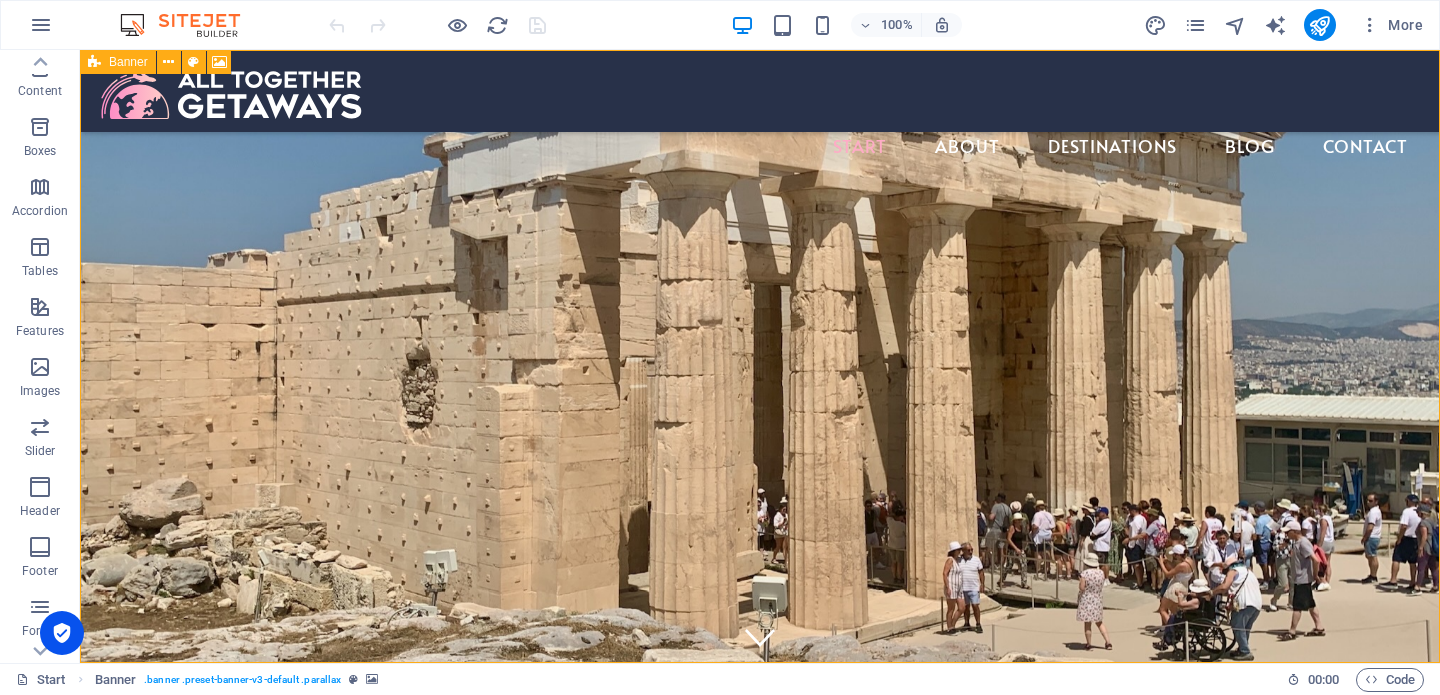 click on "Banner" at bounding box center (118, 62) 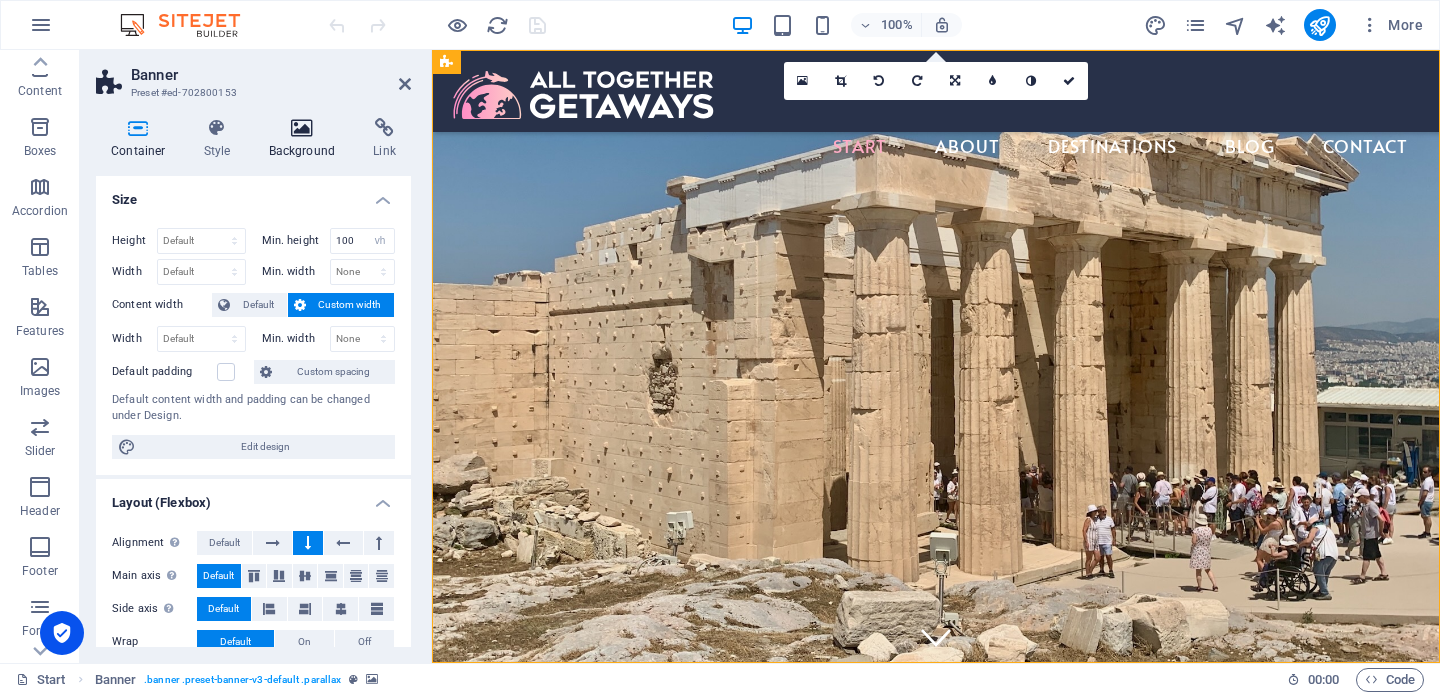 click at bounding box center [302, 128] 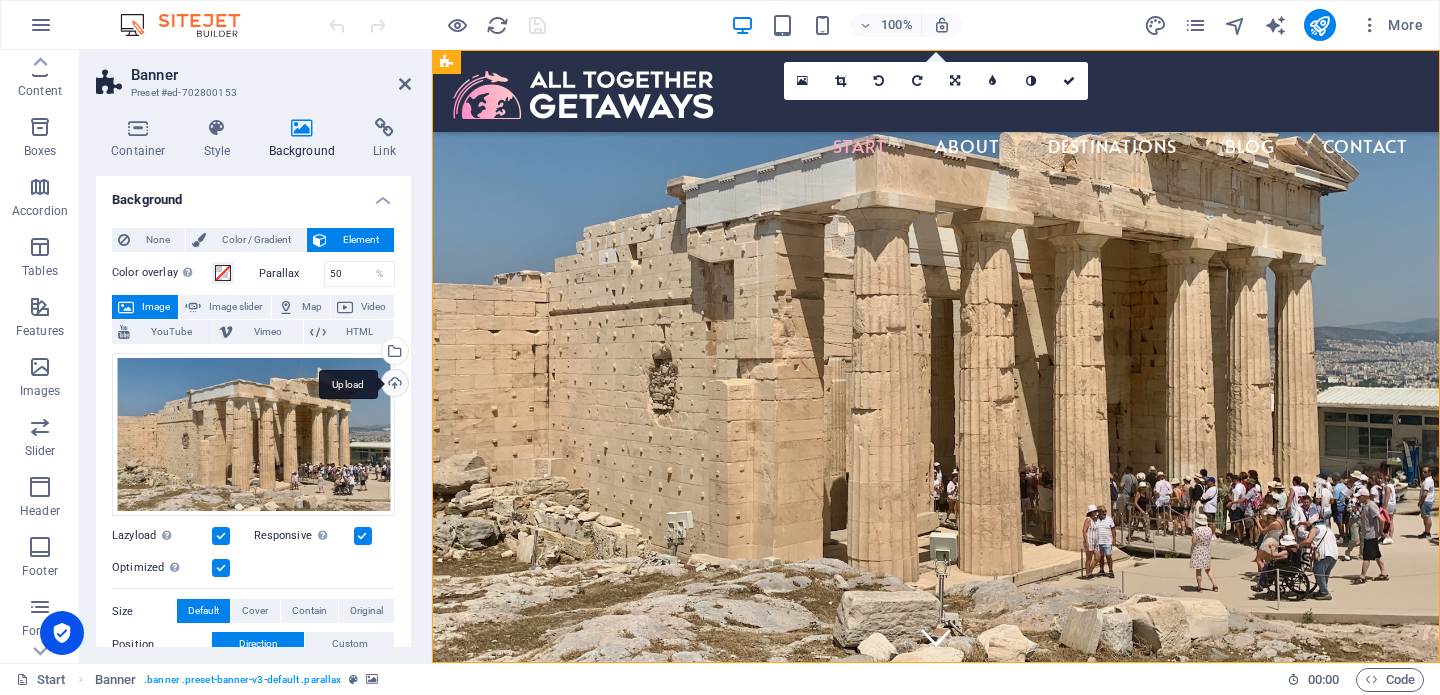click on "Upload" at bounding box center (393, 385) 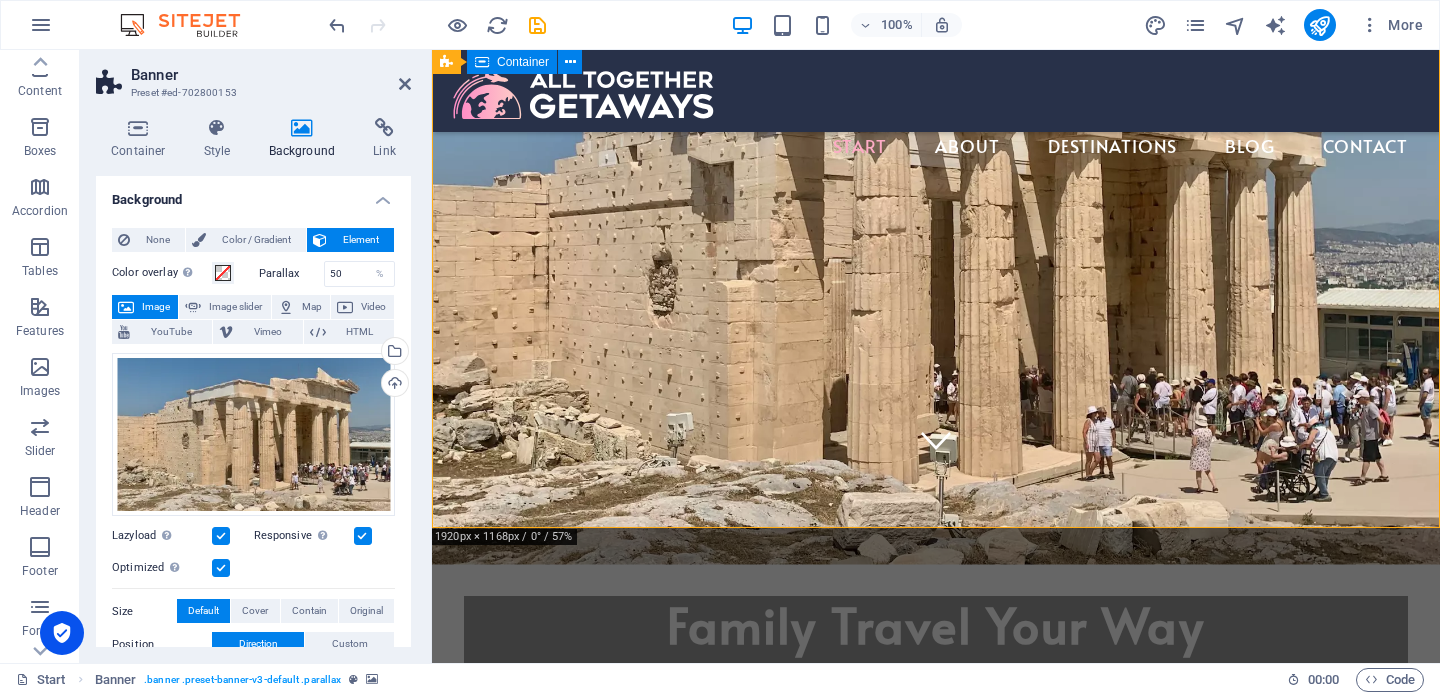 scroll, scrollTop: 0, scrollLeft: 0, axis: both 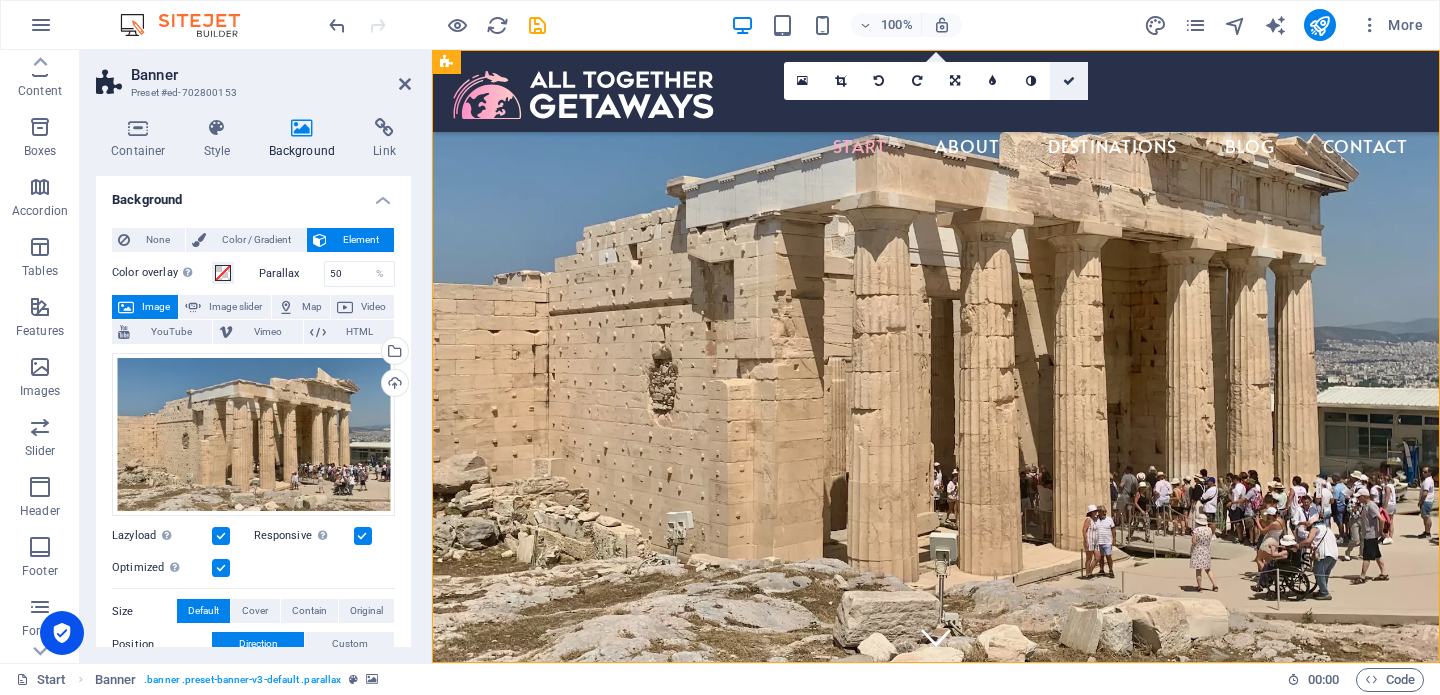 click at bounding box center [1069, 81] 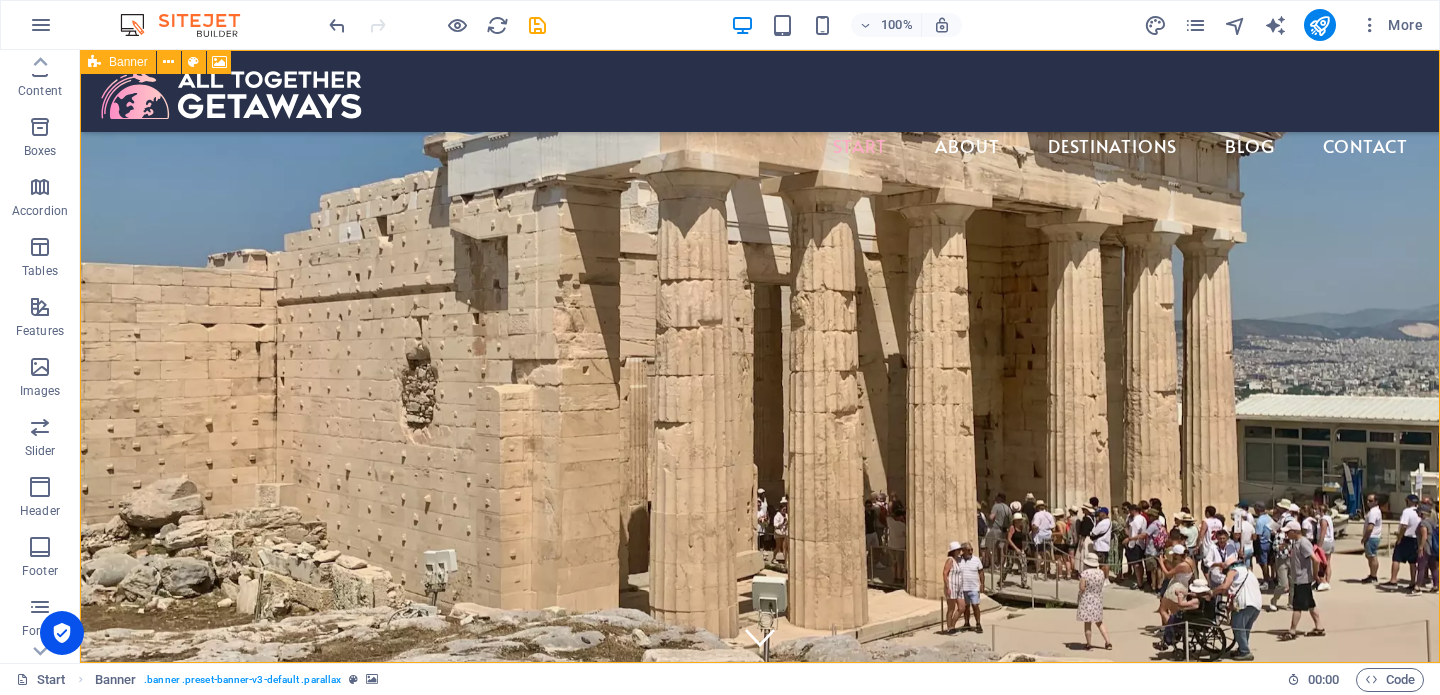 click at bounding box center (94, 62) 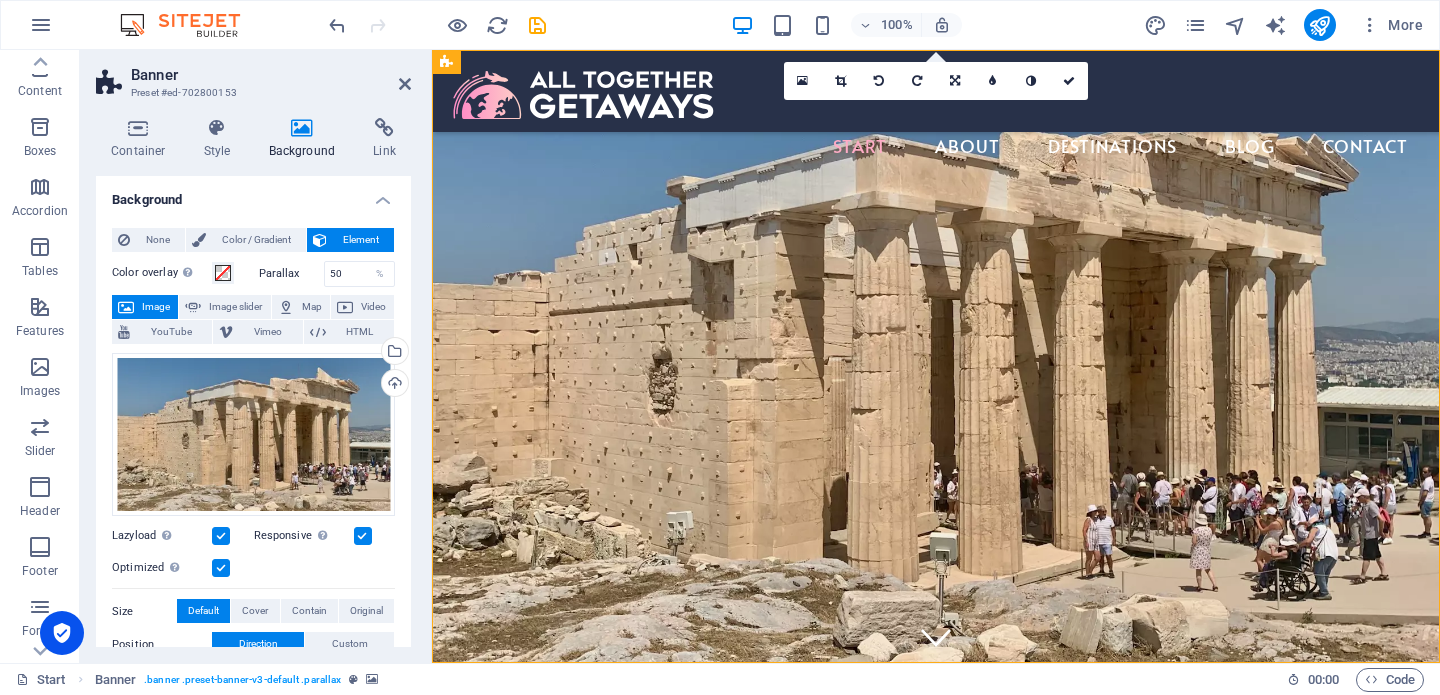 click at bounding box center (221, 536) 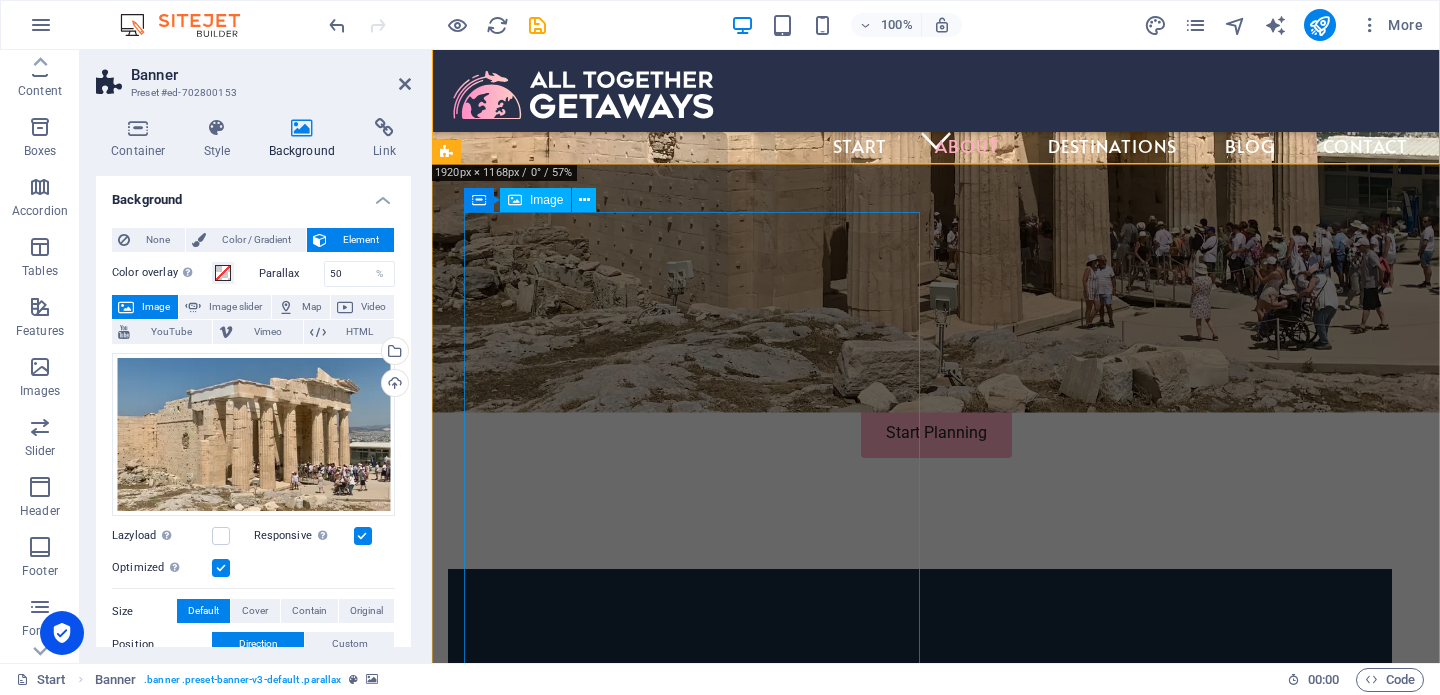 scroll, scrollTop: 499, scrollLeft: 0, axis: vertical 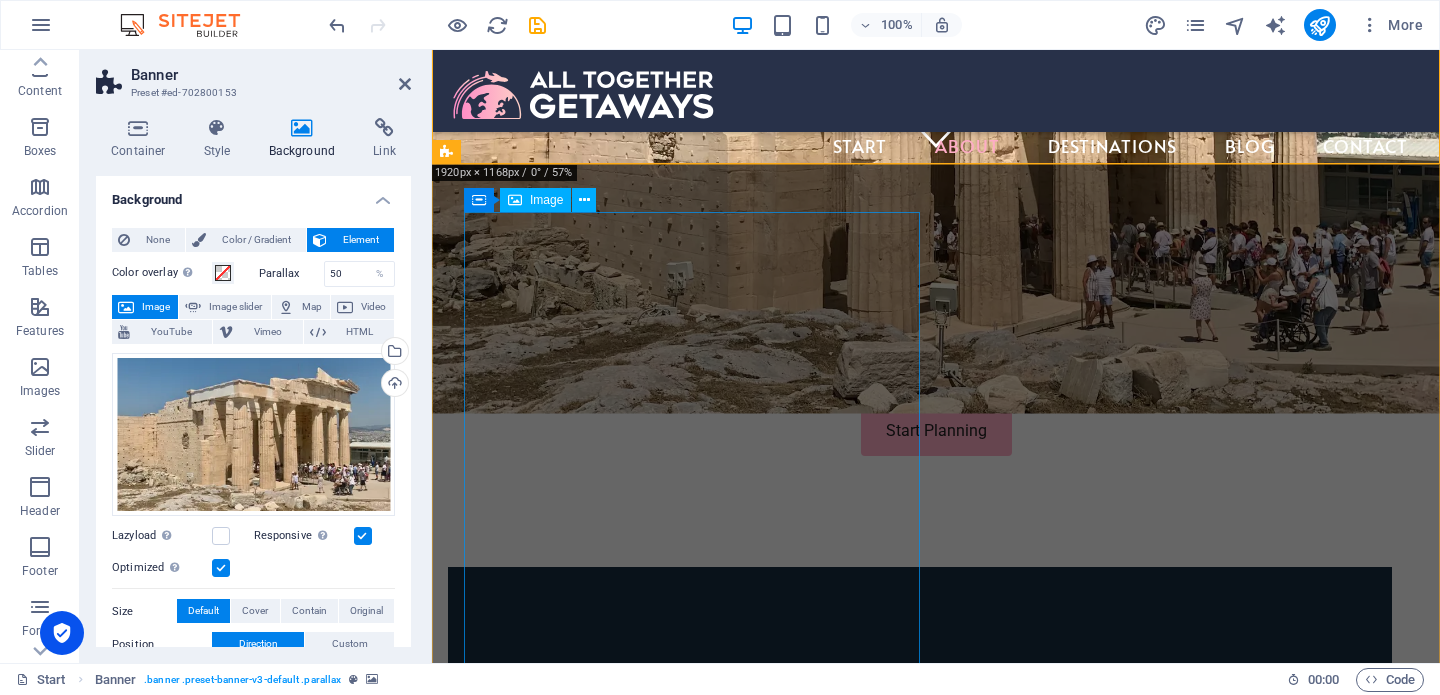 click at bounding box center [920, 1535] 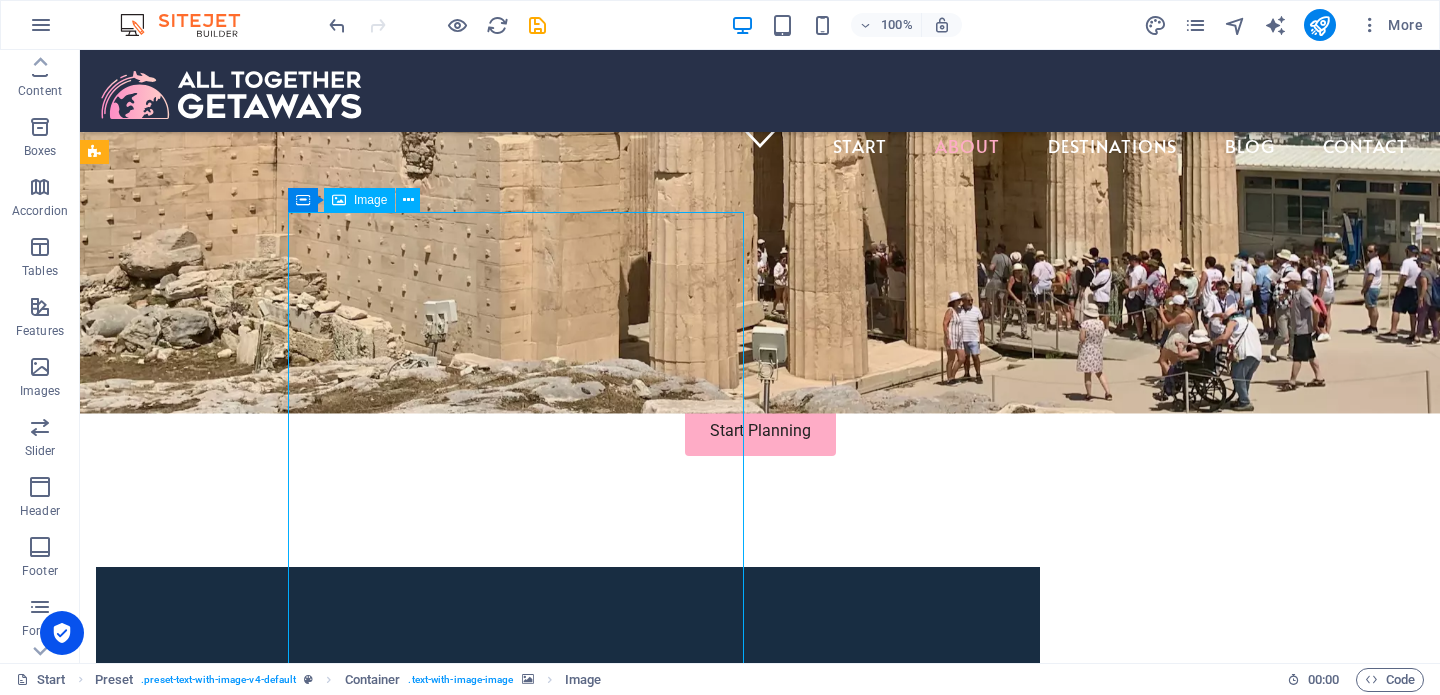 click at bounding box center [568, 1535] 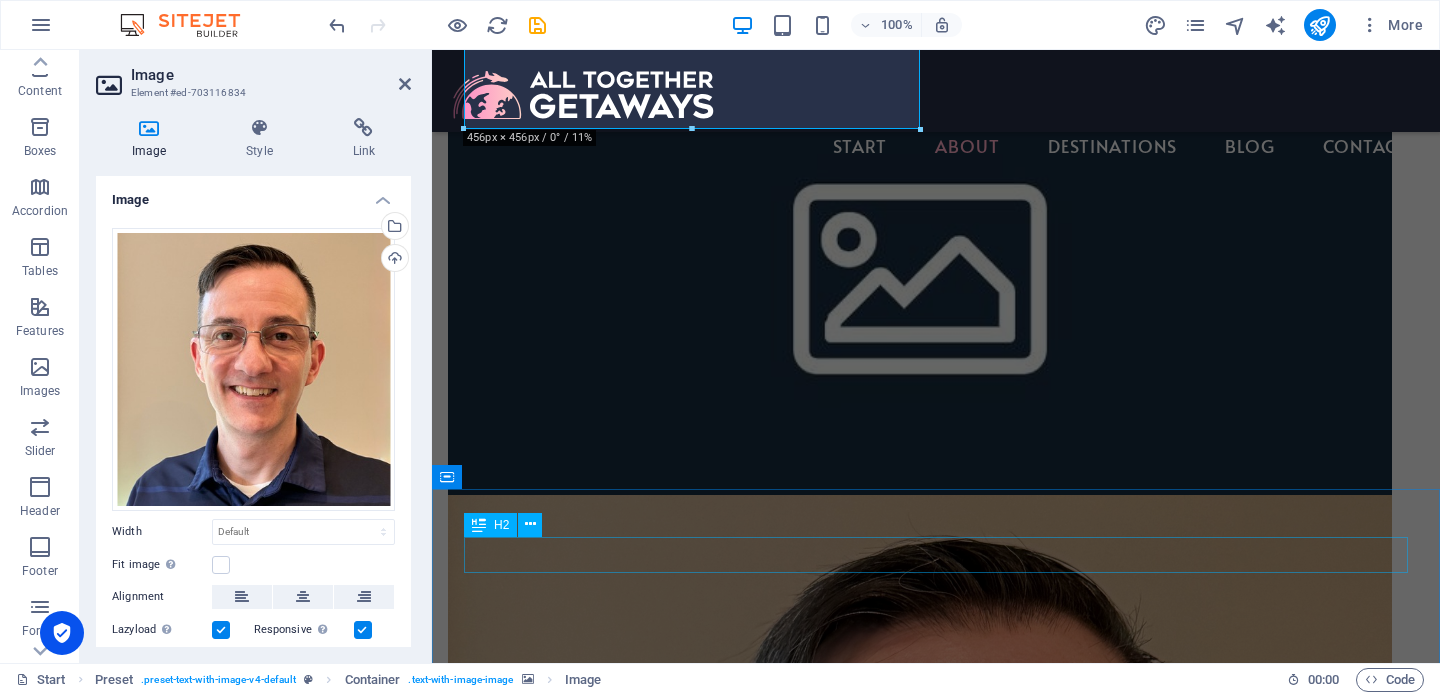 scroll, scrollTop: 1049, scrollLeft: 0, axis: vertical 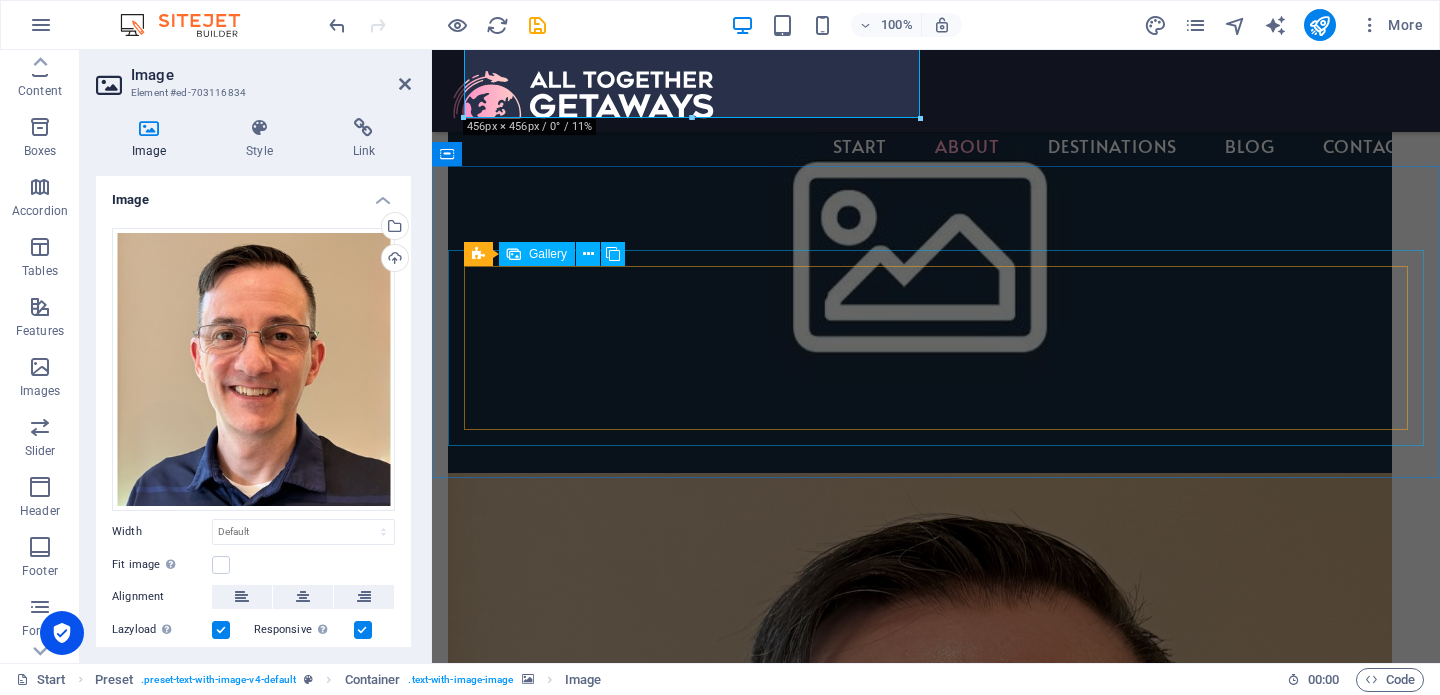 click at bounding box center (545, 2043) 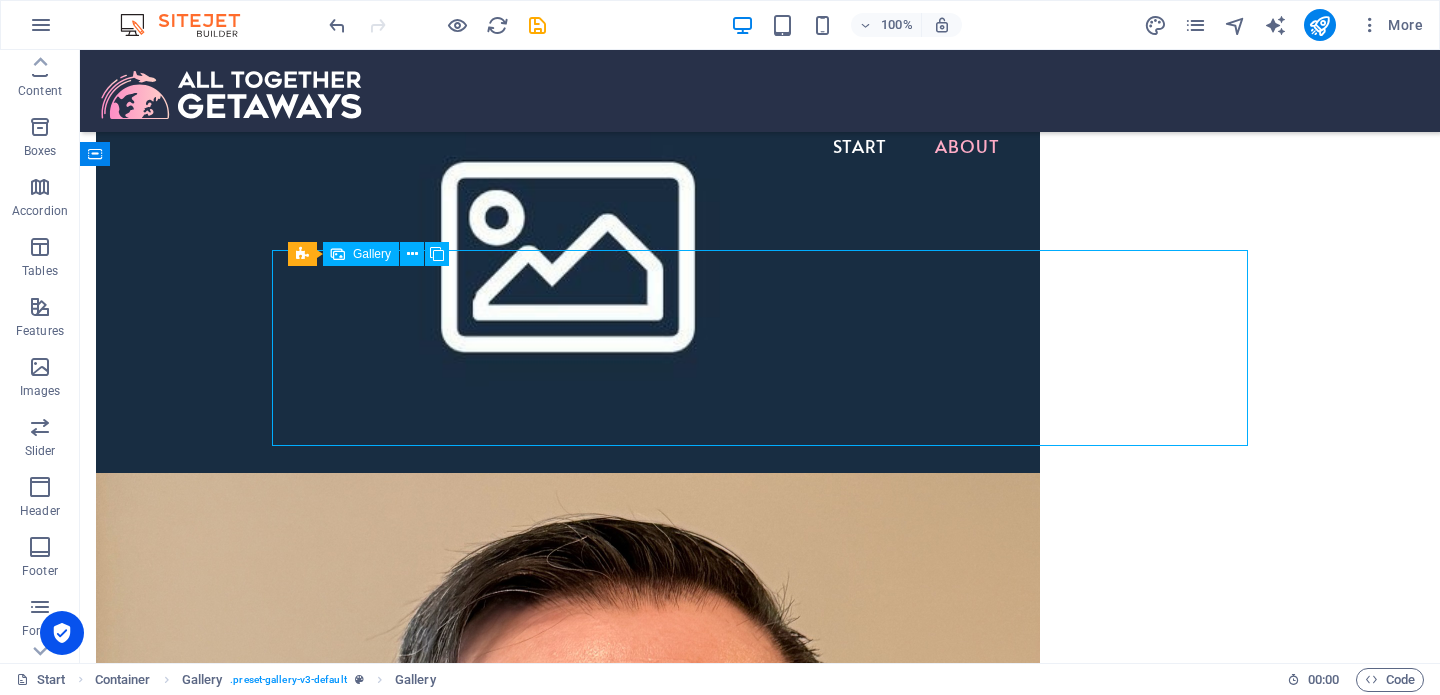 click at bounding box center [369, 2043] 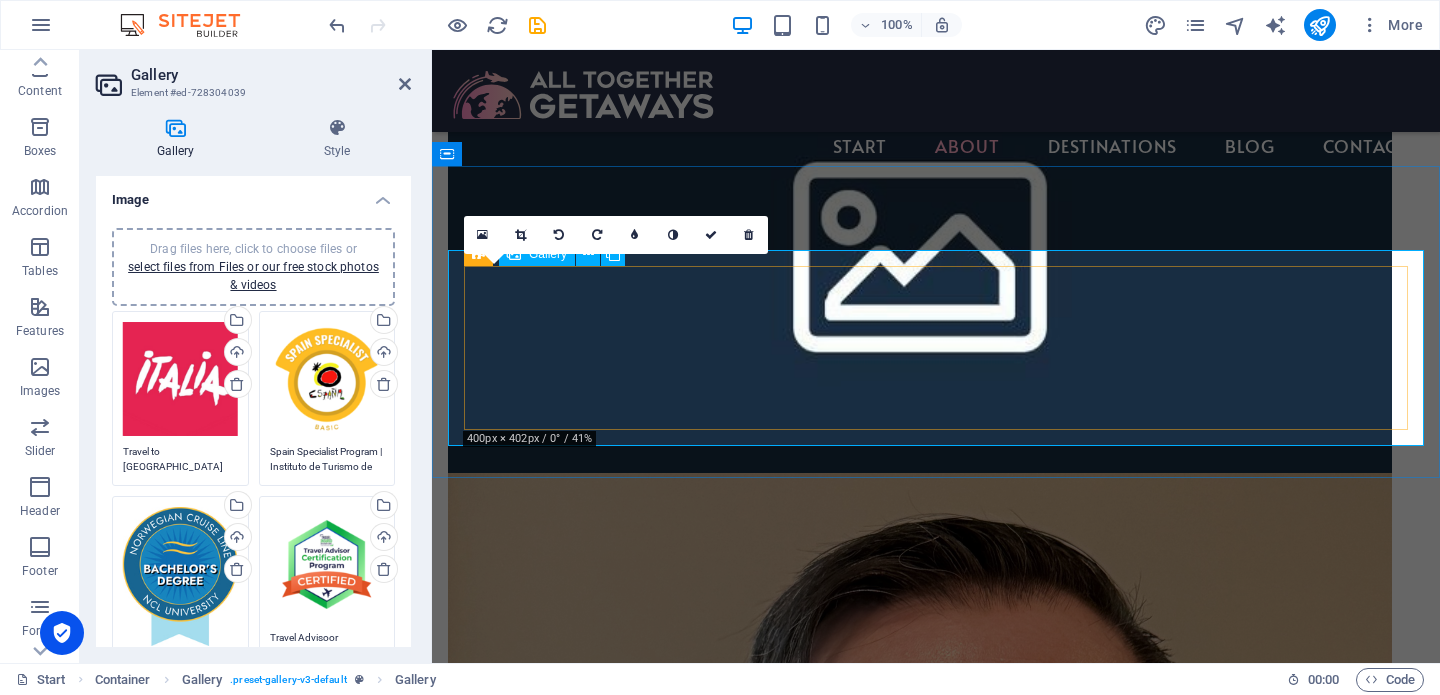 click at bounding box center [545, 2043] 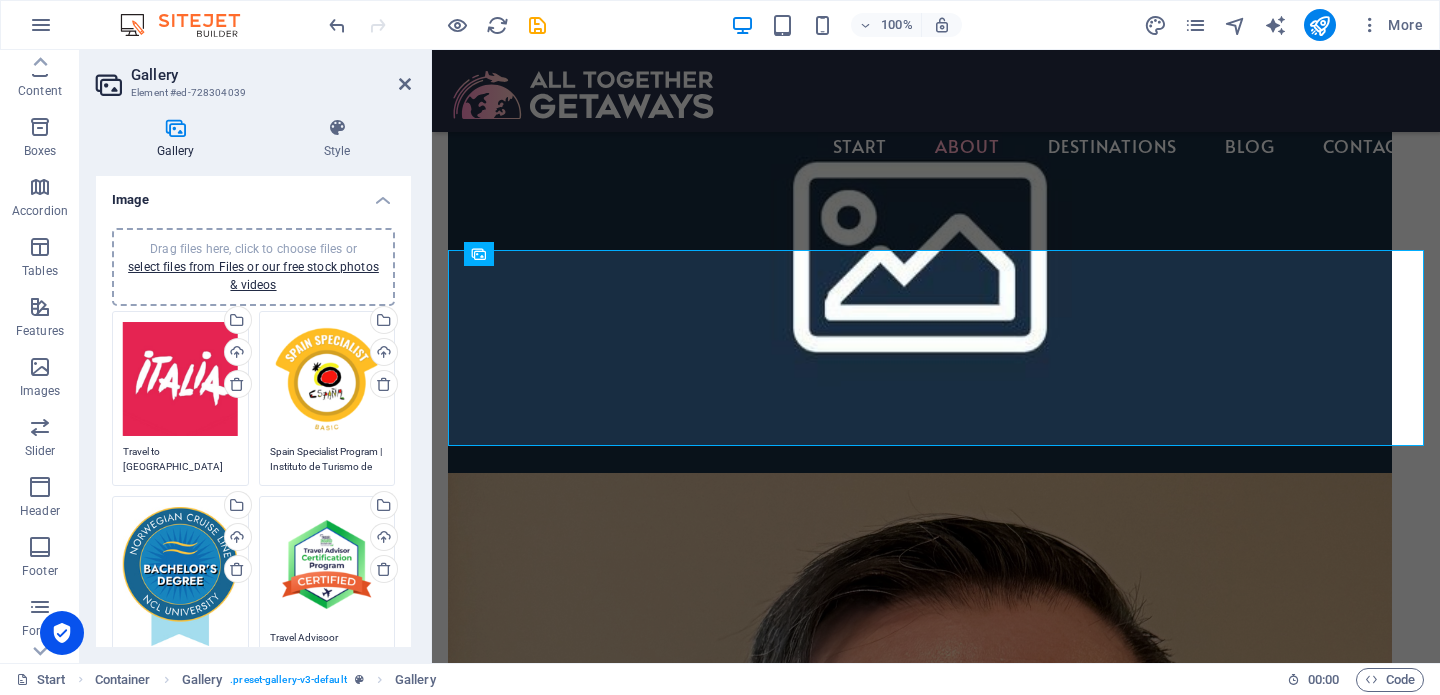 click on "Drag files here, click to choose files or select files from Files or our free stock photos & videos" at bounding box center [180, 379] 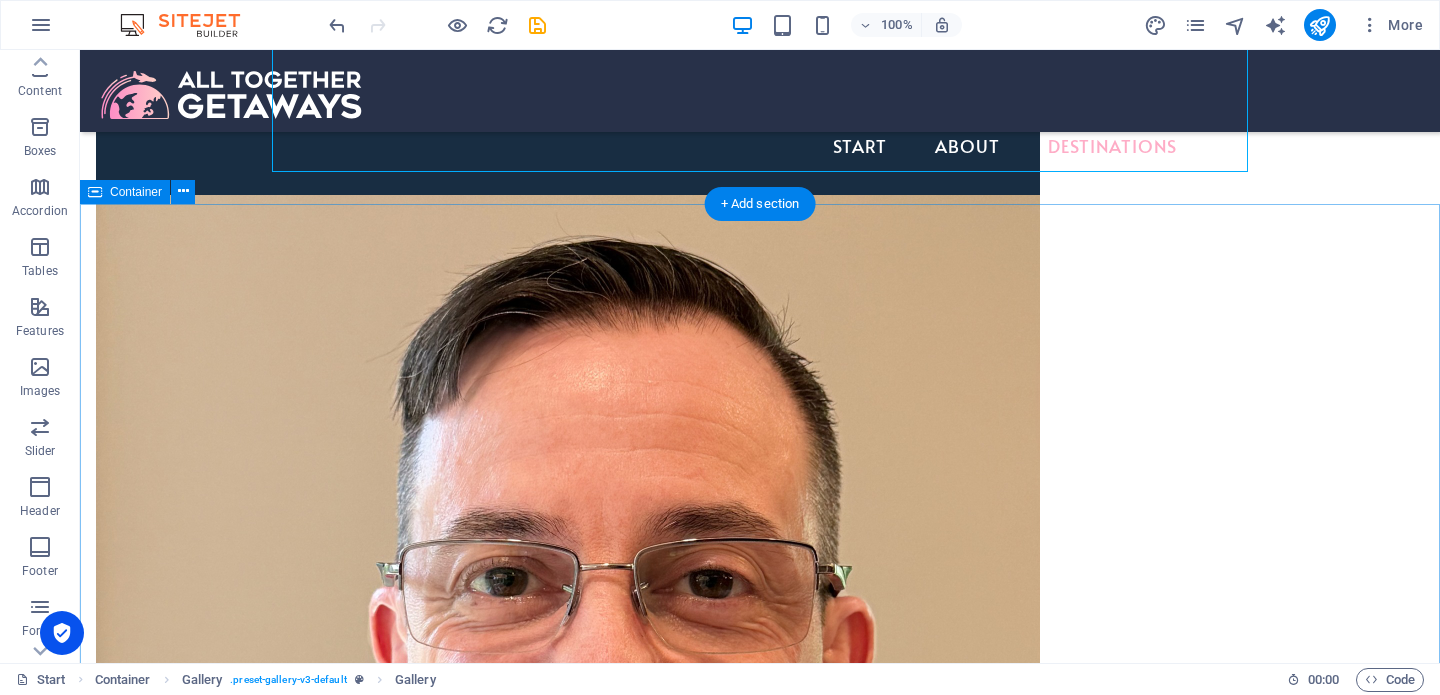 scroll, scrollTop: 1512, scrollLeft: 0, axis: vertical 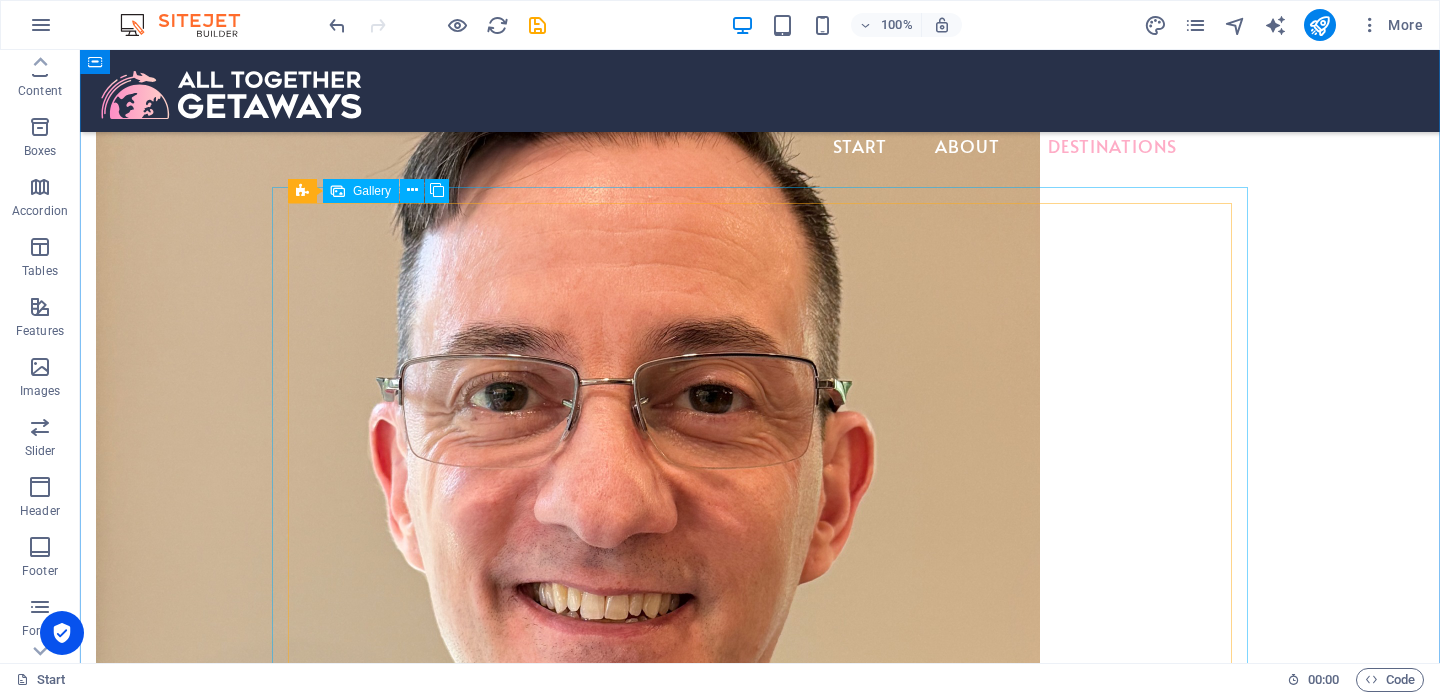 click at bounding box center [589, 2068] 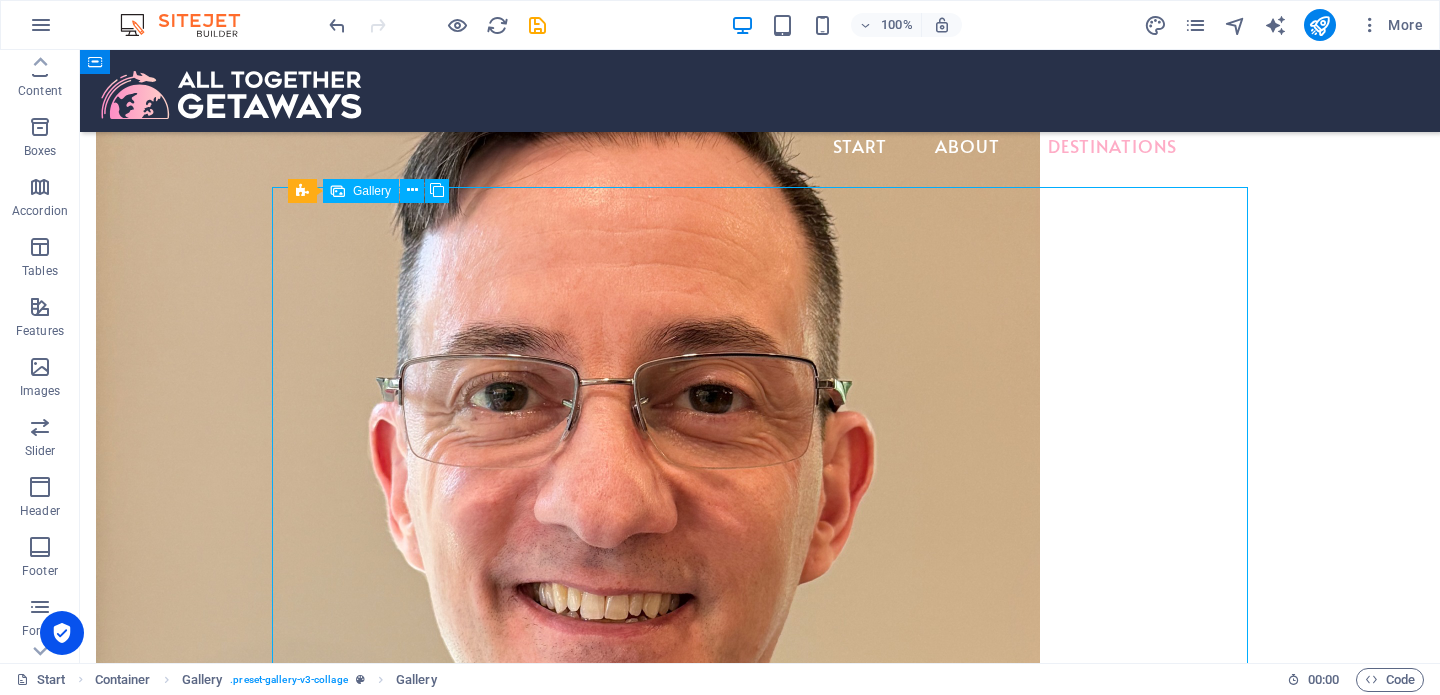 click at bounding box center [589, 2068] 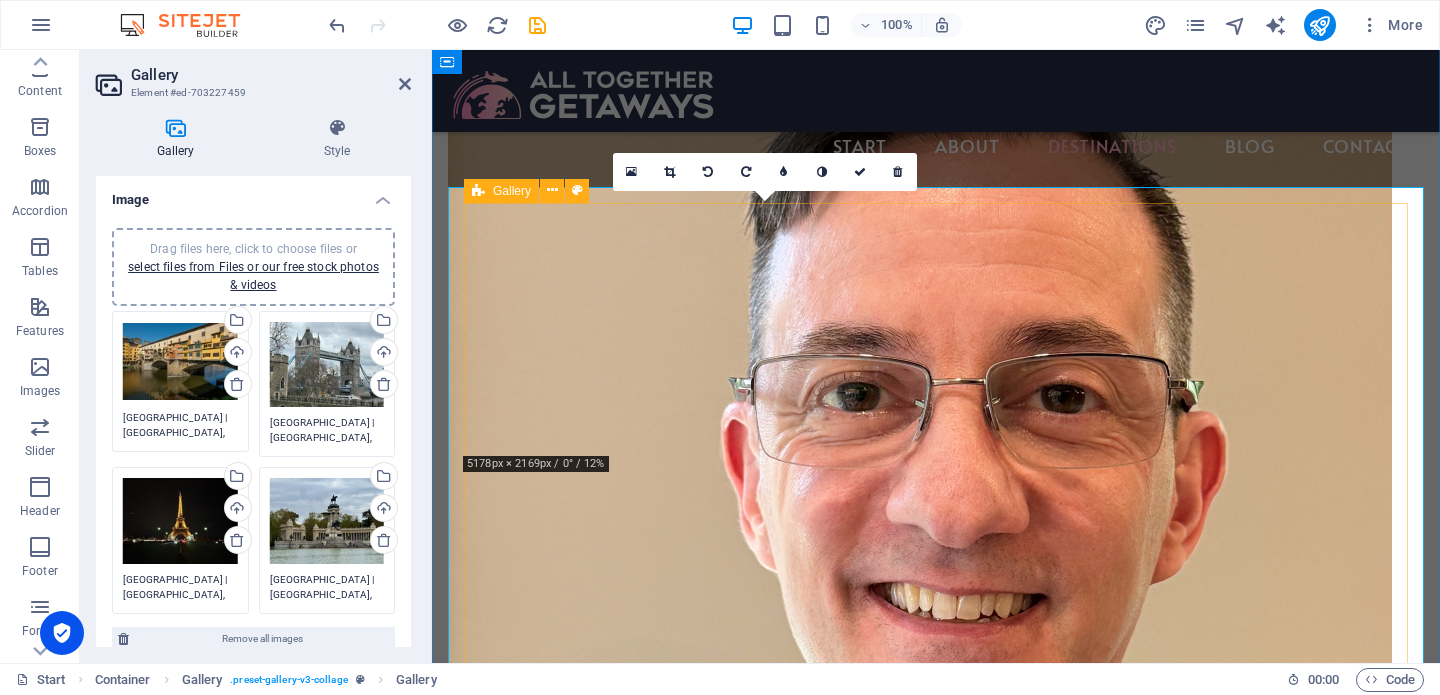 click at bounding box center [478, 191] 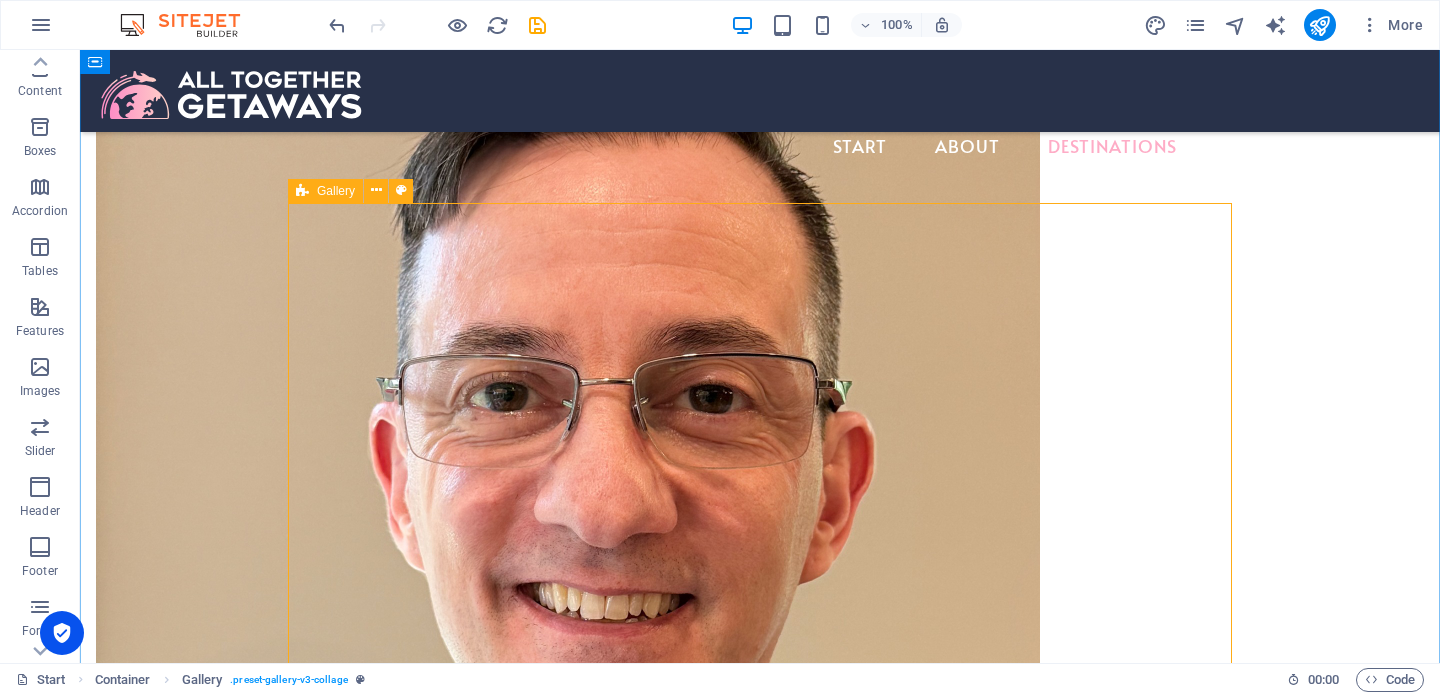 click at bounding box center (302, 191) 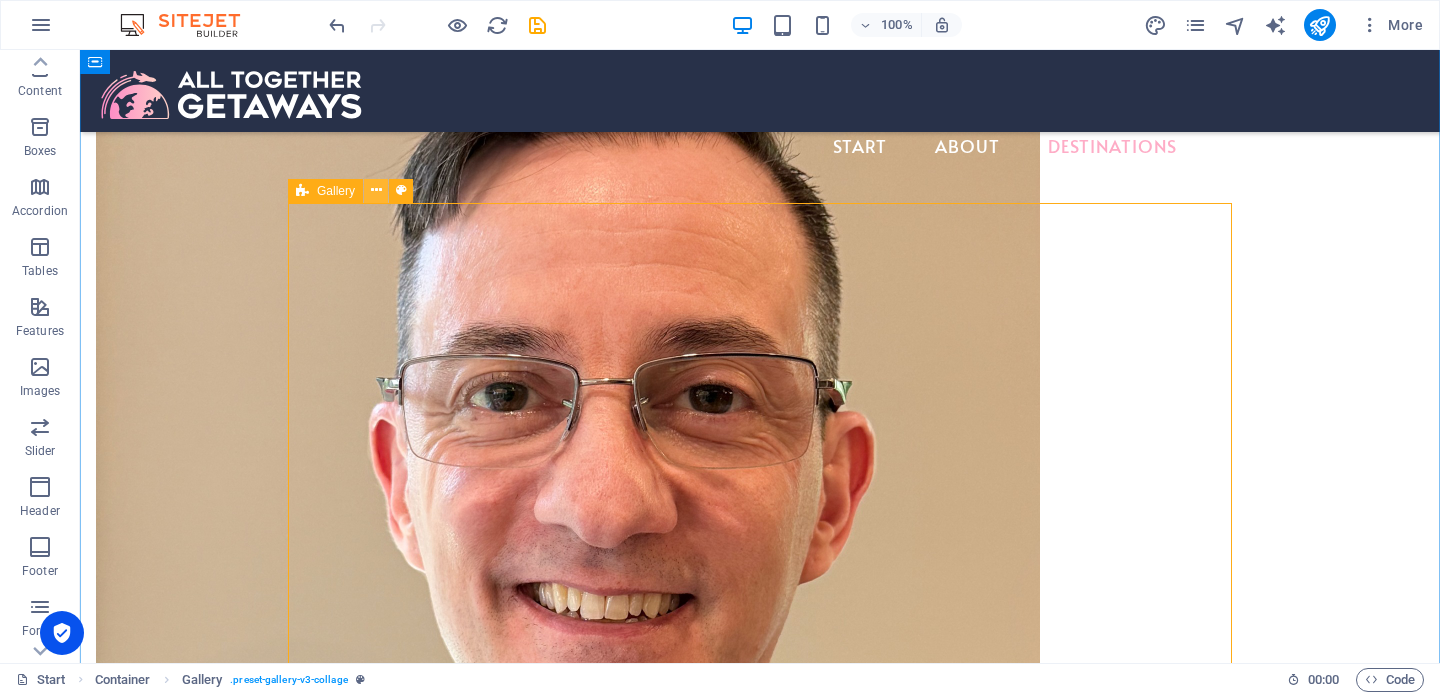 click at bounding box center [376, 191] 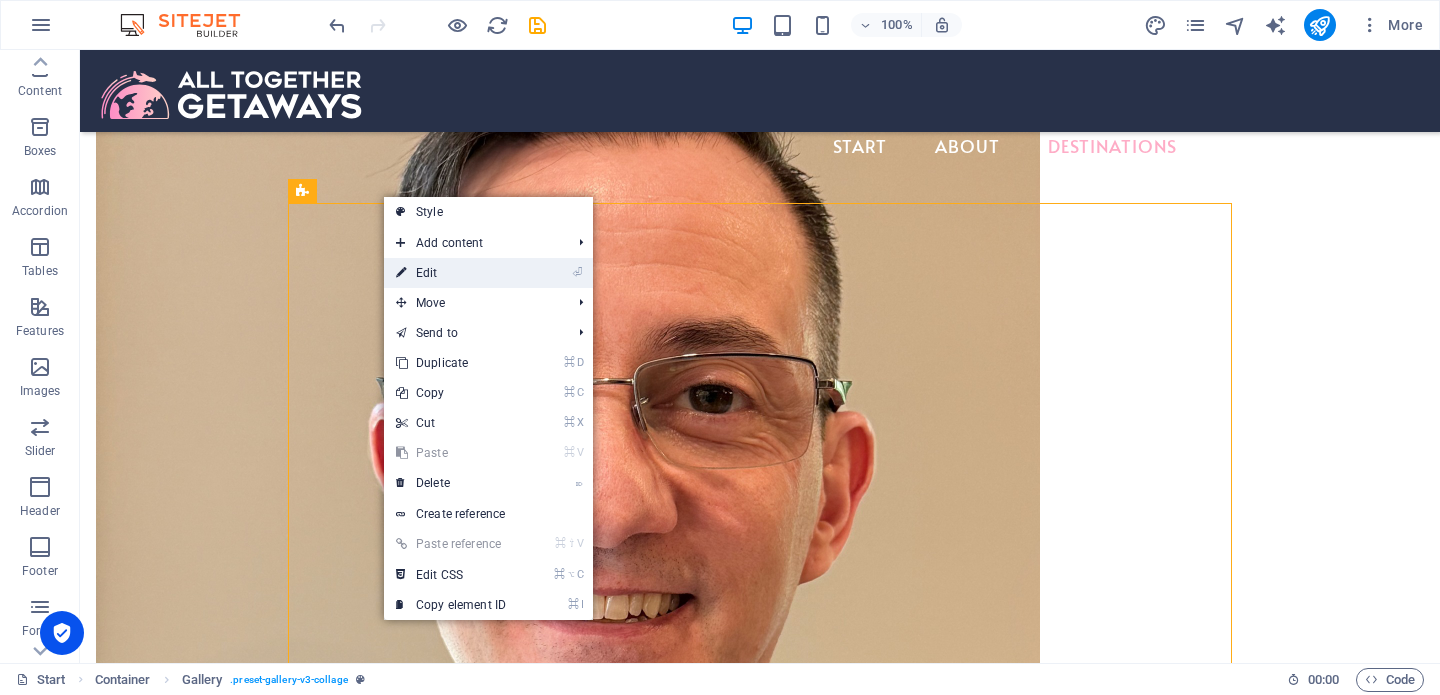 click at bounding box center [401, 273] 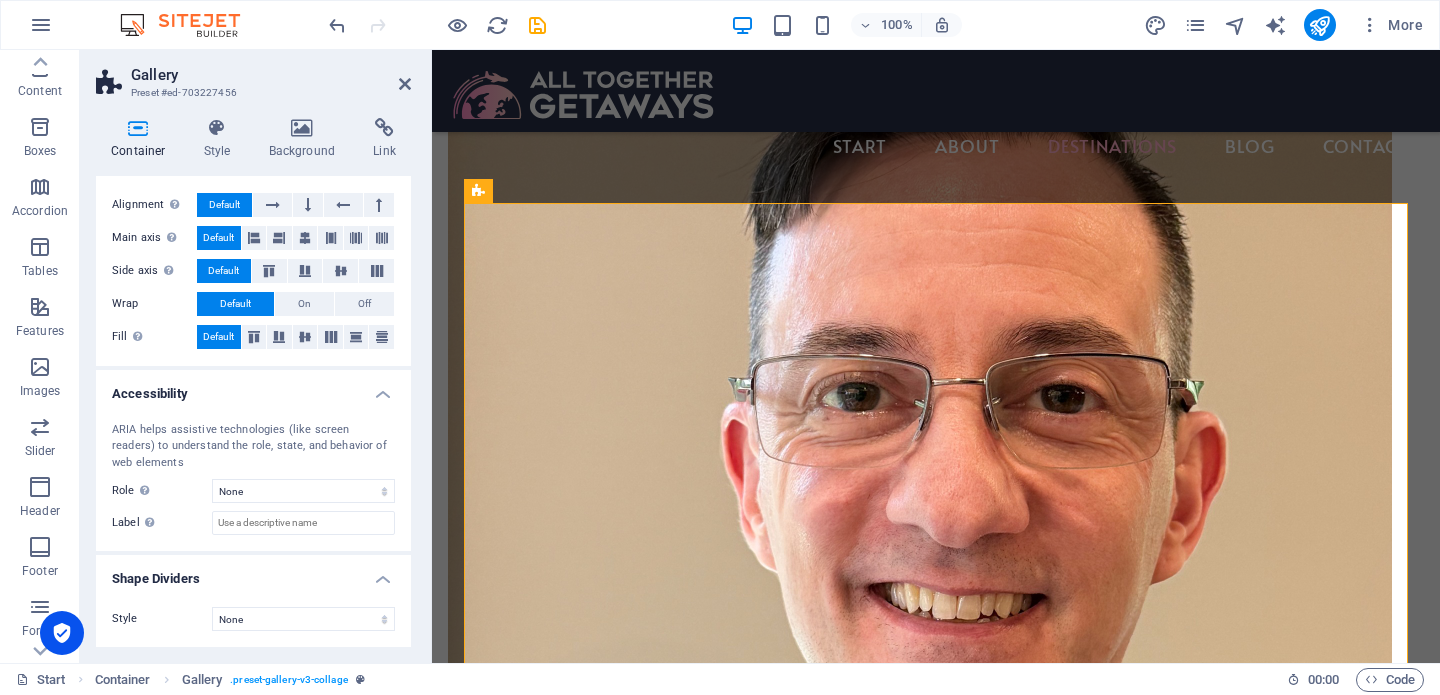 scroll, scrollTop: 0, scrollLeft: 0, axis: both 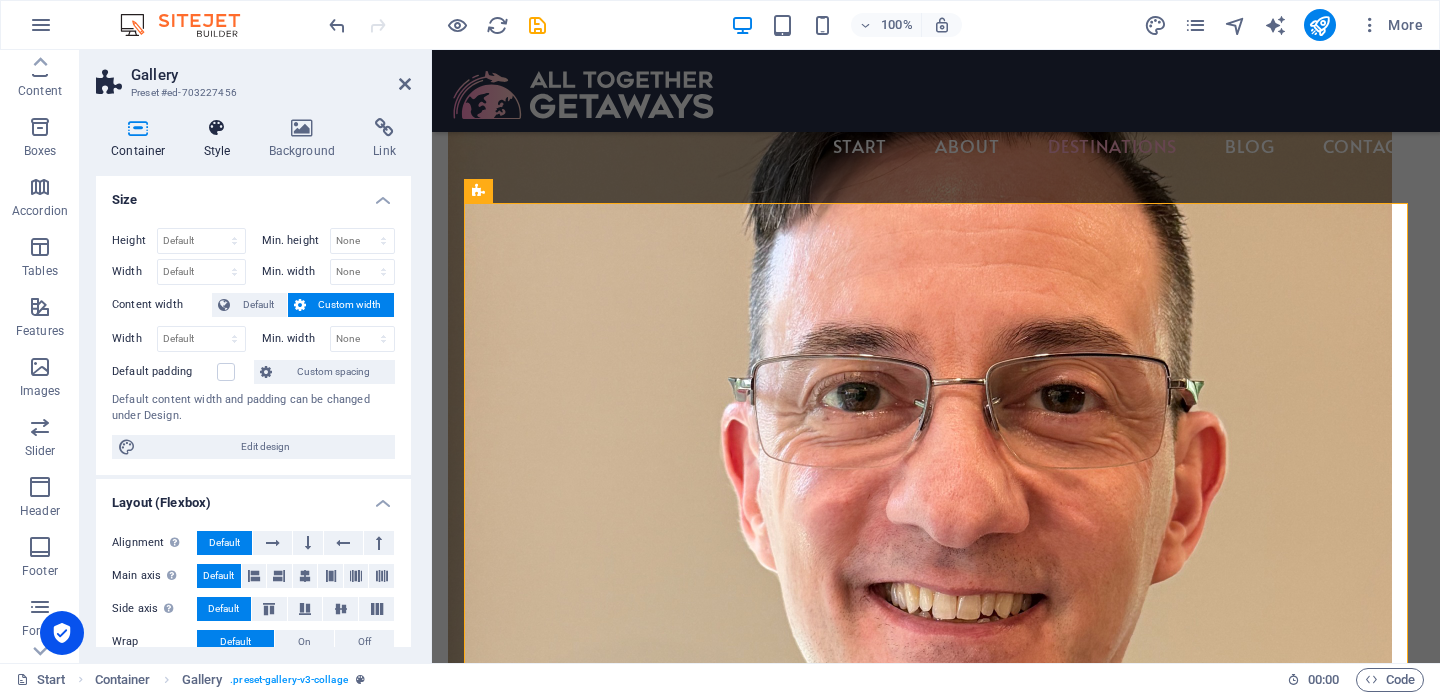 click at bounding box center (217, 128) 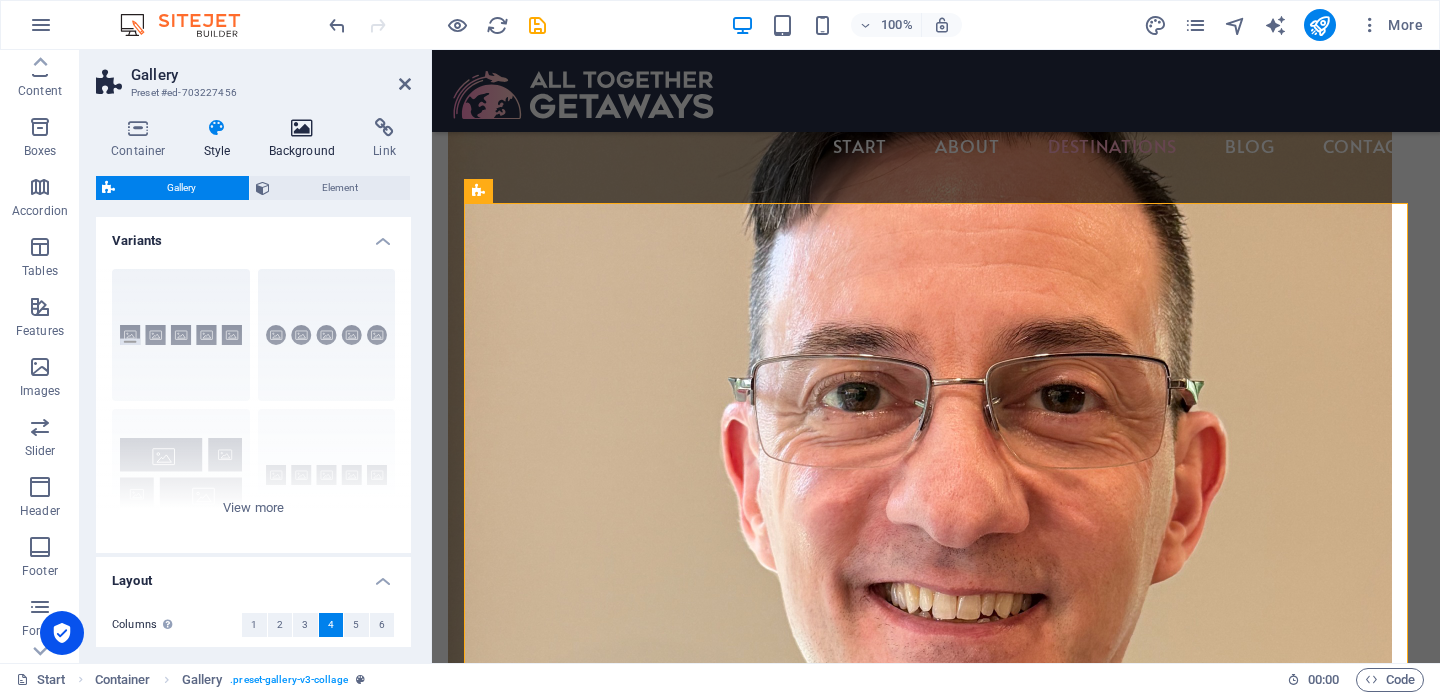 click at bounding box center [302, 128] 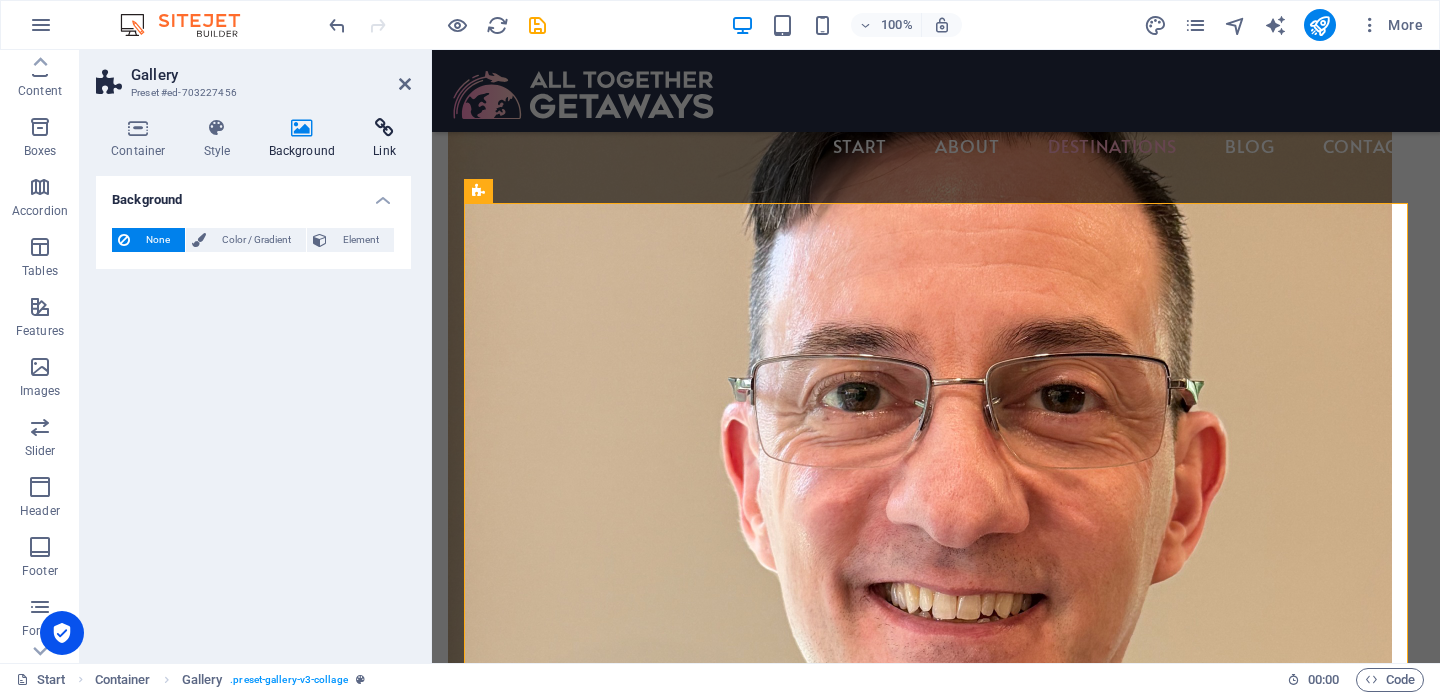 click at bounding box center (384, 128) 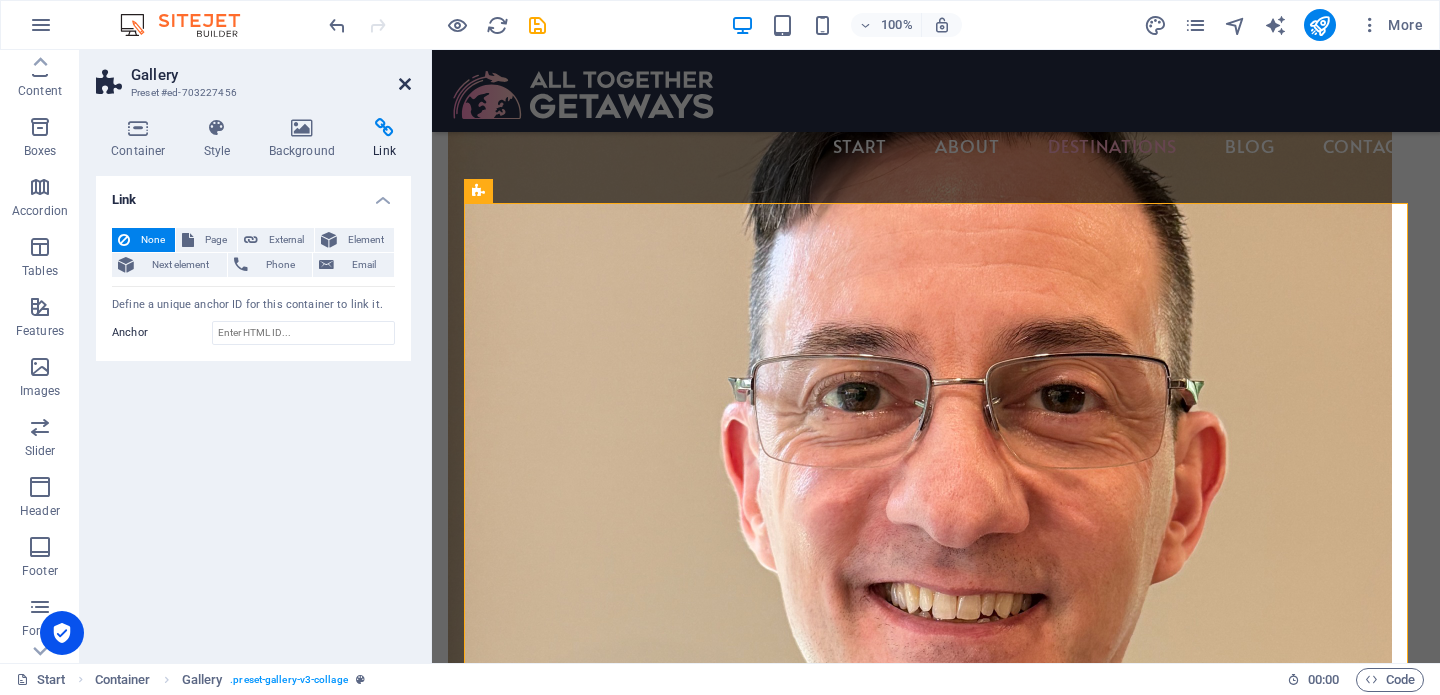 click at bounding box center [405, 84] 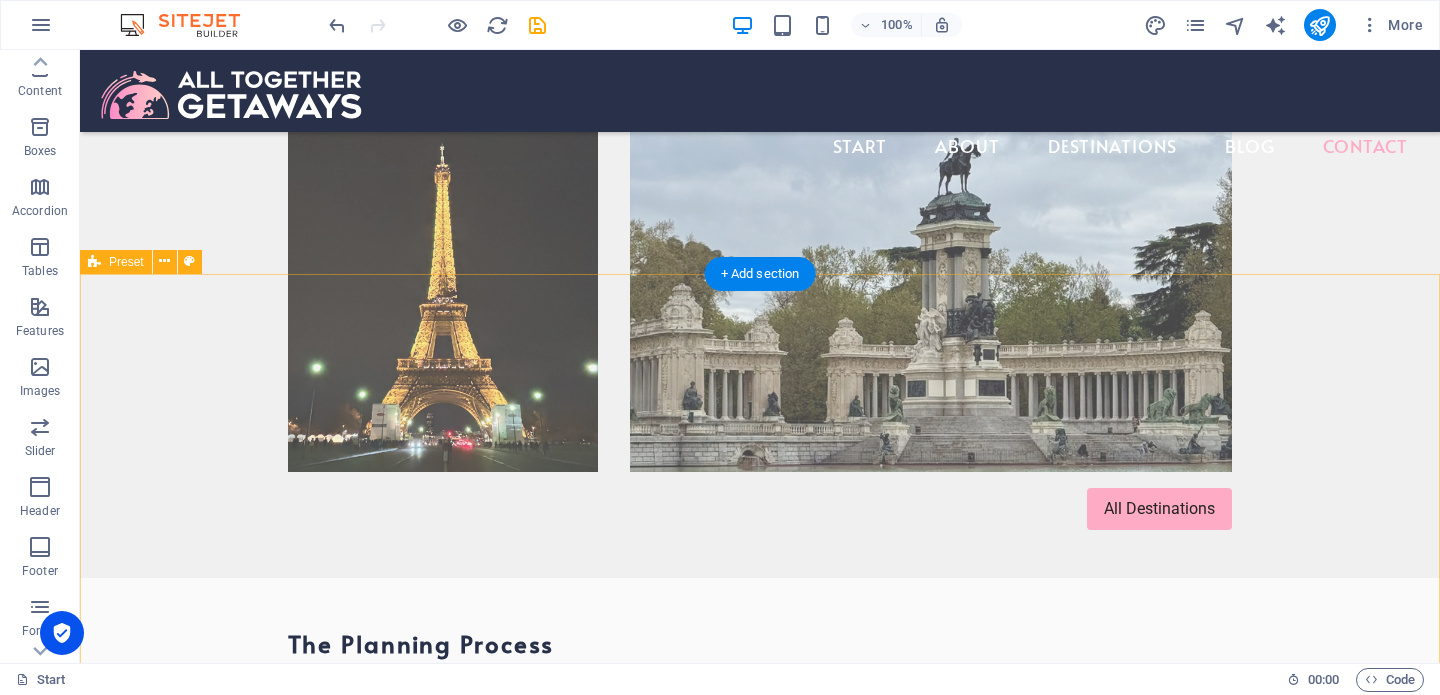 scroll, scrollTop: 3672, scrollLeft: 0, axis: vertical 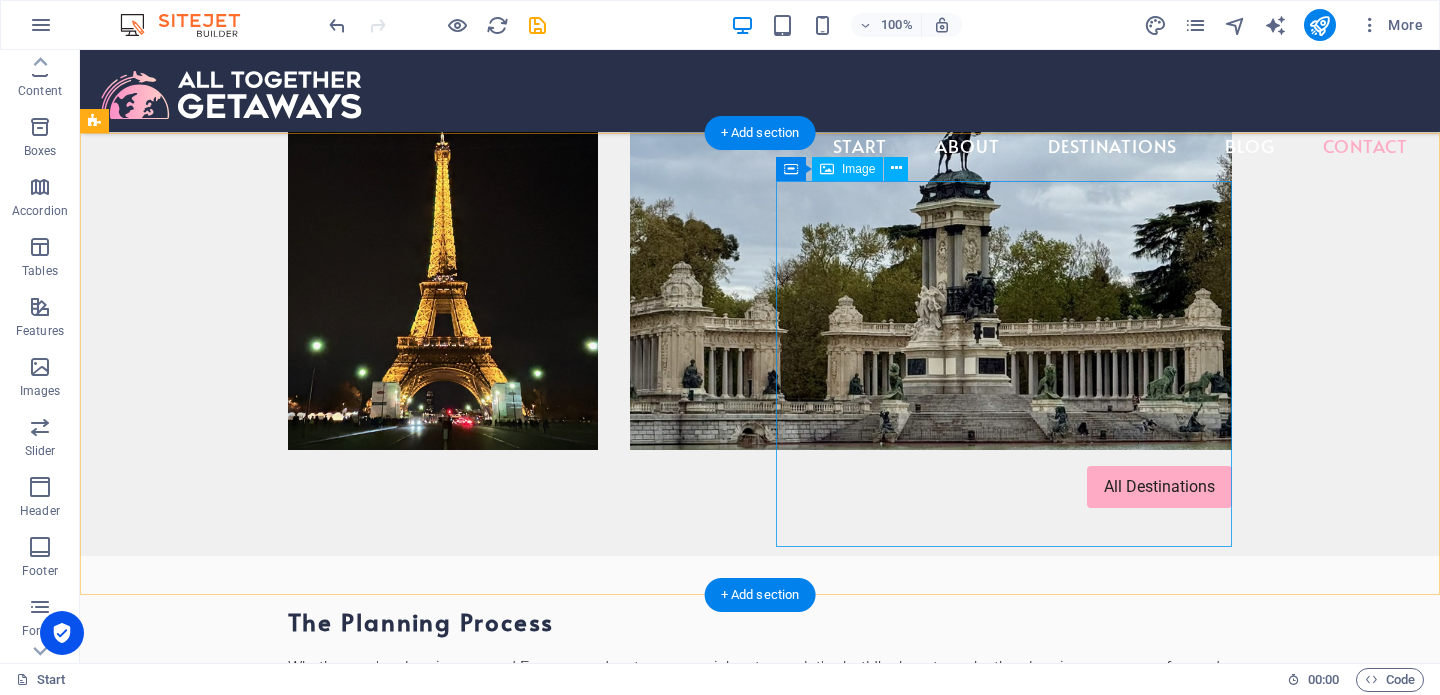click on "[DATE] procession along [GEOGRAPHIC_DATA] | [GEOGRAPHIC_DATA], [GEOGRAPHIC_DATA]" at bounding box center (568, 3257) 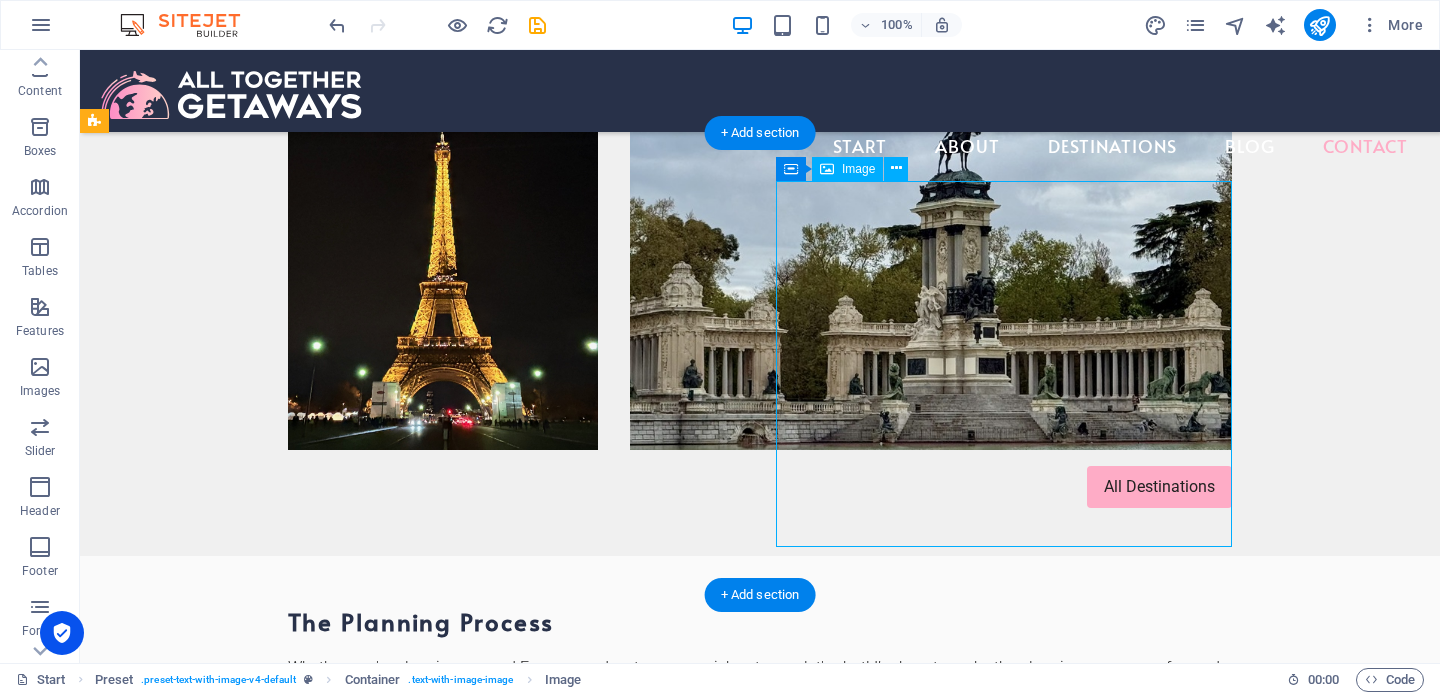 click on "[DATE] procession along [GEOGRAPHIC_DATA] | [GEOGRAPHIC_DATA], [GEOGRAPHIC_DATA]" at bounding box center (568, 3257) 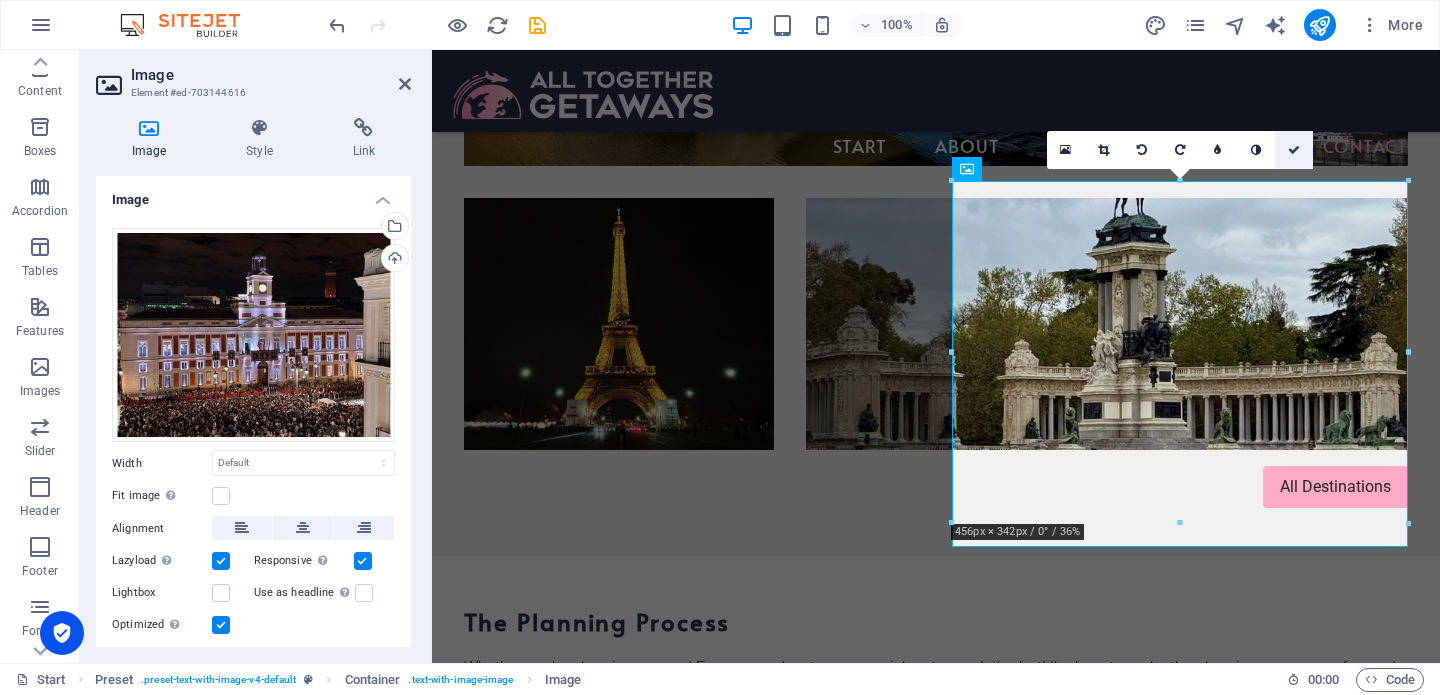 click at bounding box center (1294, 150) 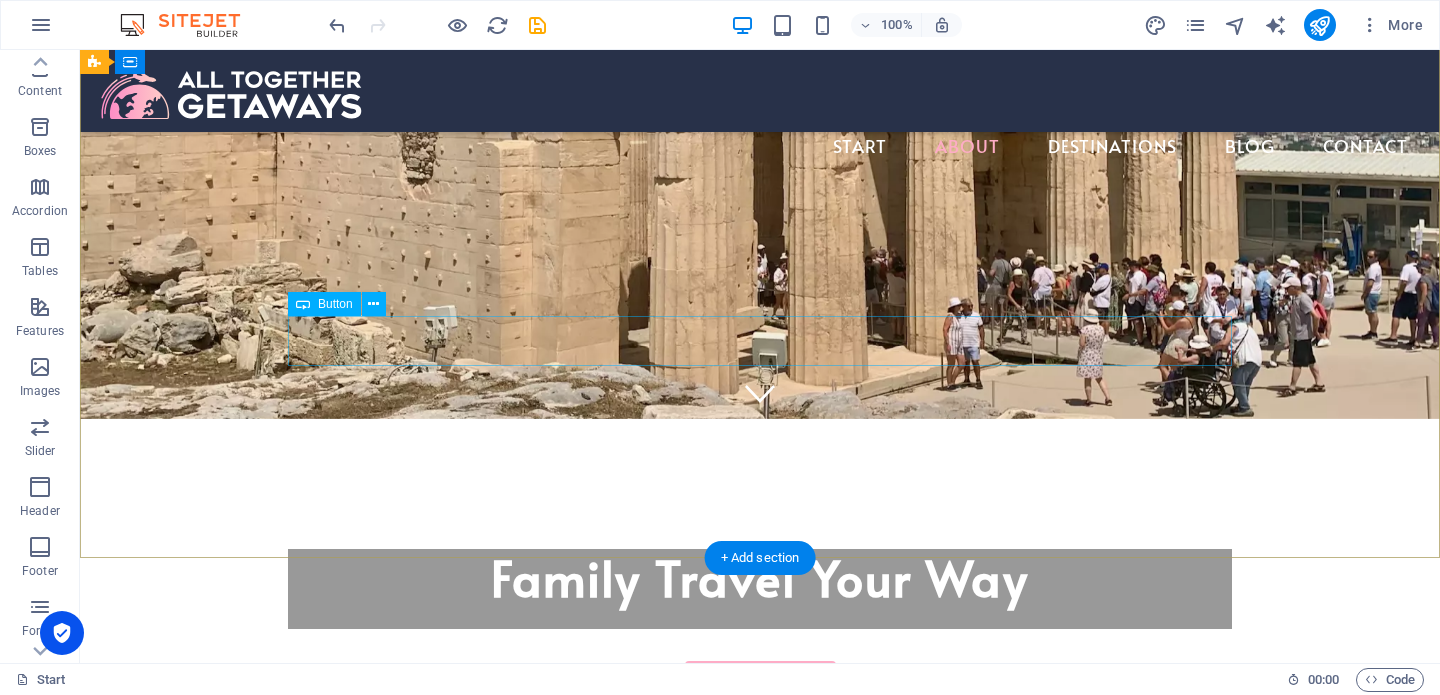 scroll, scrollTop: 0, scrollLeft: 0, axis: both 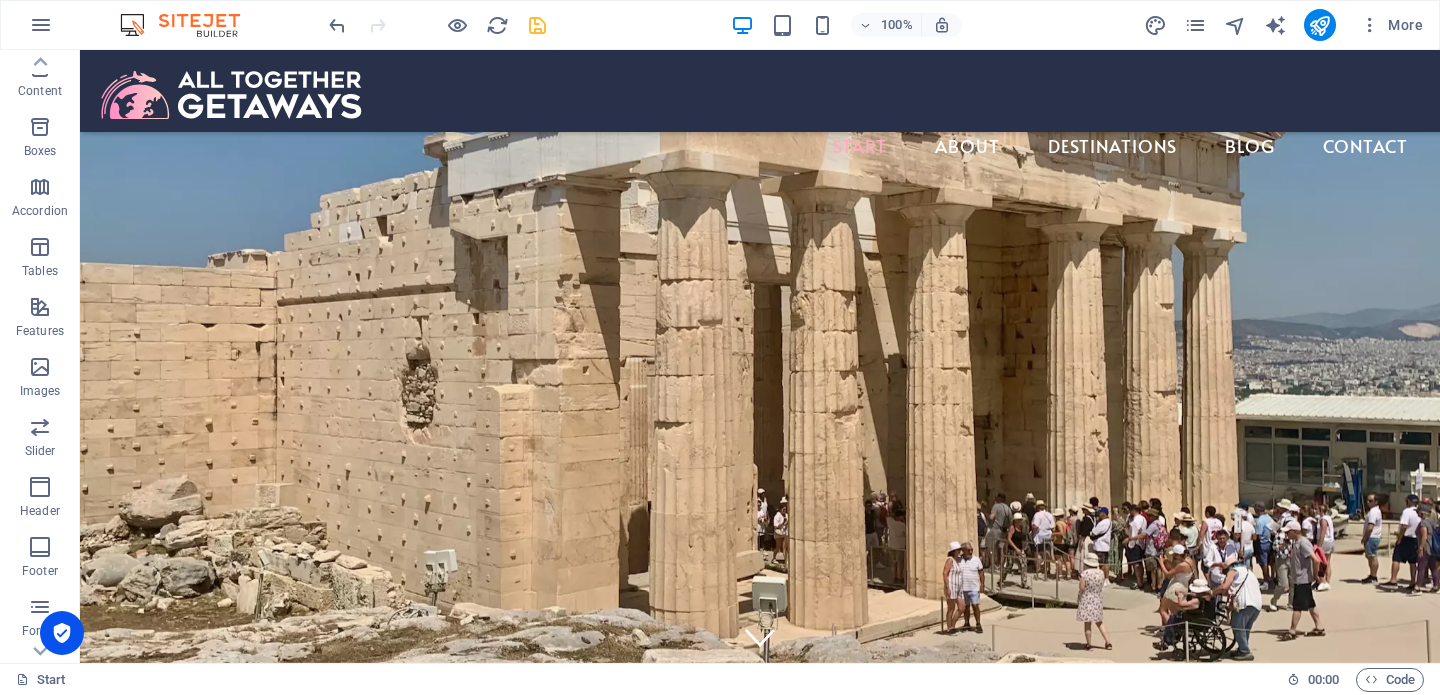 click at bounding box center (537, 25) 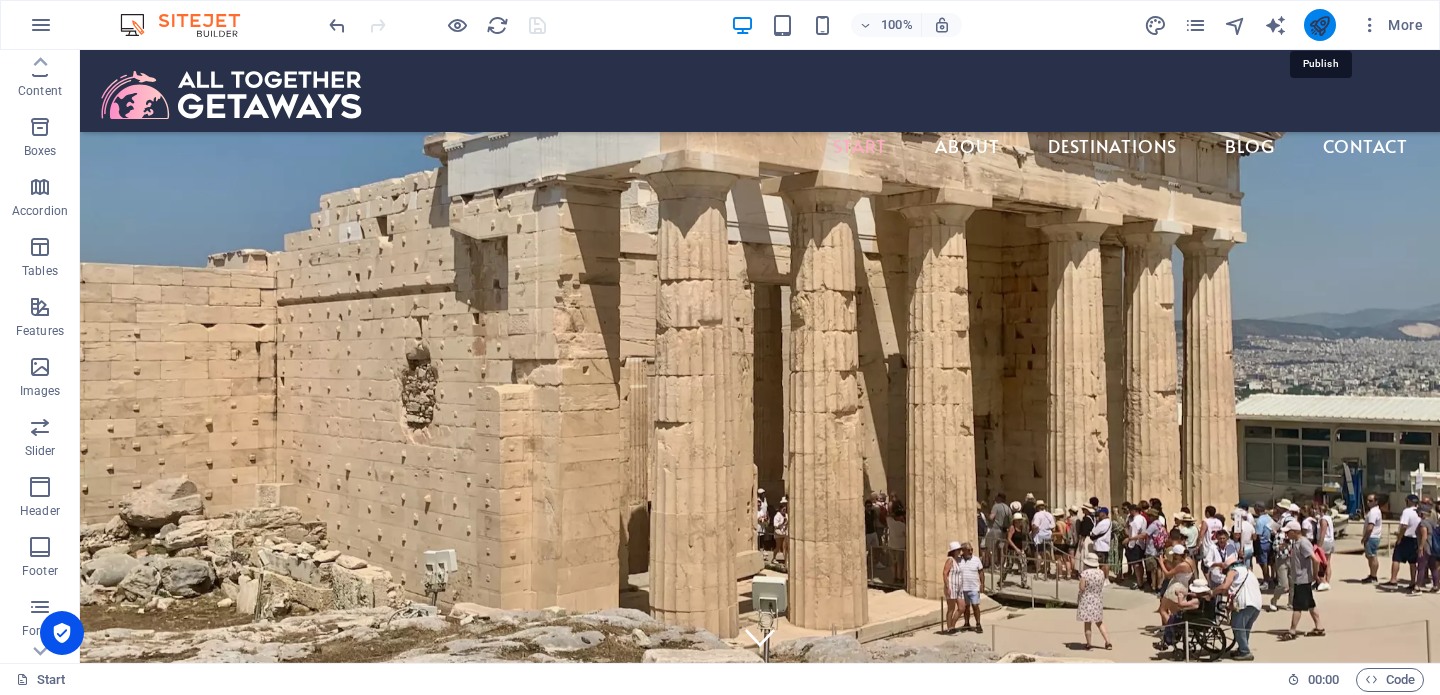 click at bounding box center (1319, 25) 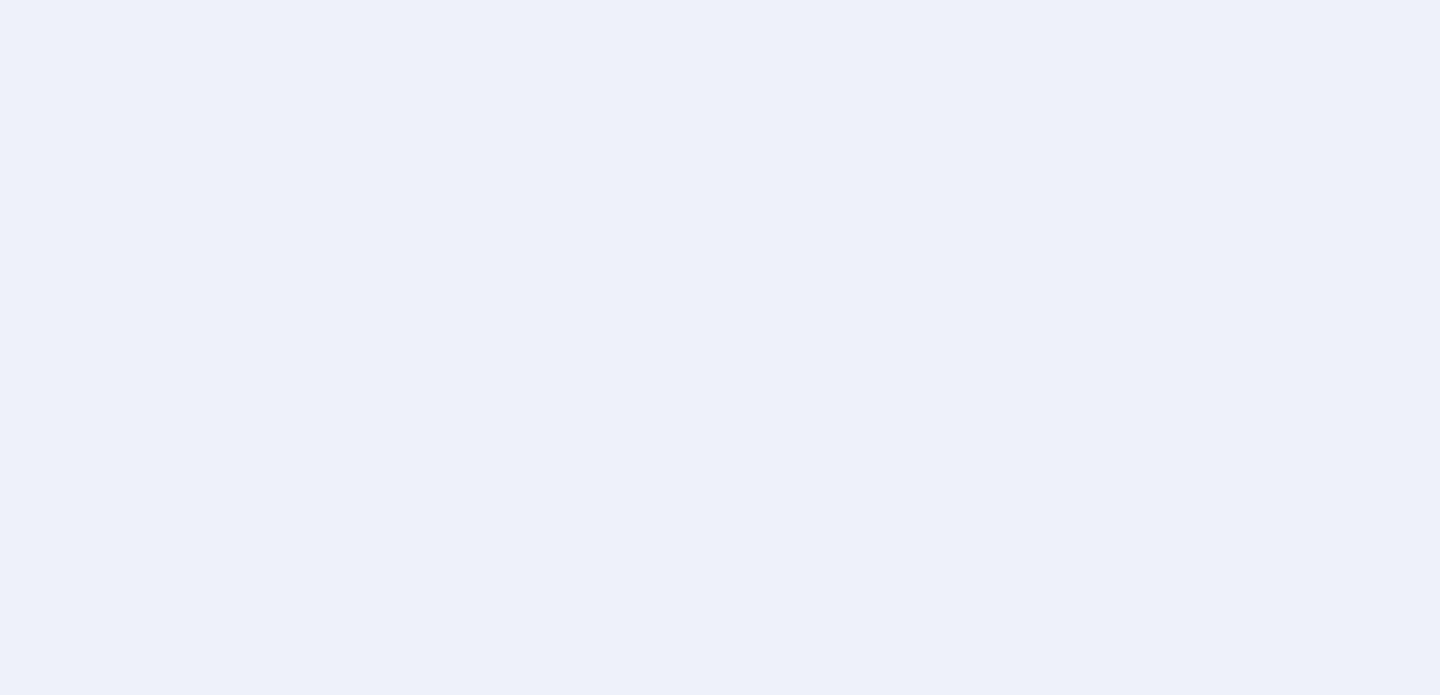 scroll, scrollTop: 0, scrollLeft: 0, axis: both 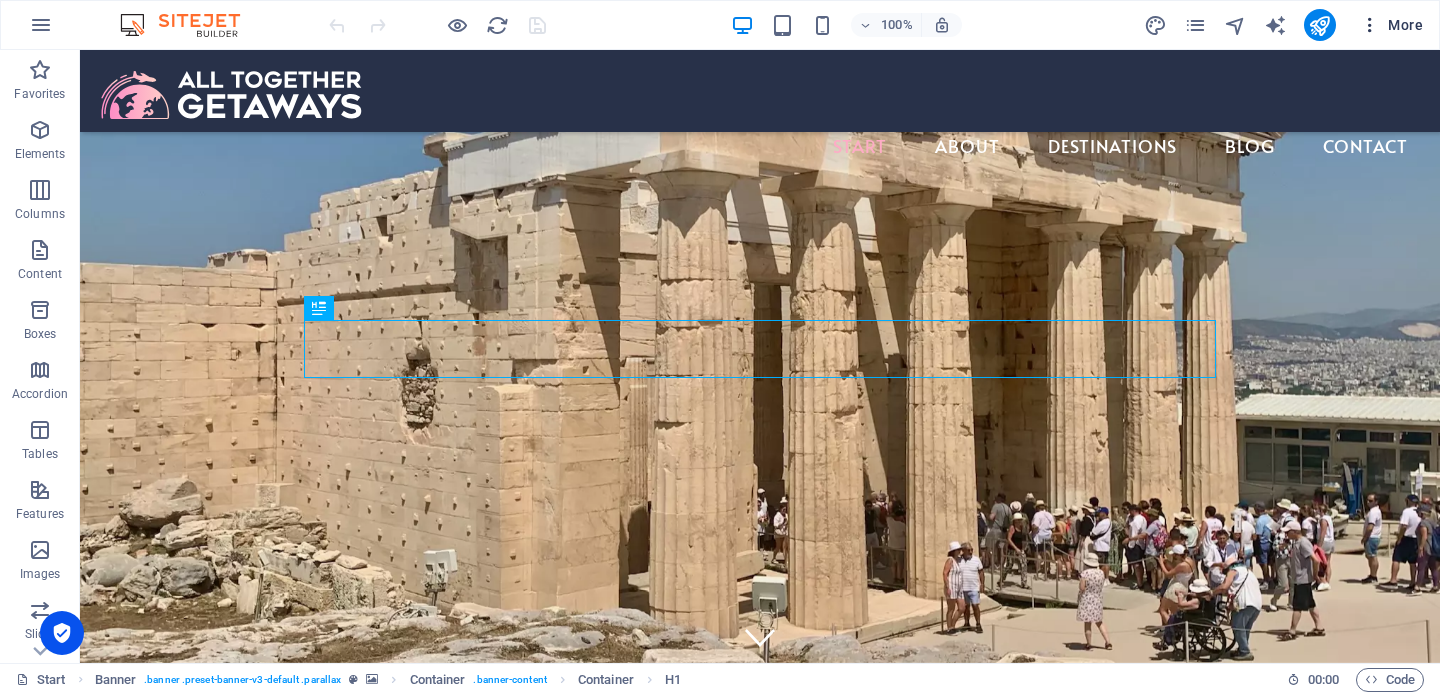 click on "More" at bounding box center (1391, 25) 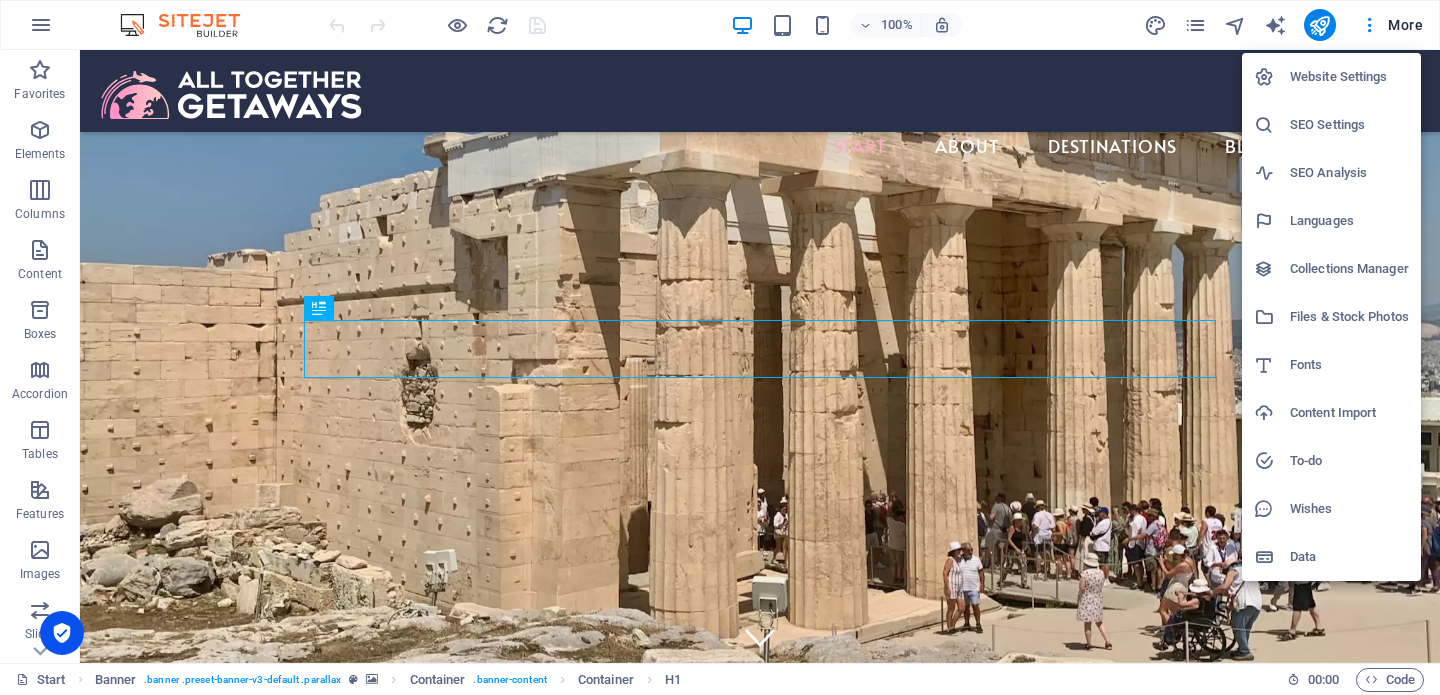 click on "Website Settings" at bounding box center (1349, 77) 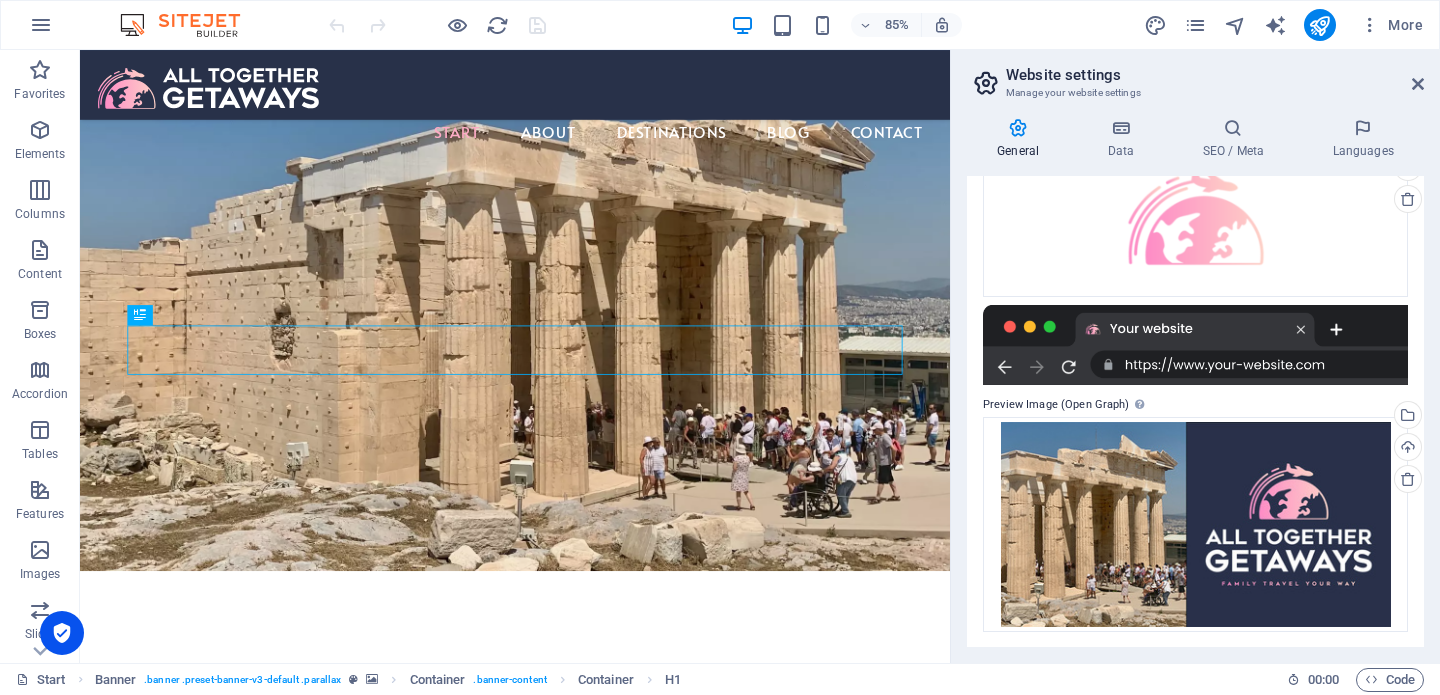 scroll, scrollTop: 0, scrollLeft: 0, axis: both 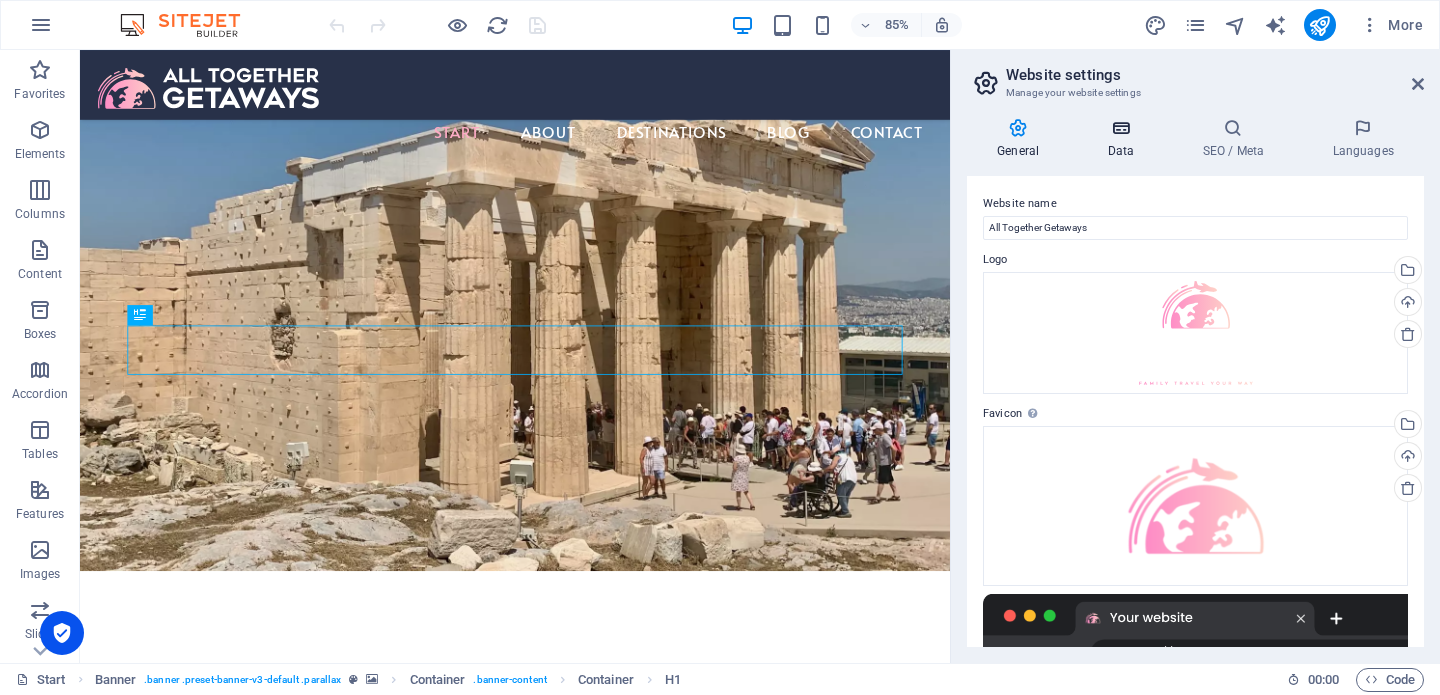 click at bounding box center (1120, 128) 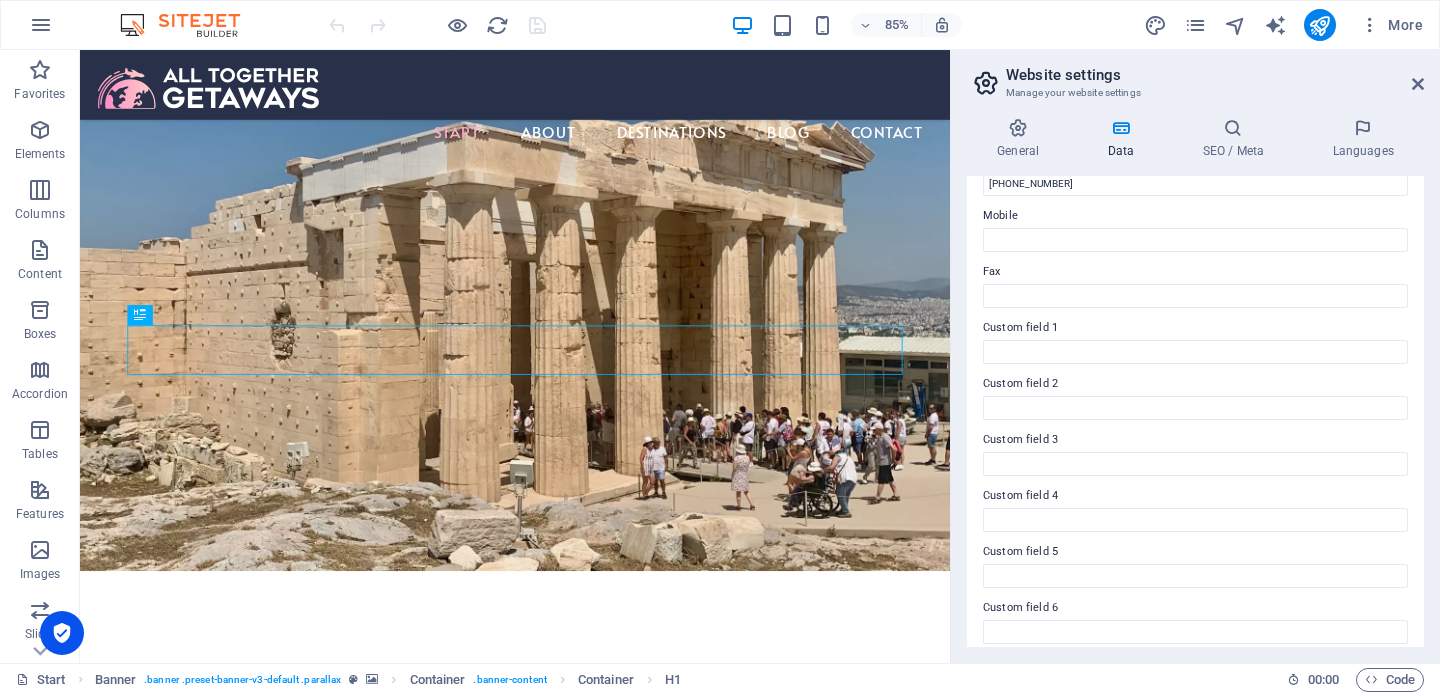 scroll, scrollTop: 489, scrollLeft: 0, axis: vertical 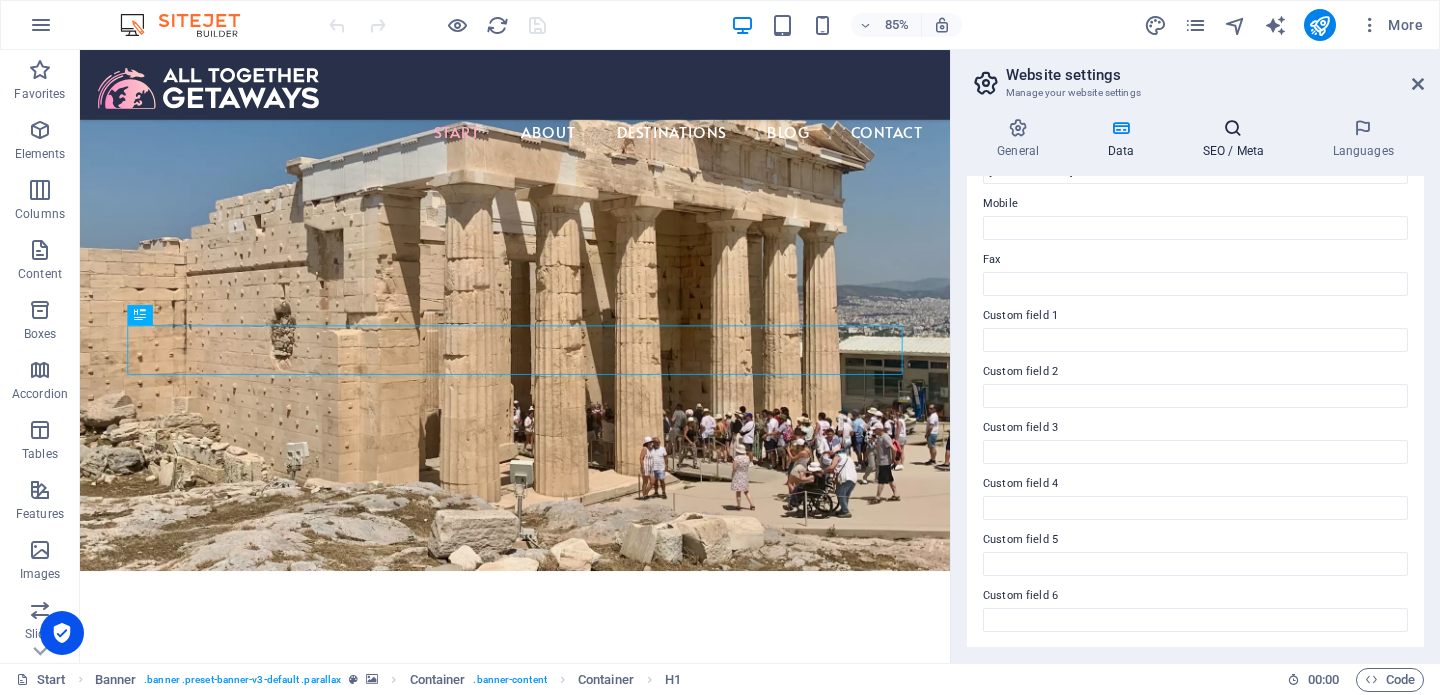 click at bounding box center [1233, 128] 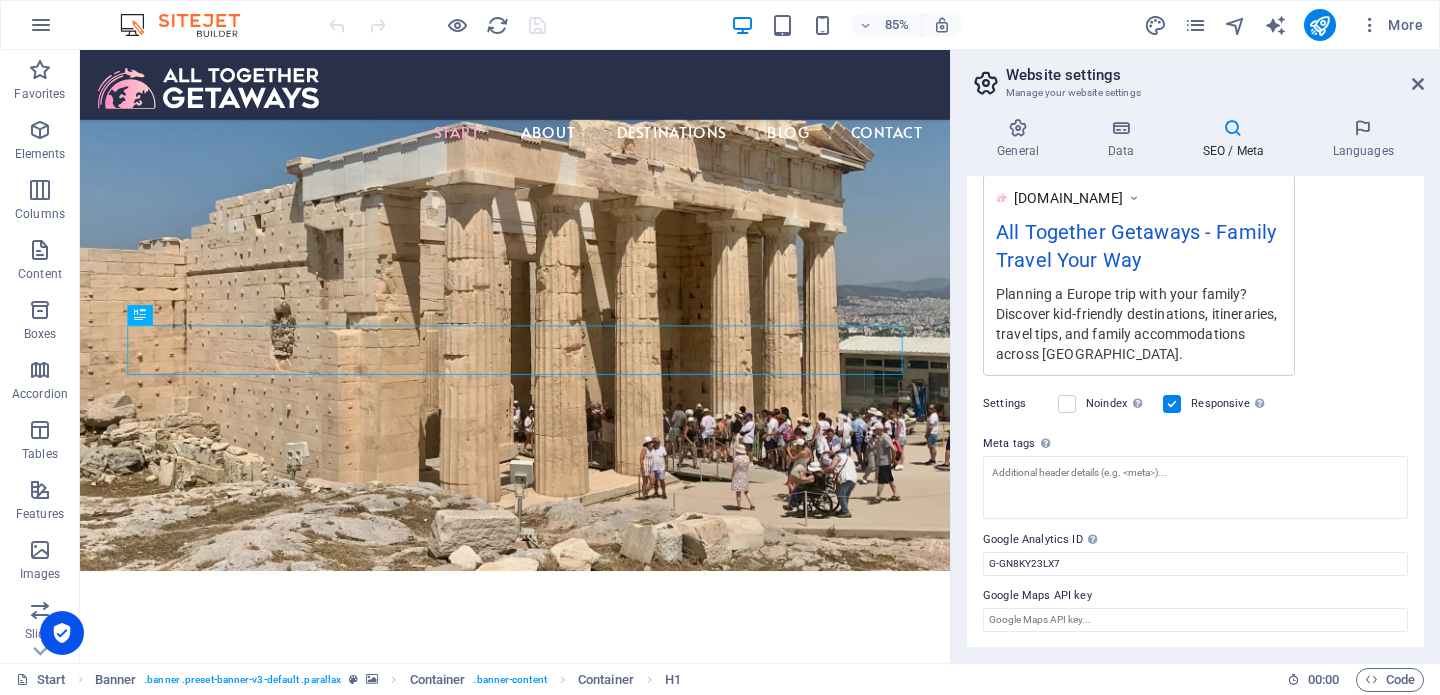 scroll, scrollTop: 0, scrollLeft: 0, axis: both 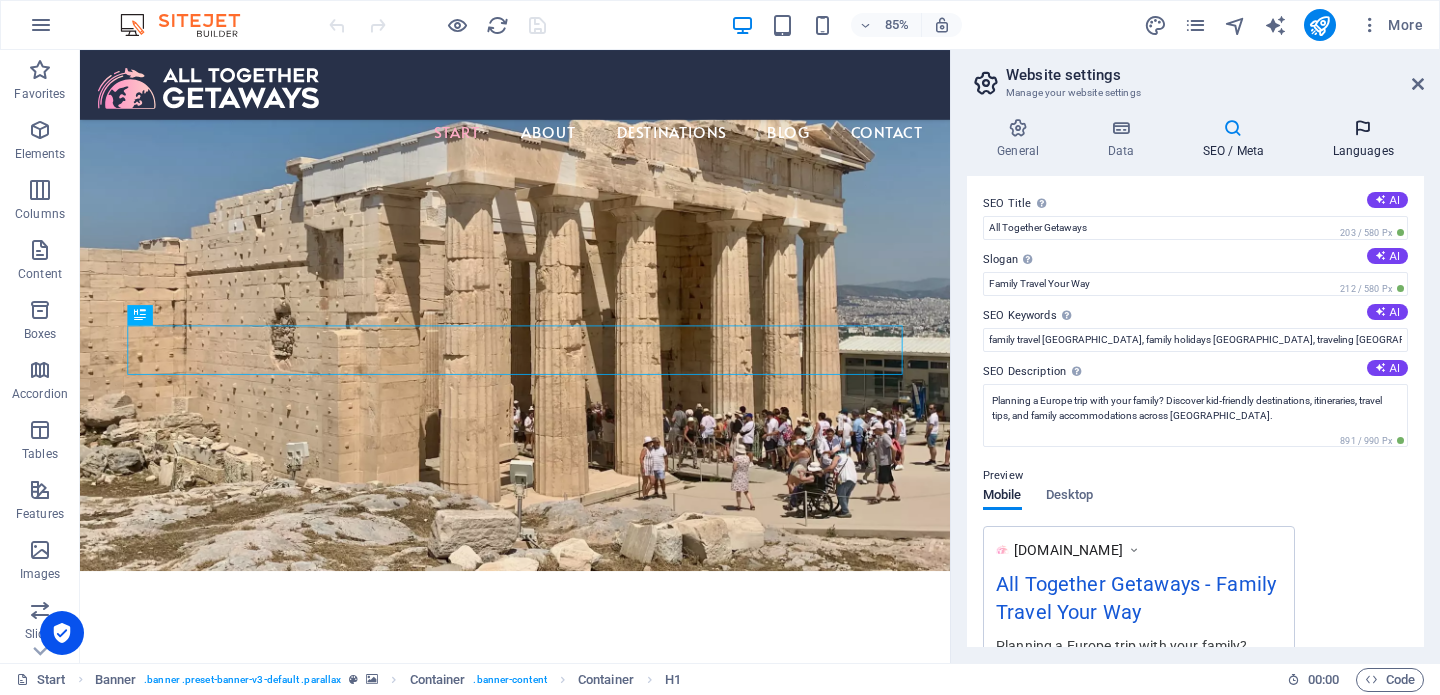 click at bounding box center [1363, 128] 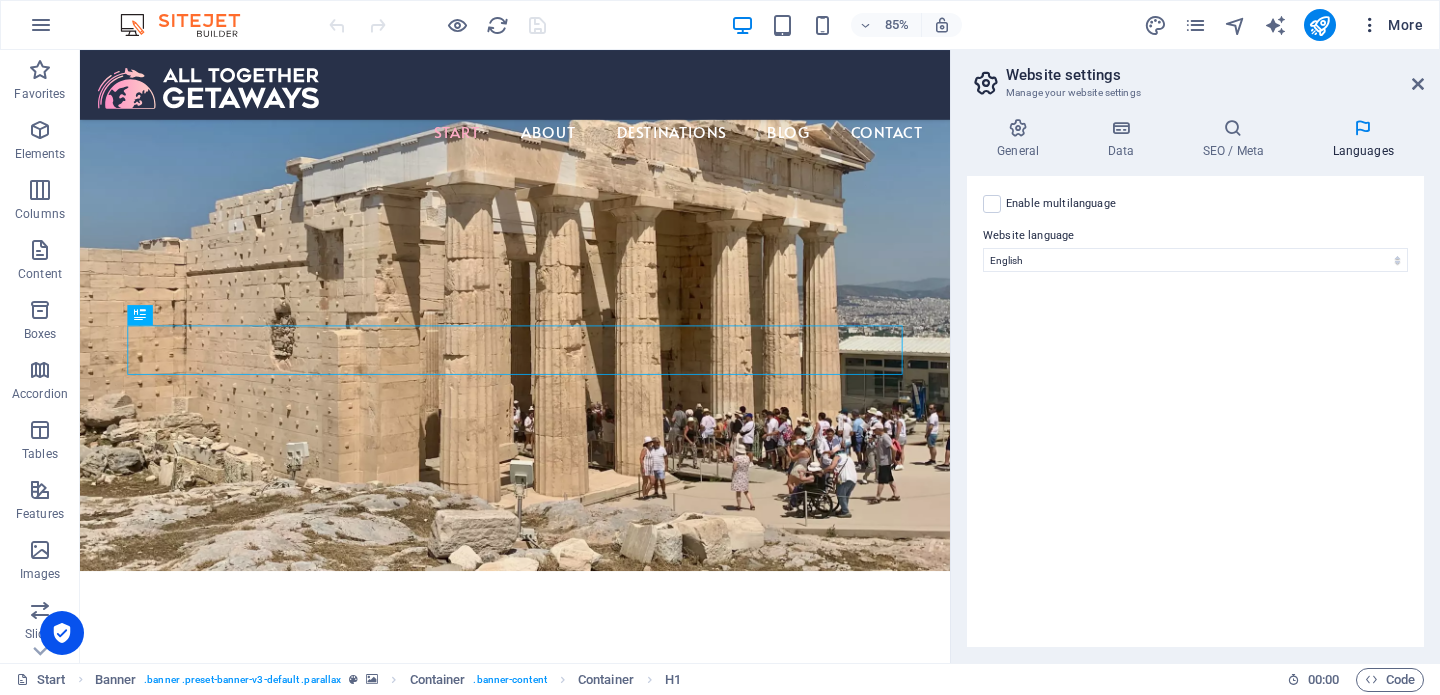 click on "More" at bounding box center [1391, 25] 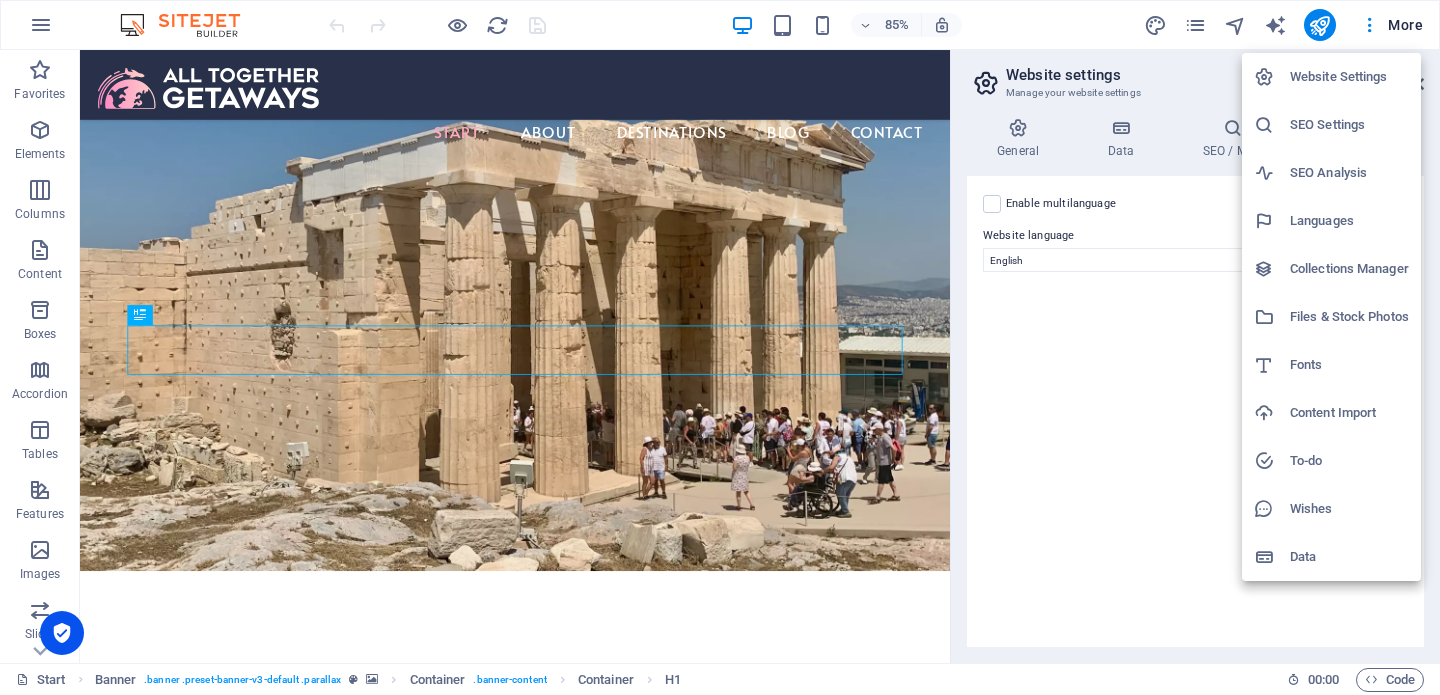 click on "SEO Settings" at bounding box center [1349, 125] 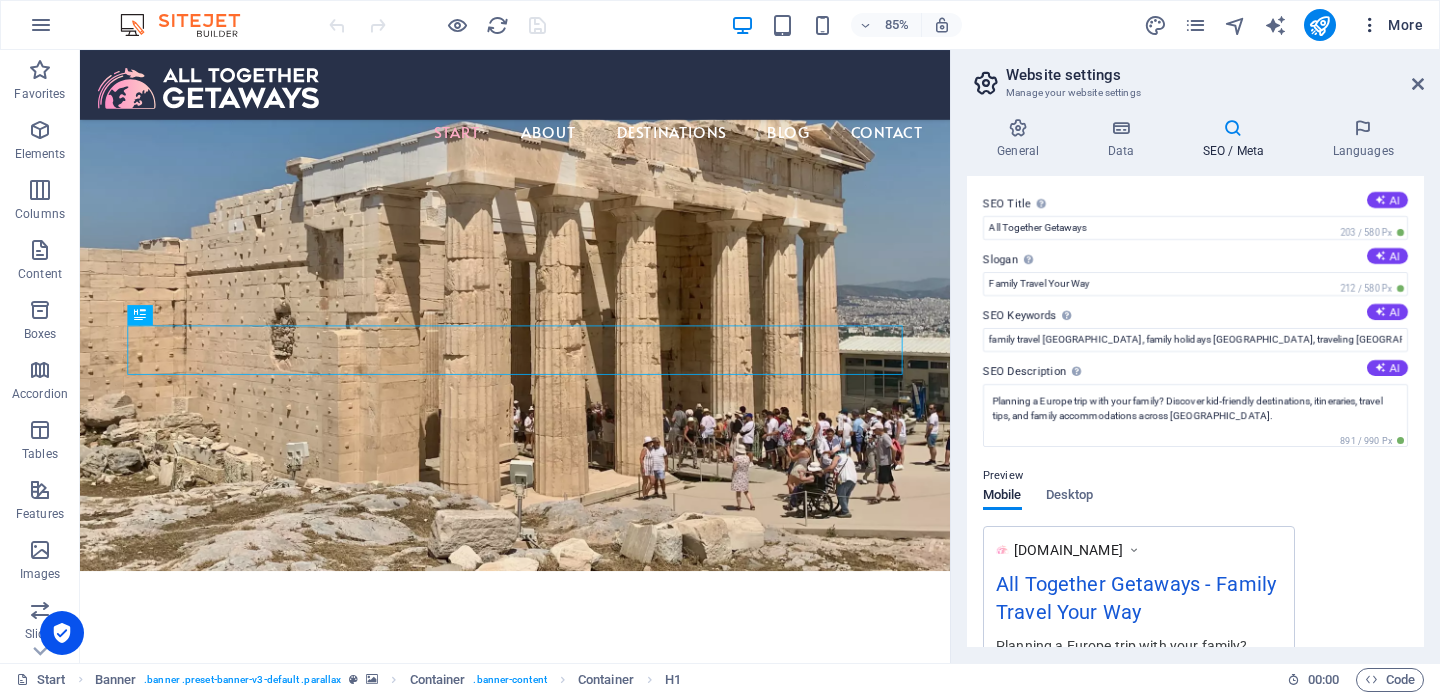 click on "More" at bounding box center (1391, 25) 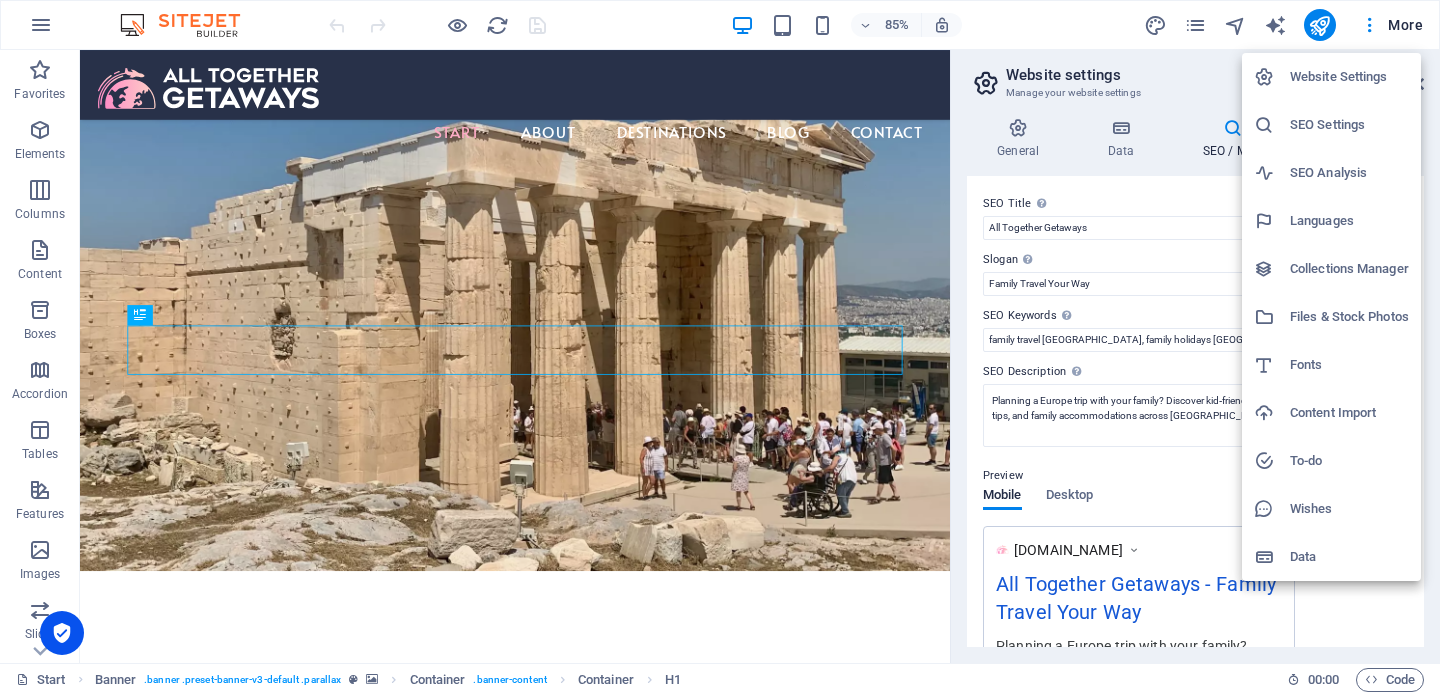 click at bounding box center [720, 347] 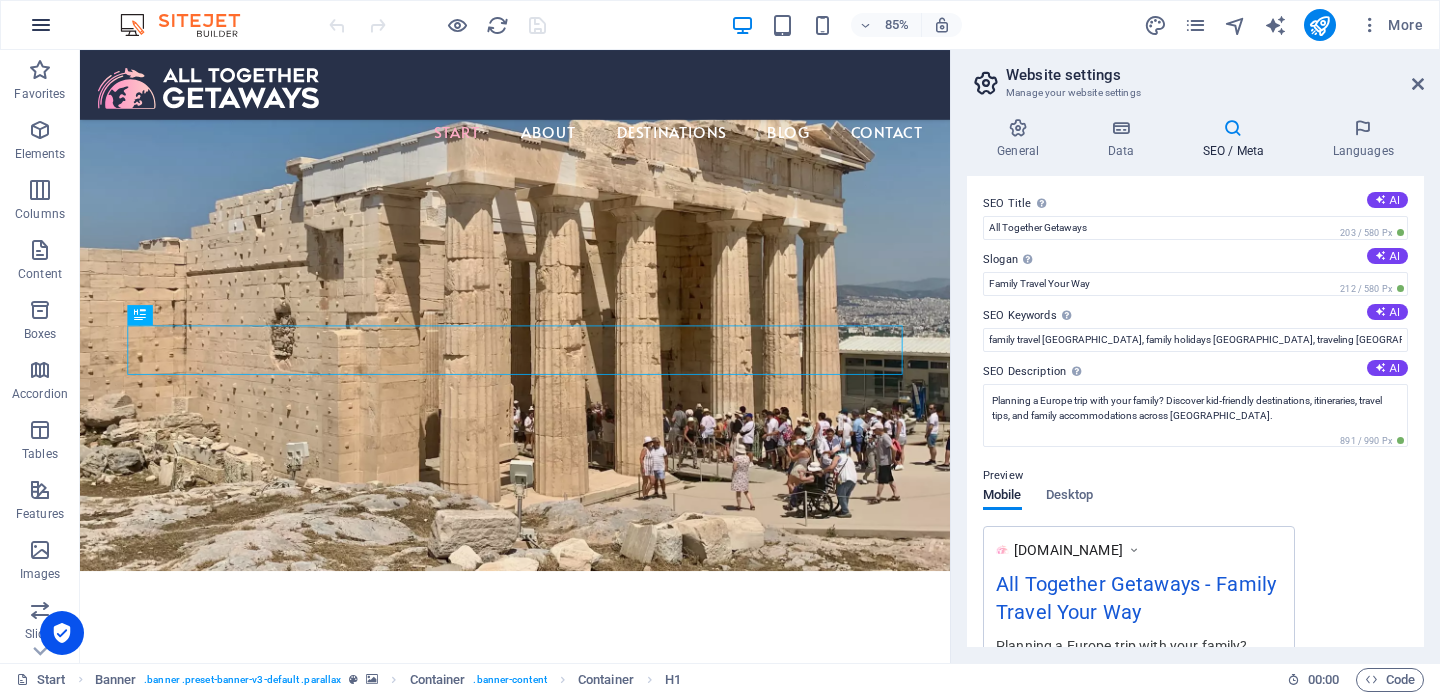 click at bounding box center (41, 25) 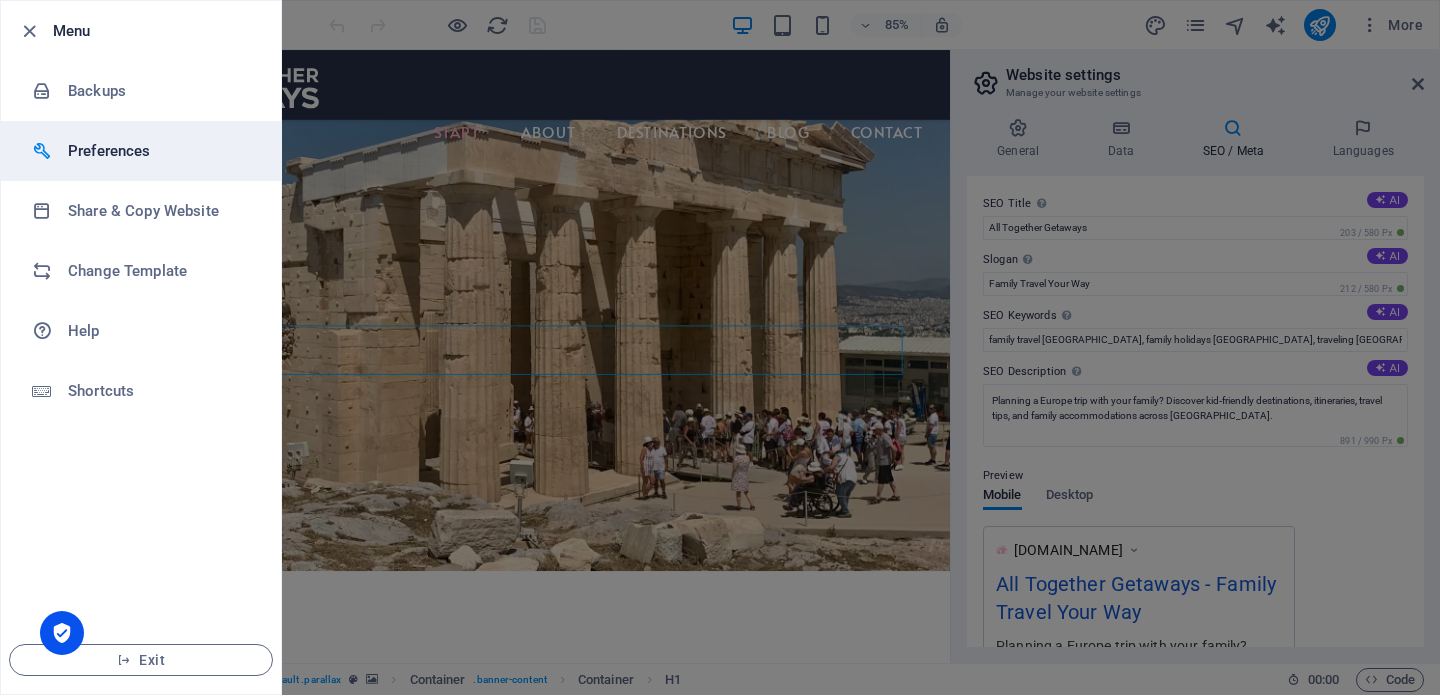 click on "Preferences" at bounding box center [160, 151] 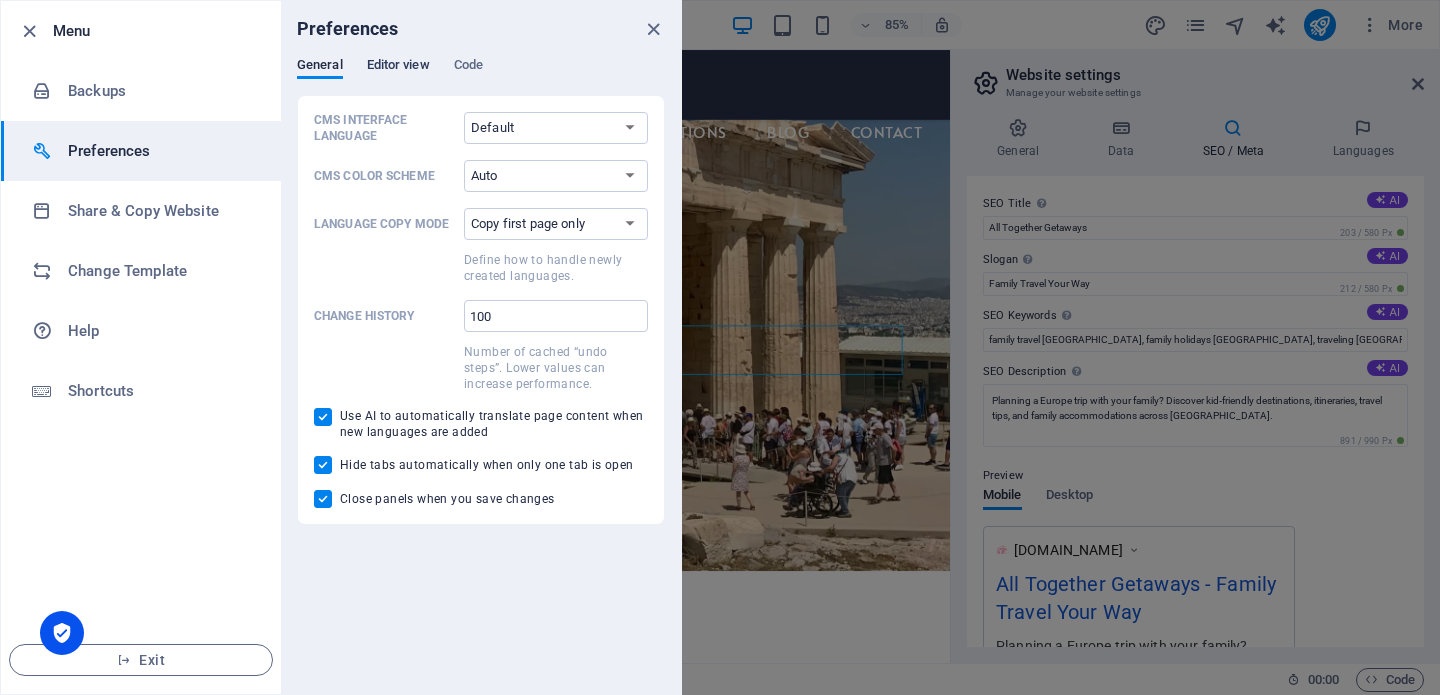 click on "Editor view" at bounding box center (398, 67) 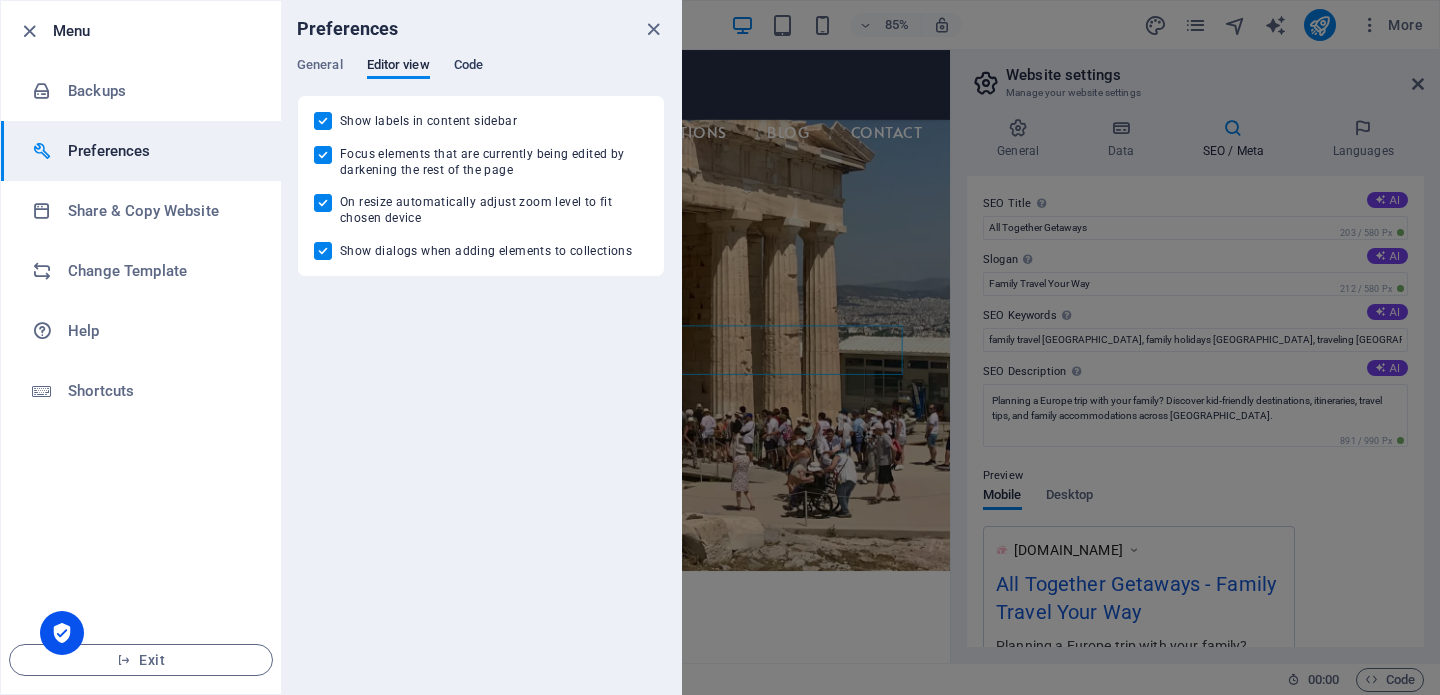 click on "Code" at bounding box center [468, 67] 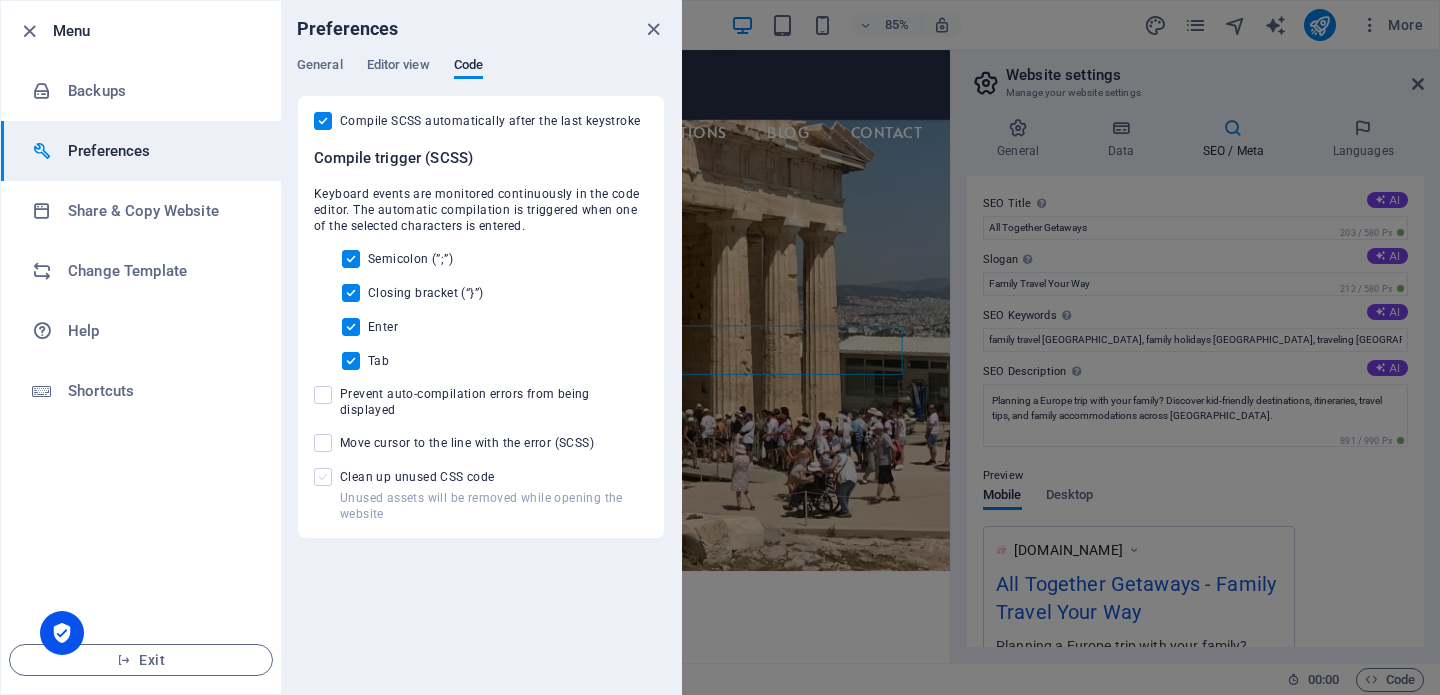 click at bounding box center (323, 477) 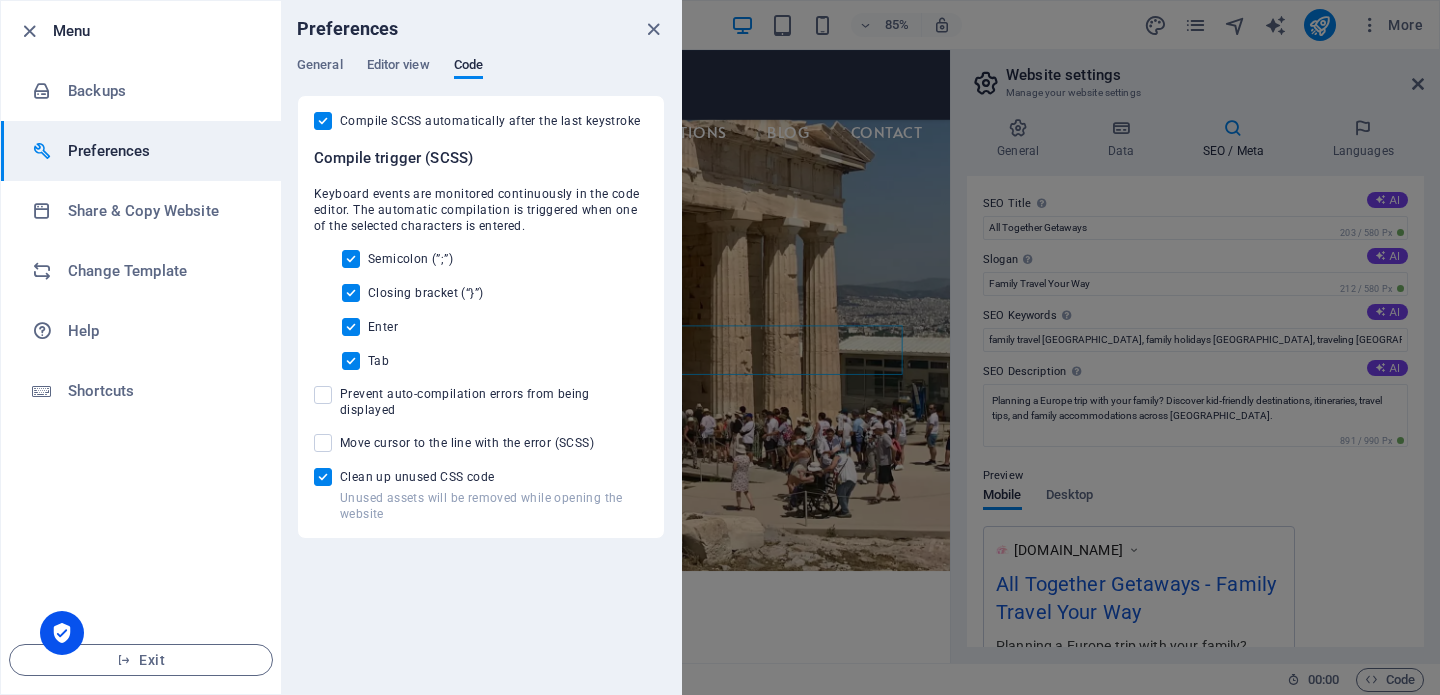 click on "Unused assets will be removed while opening the website Clean up unused CSS code" at bounding box center (327, 477) 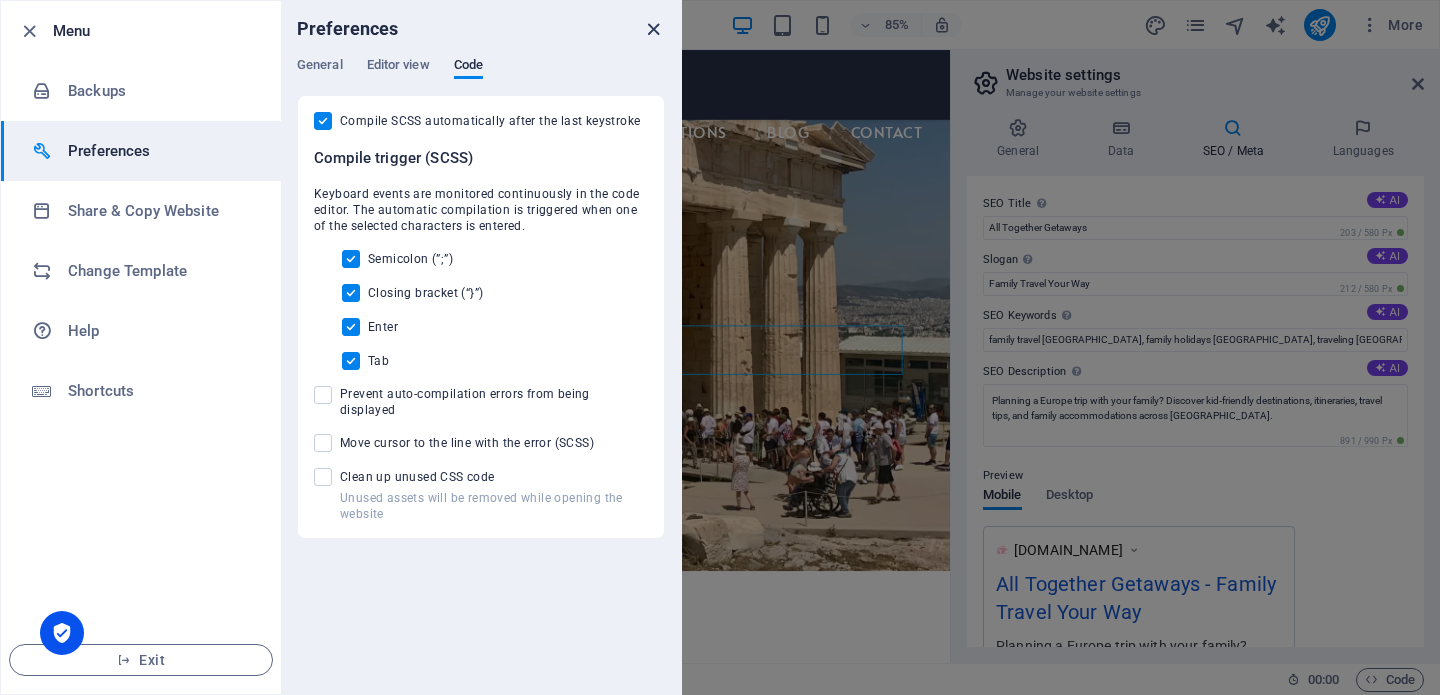 click at bounding box center (653, 29) 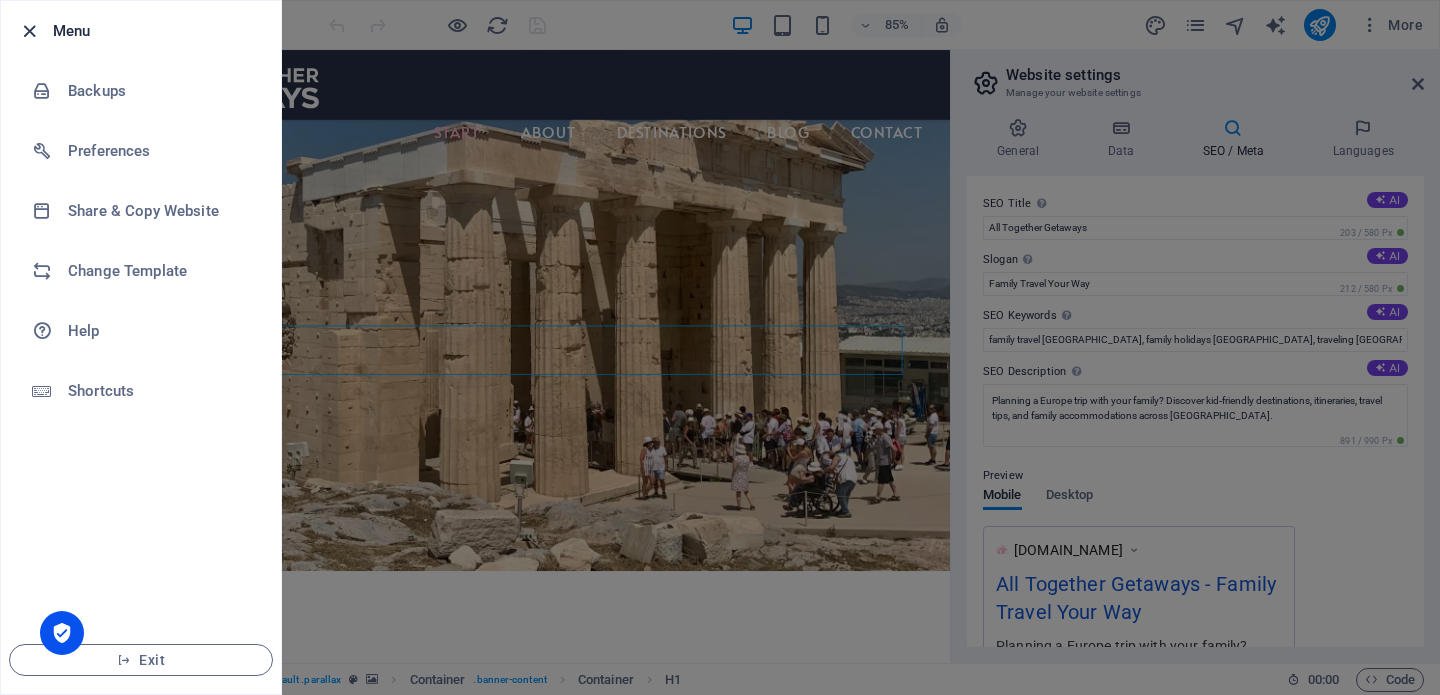 click at bounding box center (29, 31) 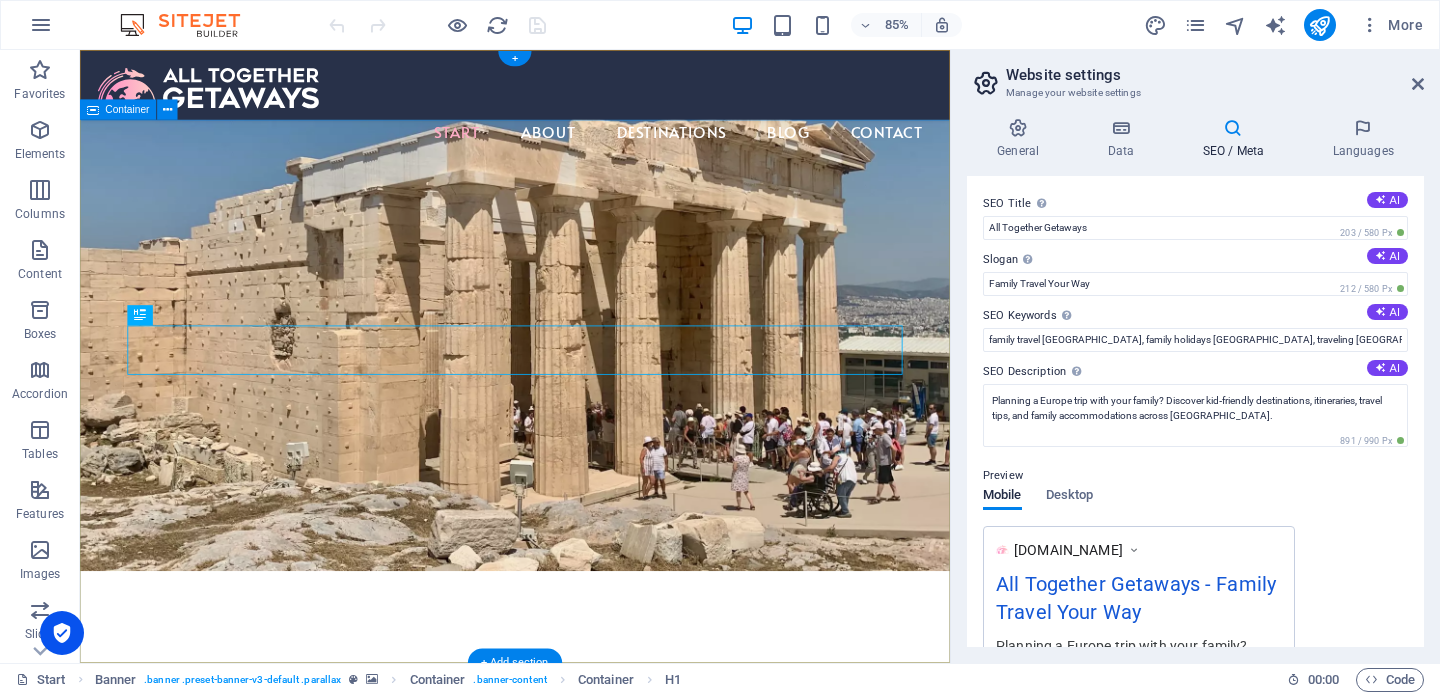 click on "Family Travel Your Way Start Planning" at bounding box center (592, 881) 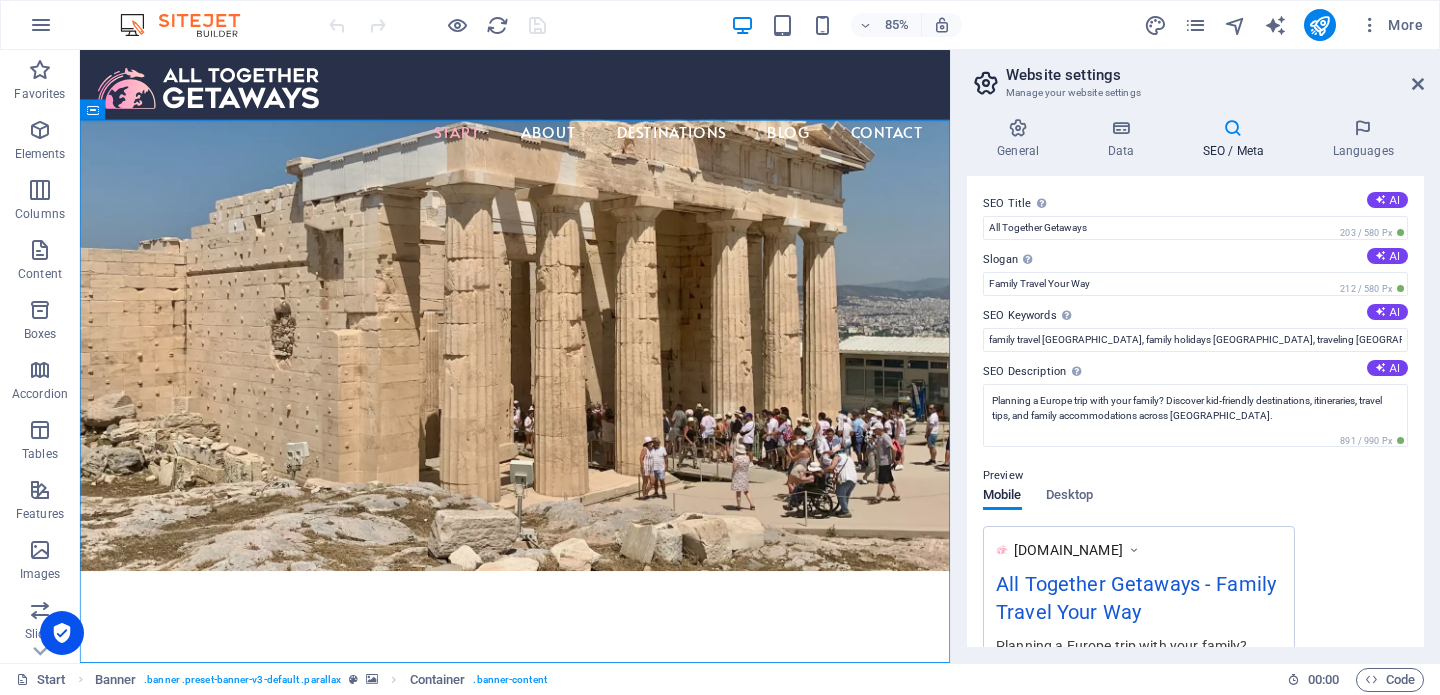 click on "Website settings Manage your website settings  General  Data  SEO / Meta  Languages Website name All Together Getaways Logo Drag files here, click to choose files or select files from Files or our free stock photos & videos Select files from the file manager, stock photos, or upload file(s) Upload Favicon Set the favicon of your website here. A favicon is a small icon shown in the browser tab next to your website title. It helps visitors identify your website. Drag files here, click to choose files or select files from Files or our free stock photos & videos Select files from the file manager, stock photos, or upload file(s) Upload Preview Image (Open Graph) This image will be shown when the website is shared on social networks Drag files here, click to choose files or select files from Files or our free stock photos & videos Select files from the file manager, stock photos, or upload file(s) Upload Contact data for this website. This can be used everywhere on the website and will update automatically. Street" at bounding box center [1195, 356] 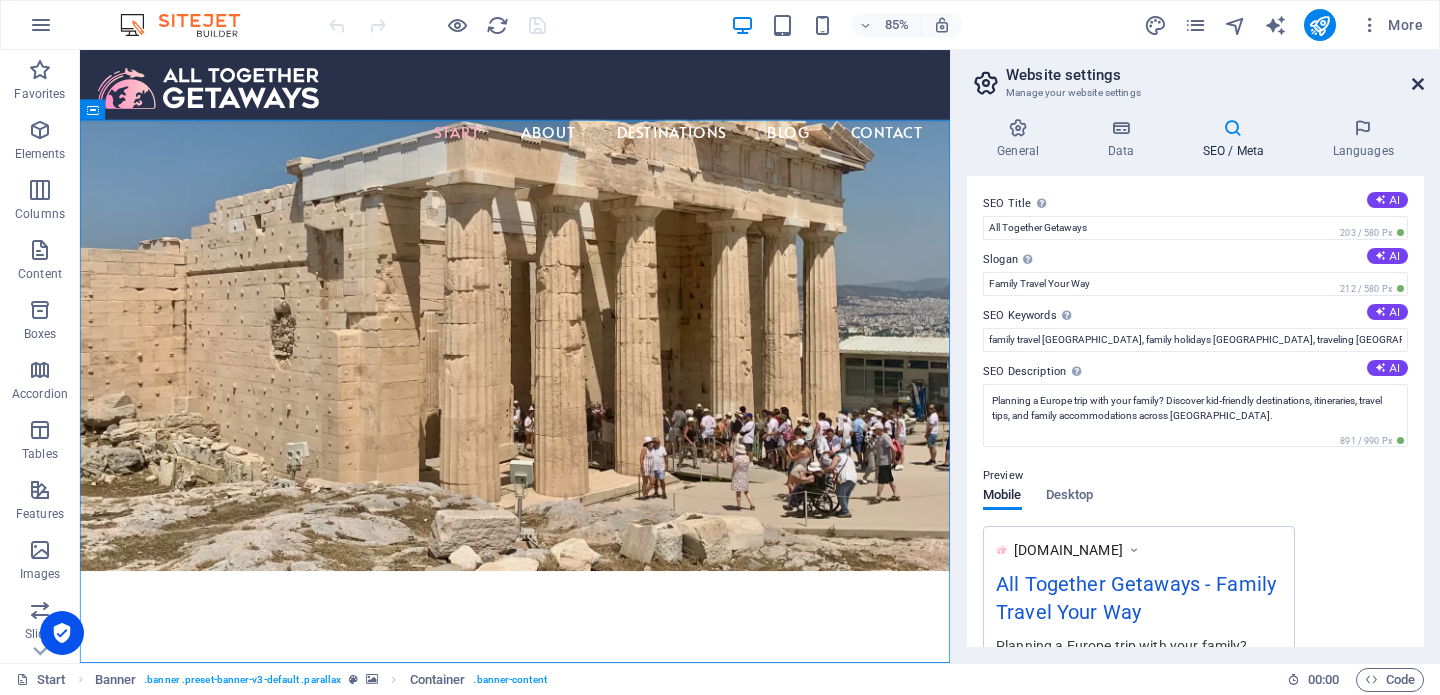 click at bounding box center [1418, 84] 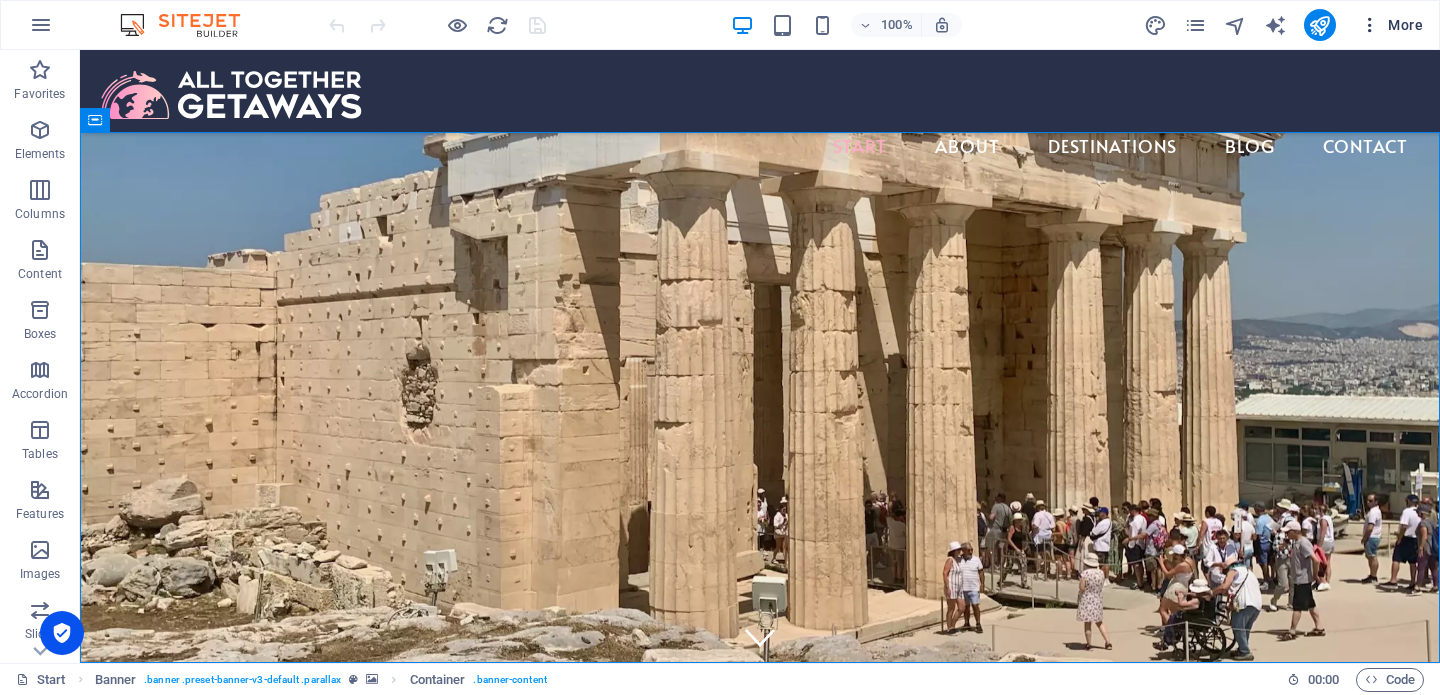 click on "More" at bounding box center (1391, 25) 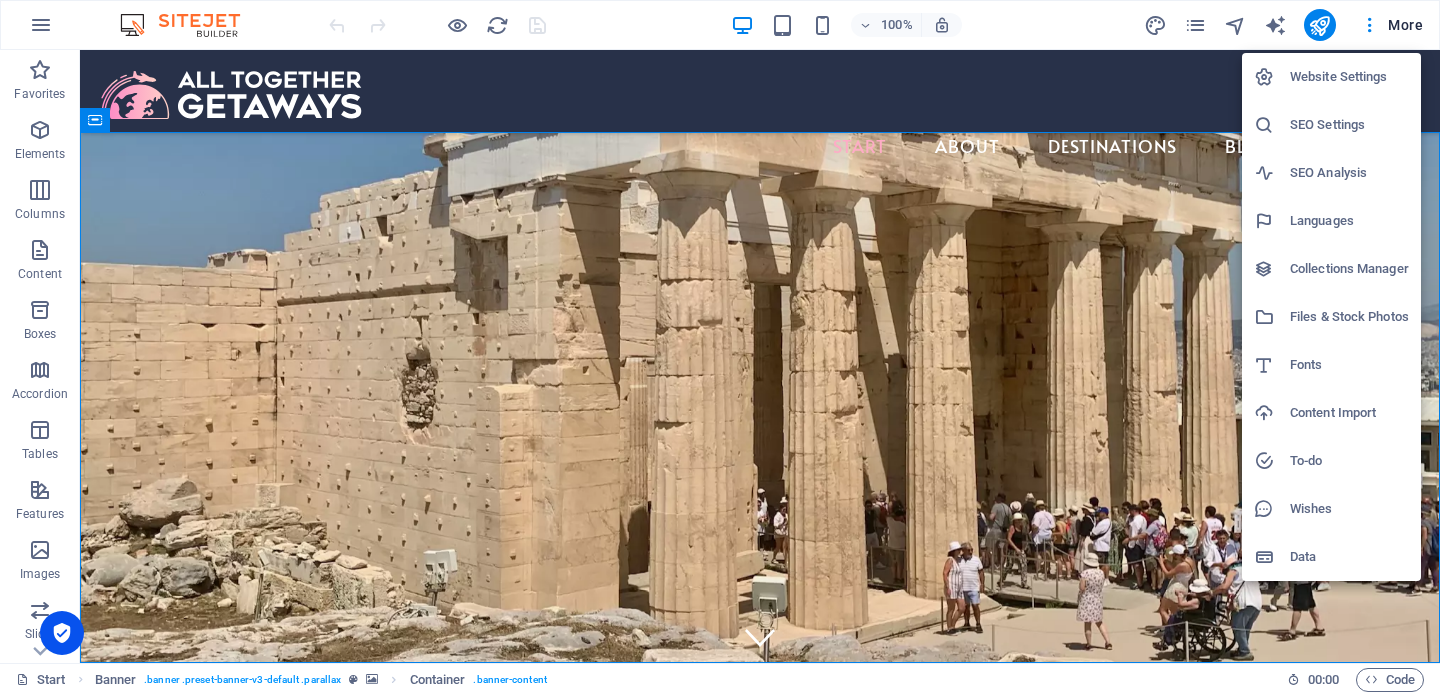 click on "Collections Manager" at bounding box center (1349, 269) 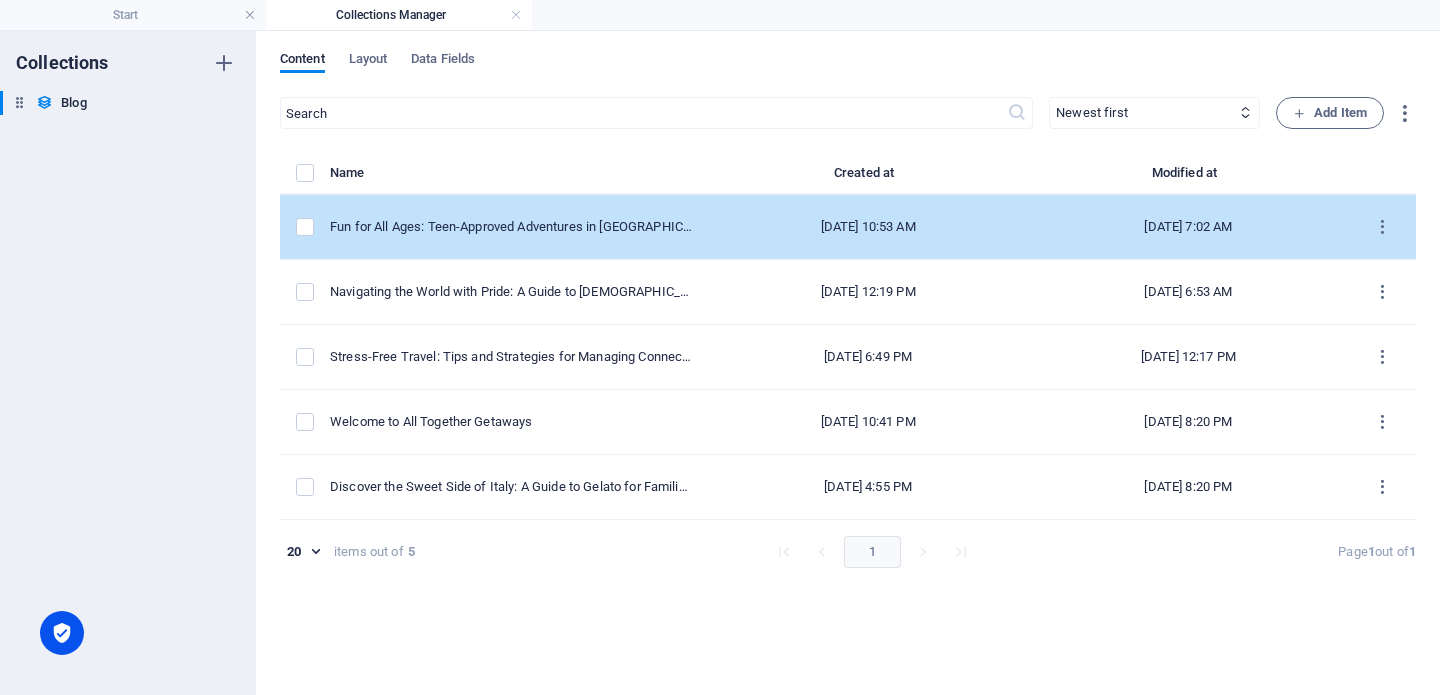 click on "[DATE] 10:53 AM" at bounding box center (868, 227) 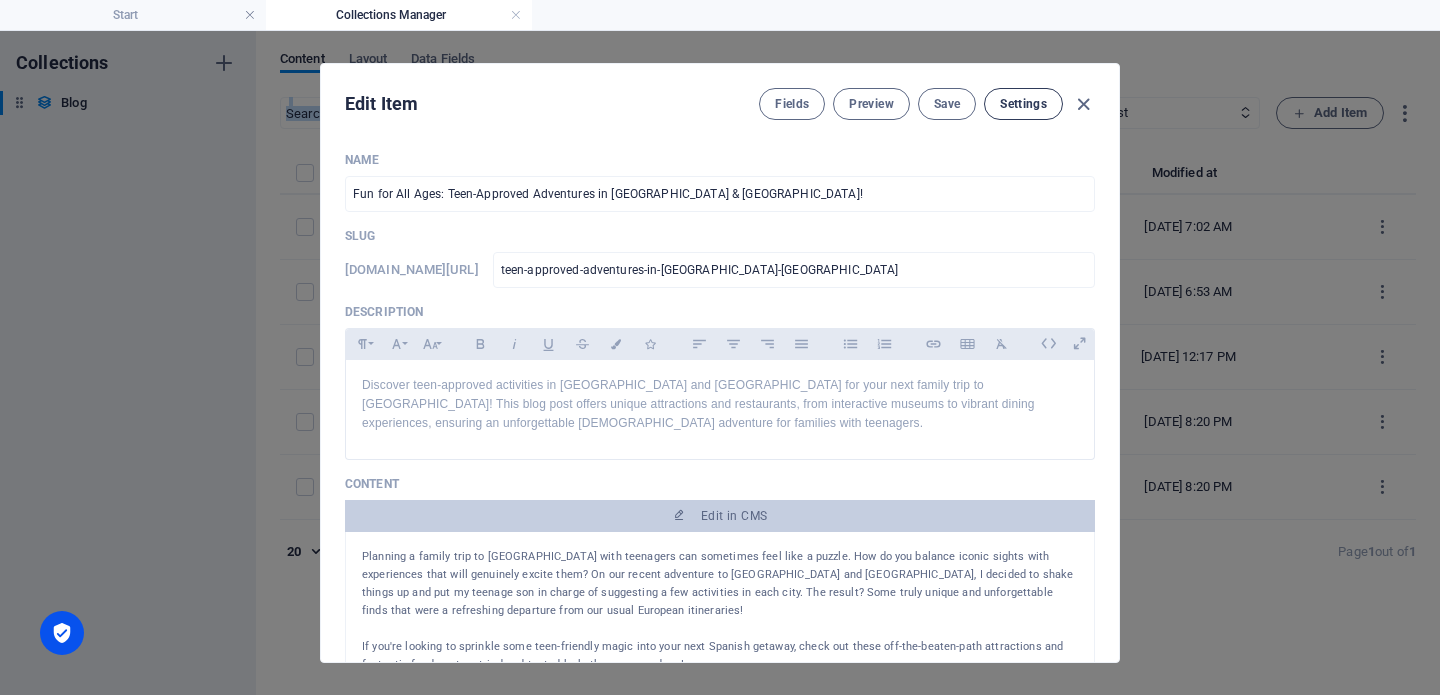 click on "Settings" at bounding box center (1023, 104) 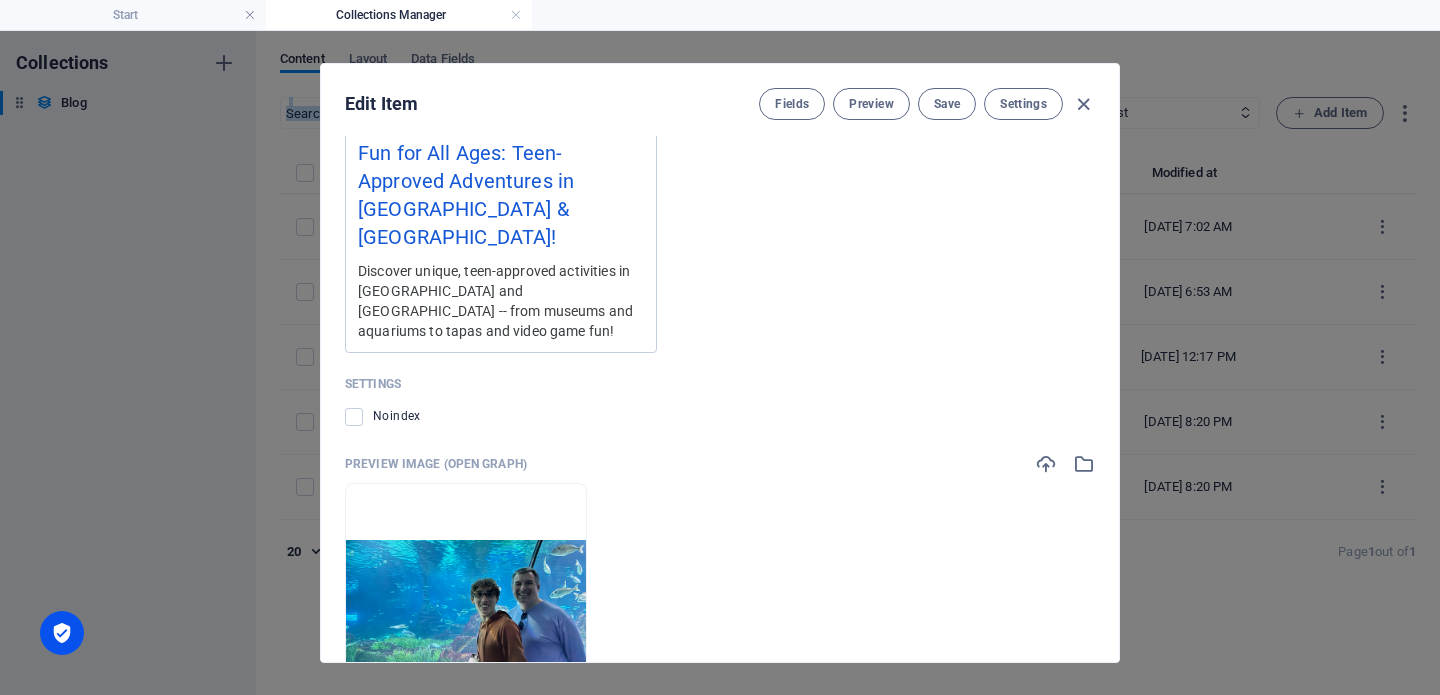 scroll, scrollTop: 2056, scrollLeft: 0, axis: vertical 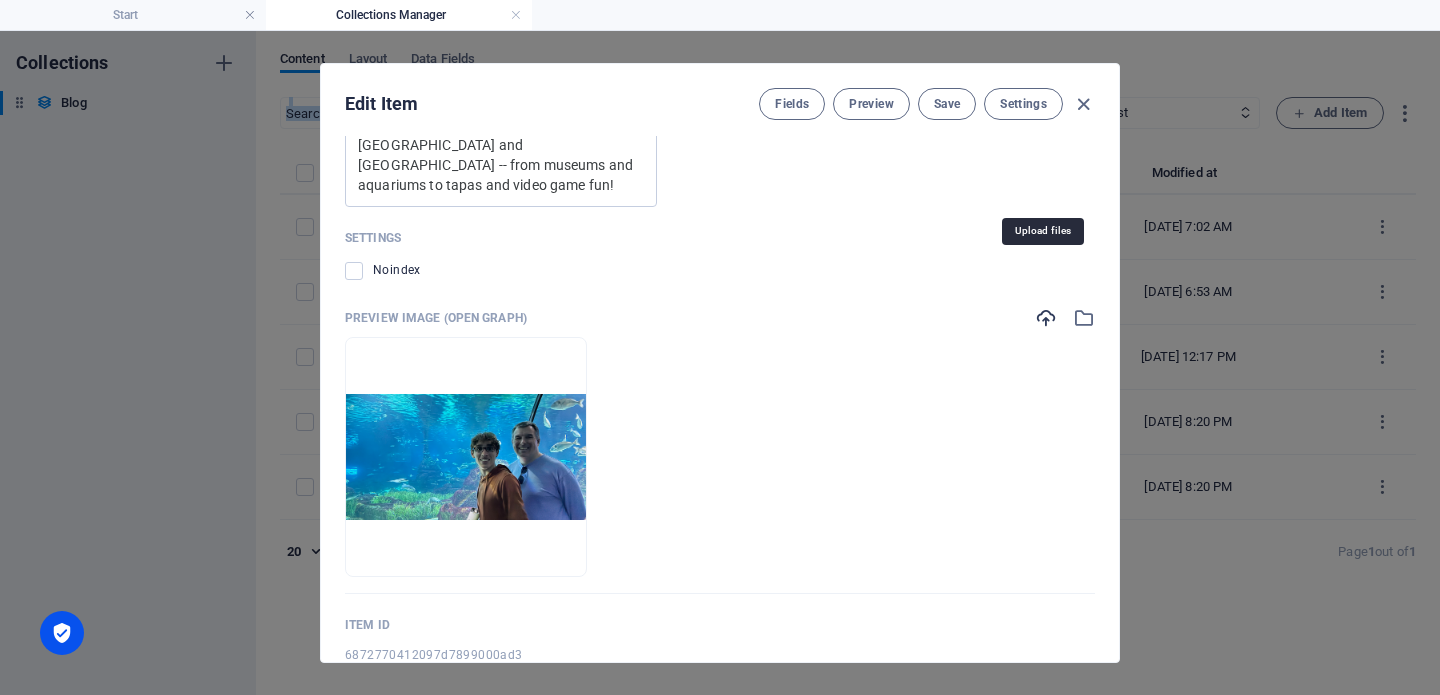 type 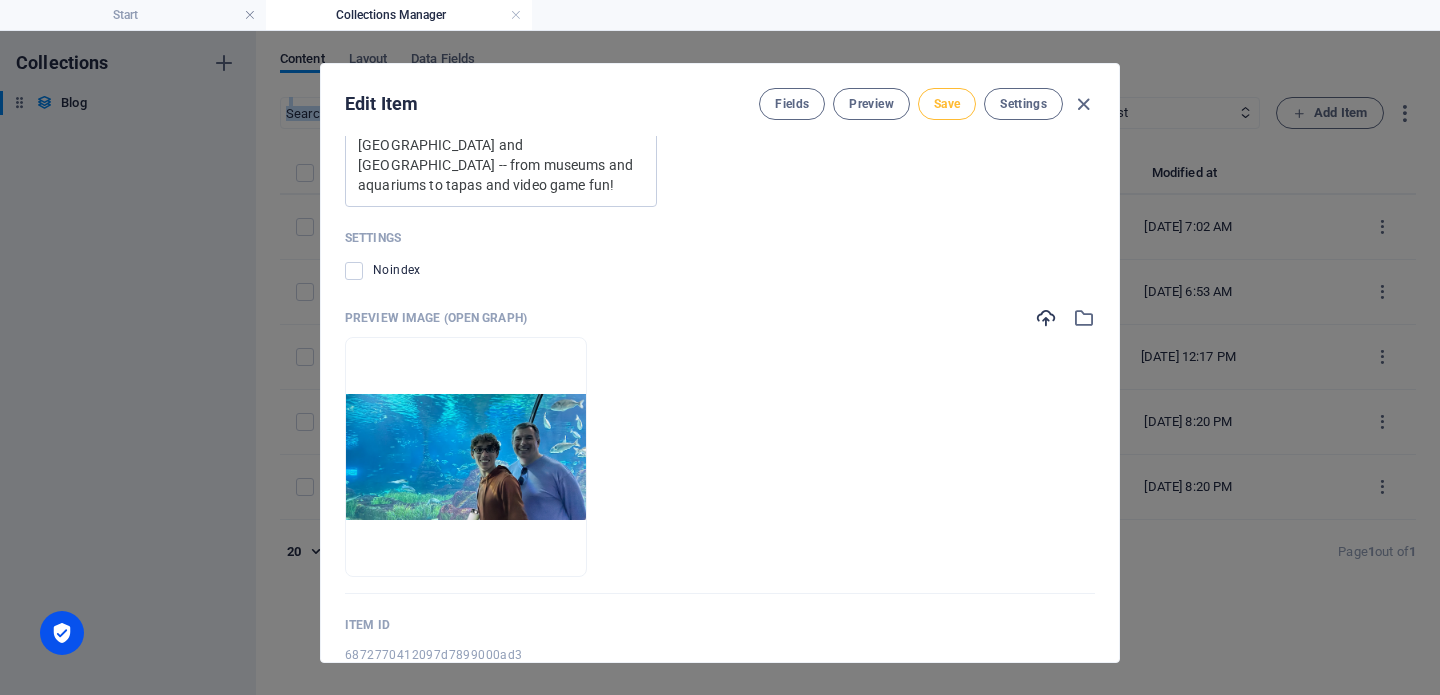 click on "Save" at bounding box center [947, 104] 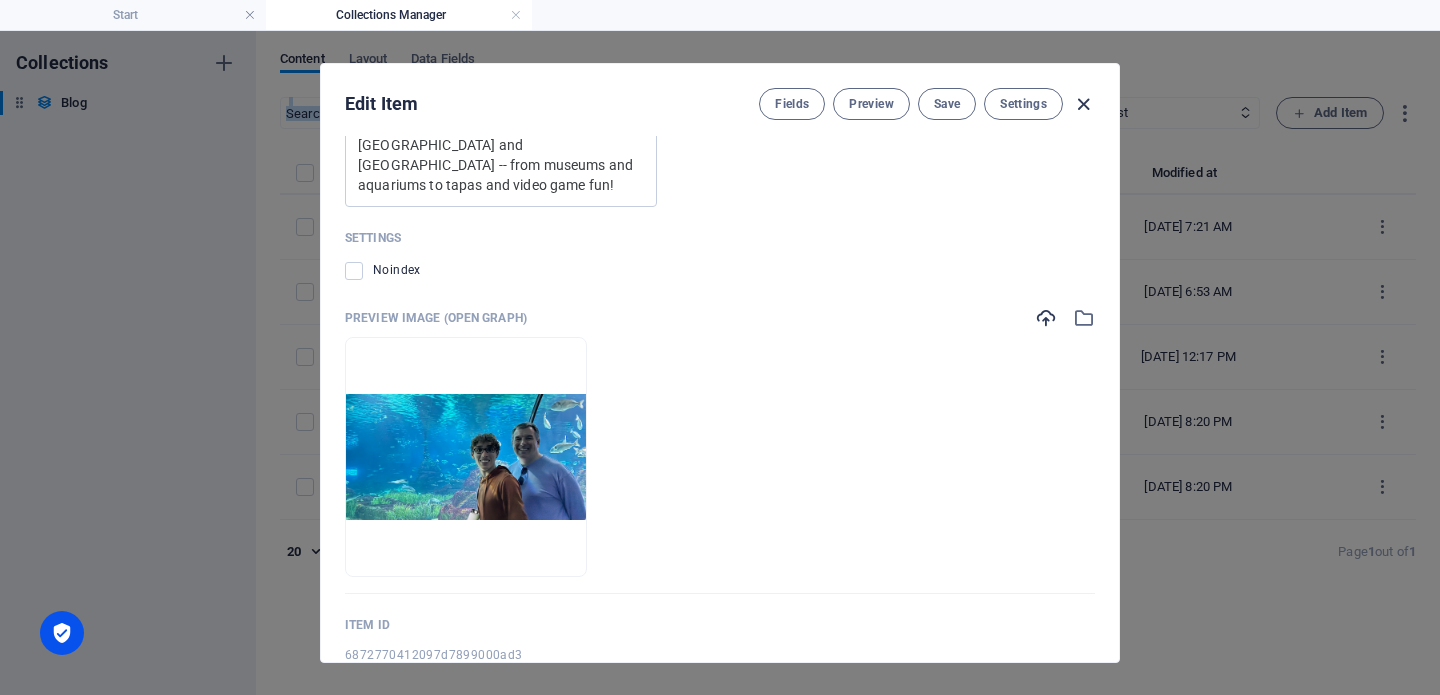 click at bounding box center (1083, 104) 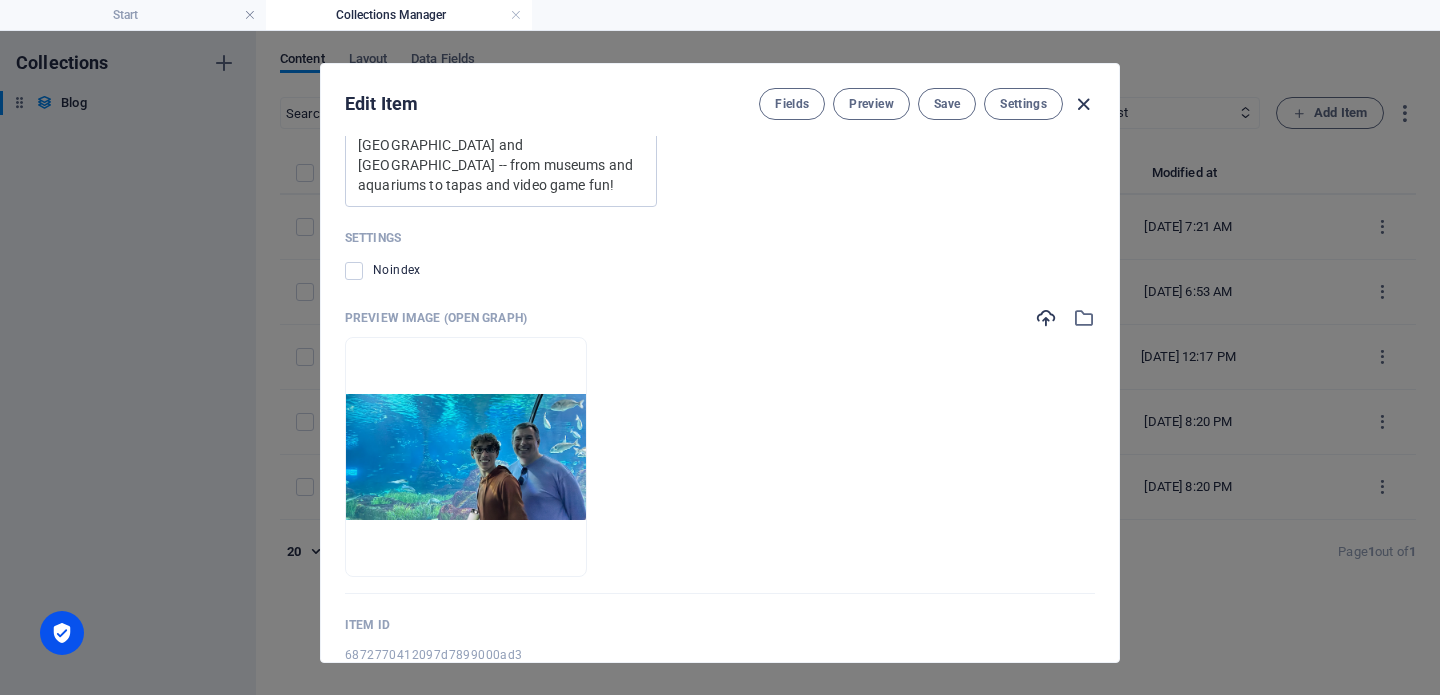 scroll, scrollTop: 1559, scrollLeft: 0, axis: vertical 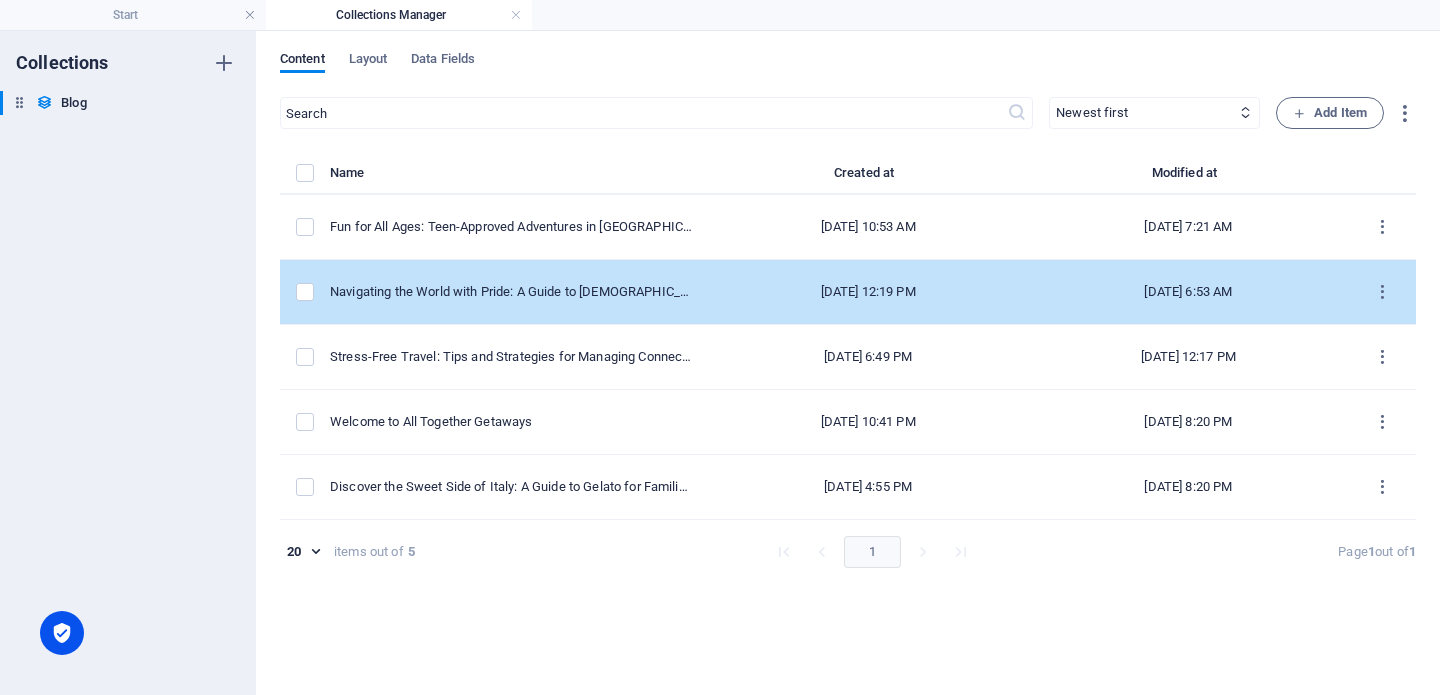click on "Navigating the World with Pride: A Guide to [DEMOGRAPHIC_DATA] Friendly Destinations" at bounding box center [519, 292] 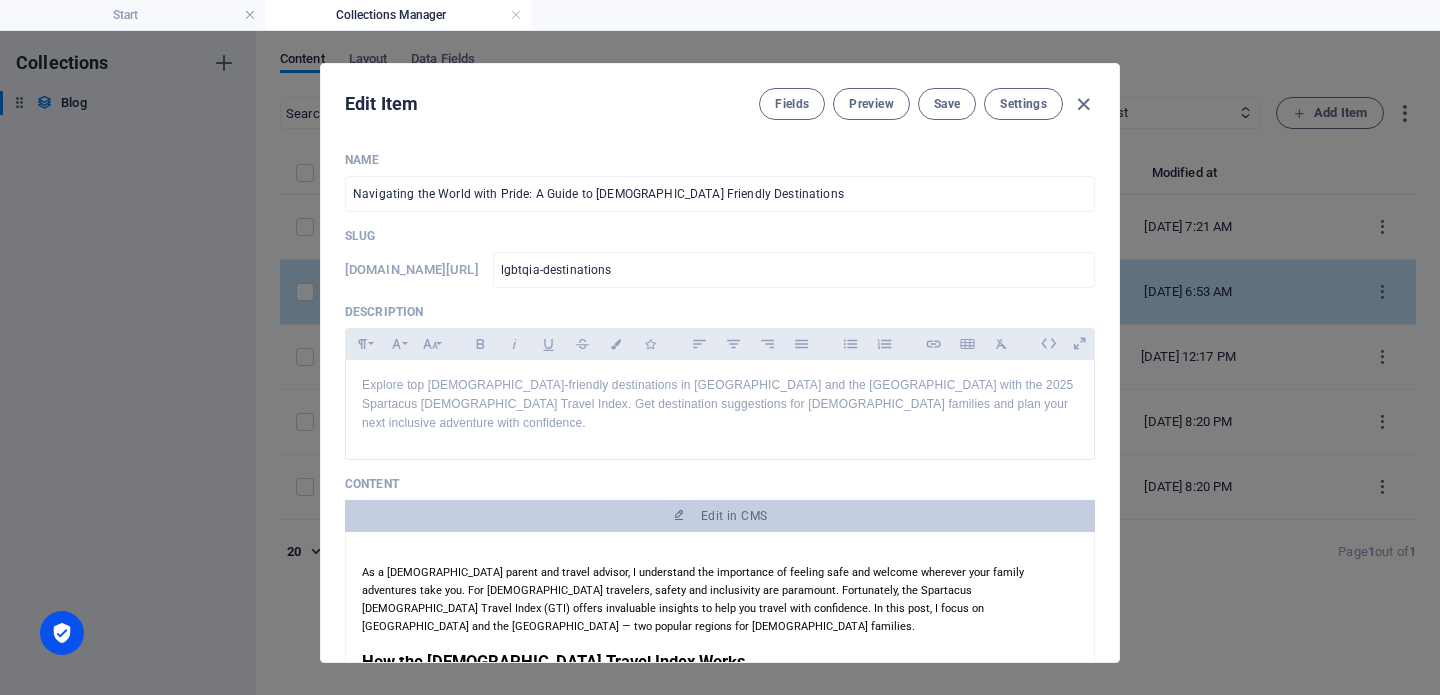 click on "lgbtqia-destinations" at bounding box center (794, 270) 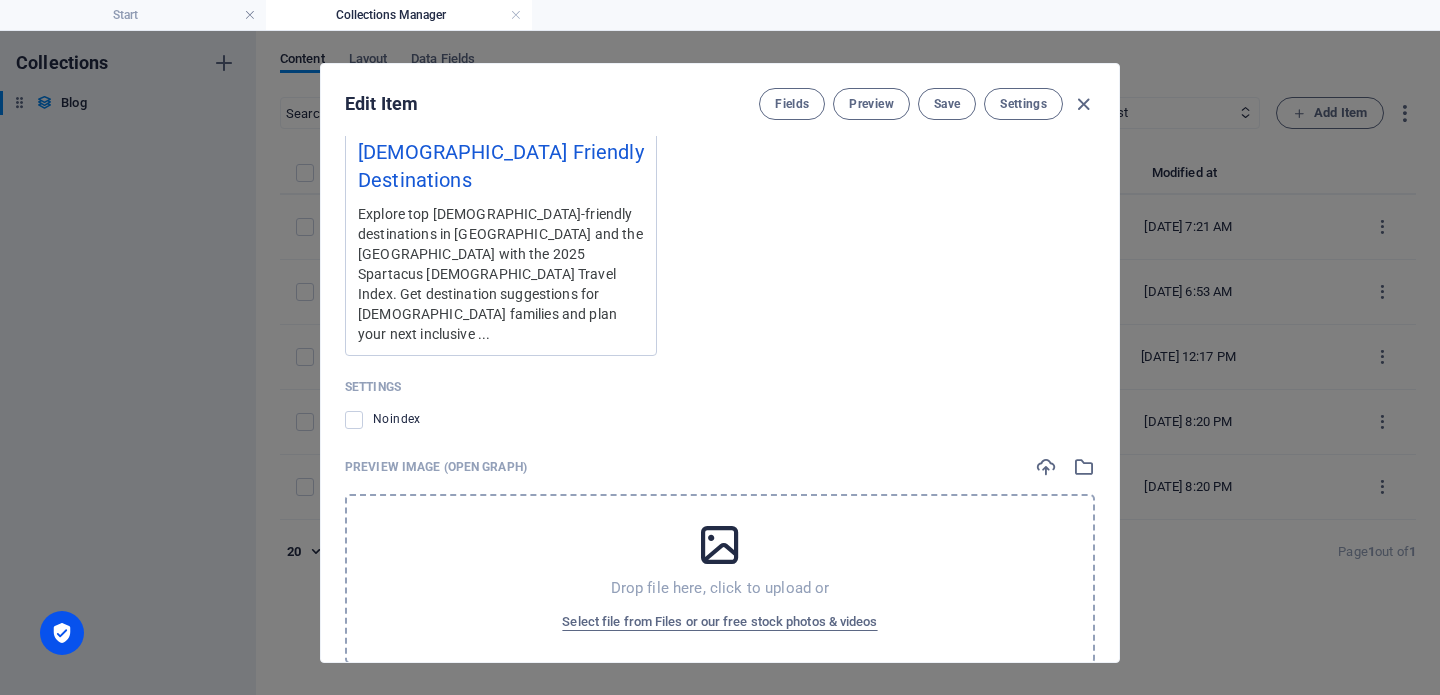 scroll, scrollTop: 1998, scrollLeft: 0, axis: vertical 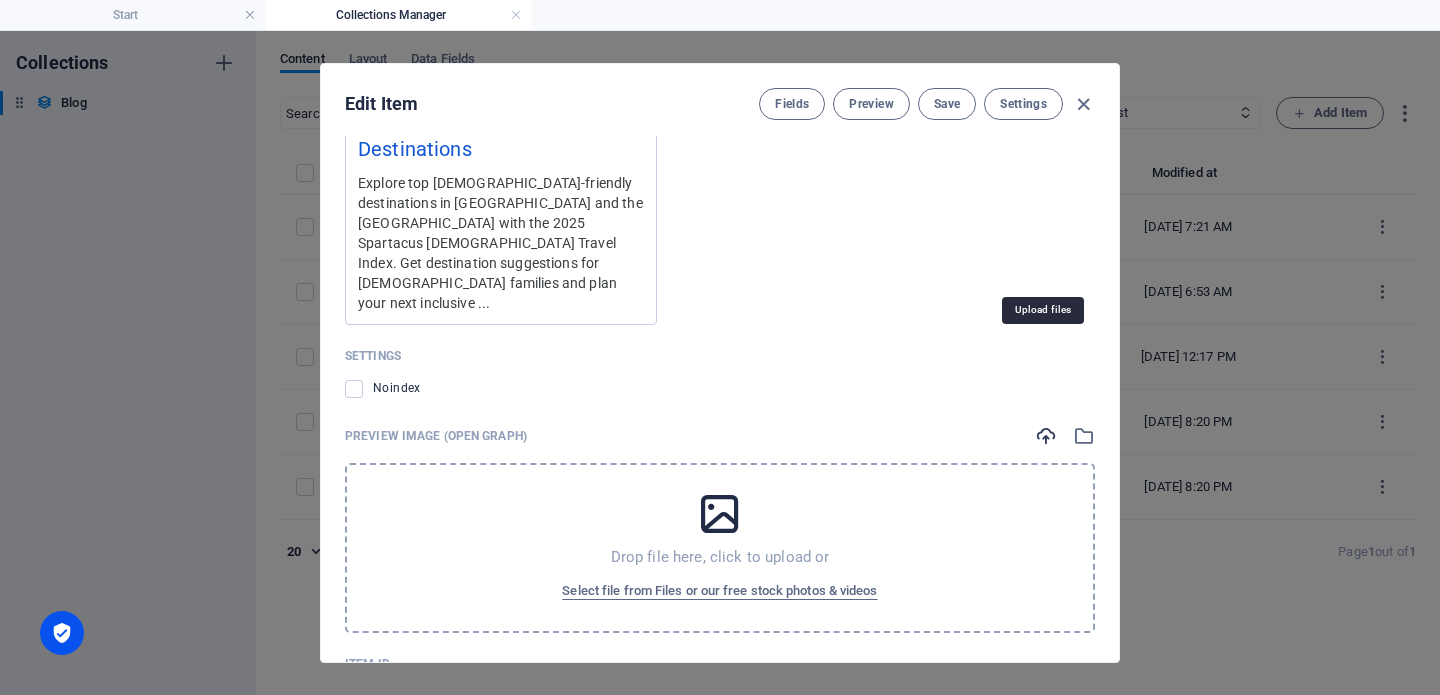 click at bounding box center (1046, 436) 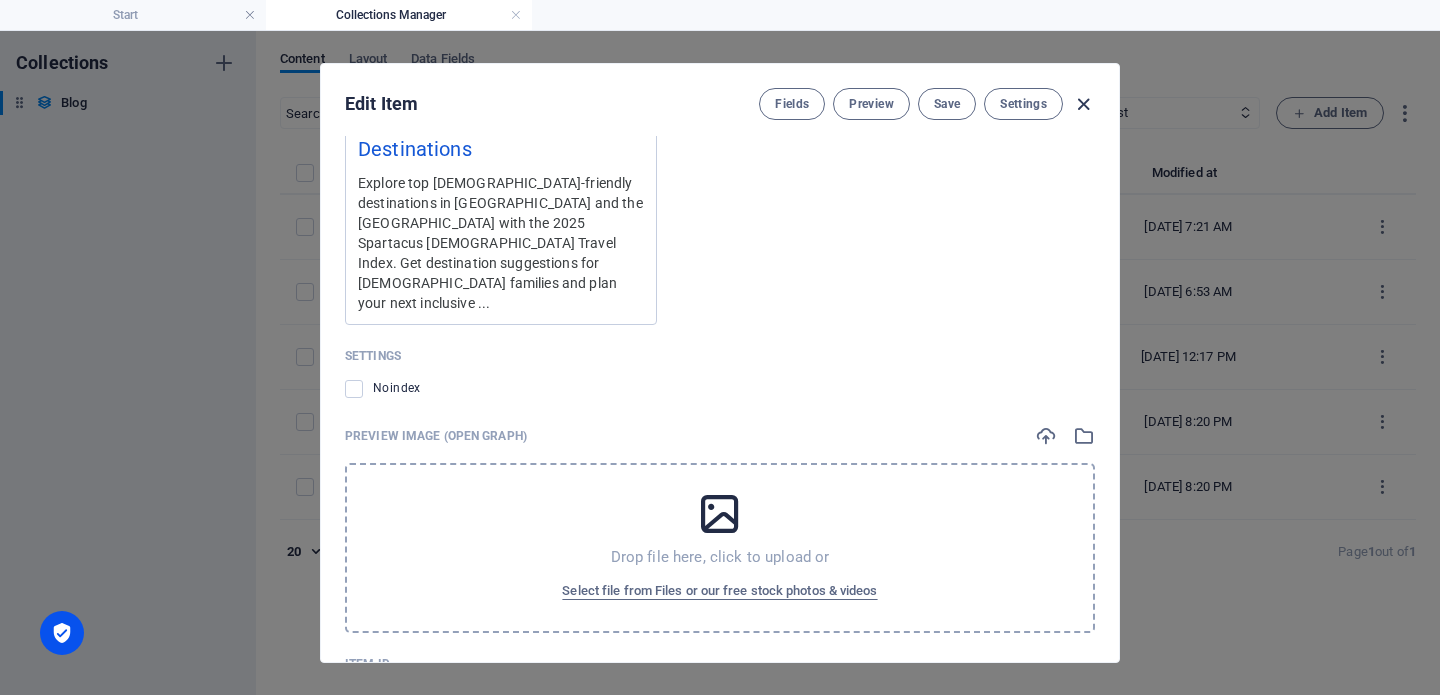 click at bounding box center (1083, 104) 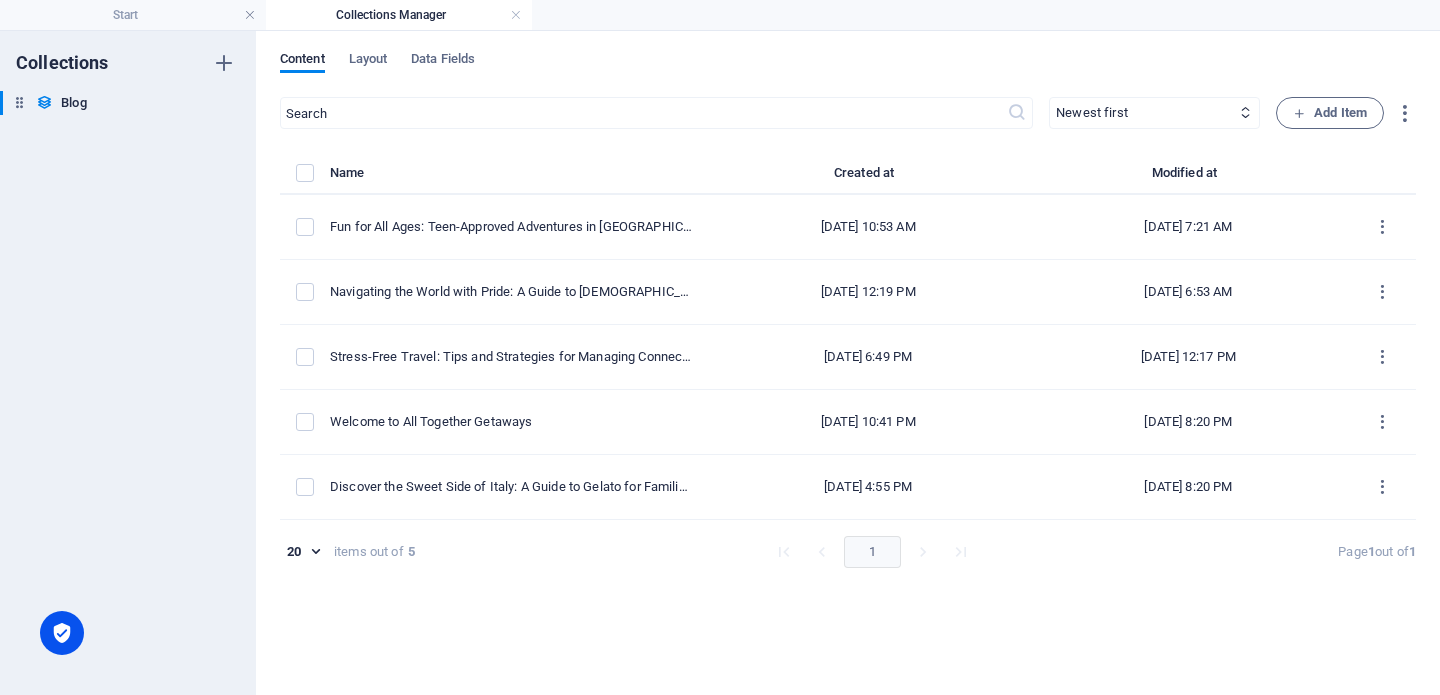 type on "[DATE]" 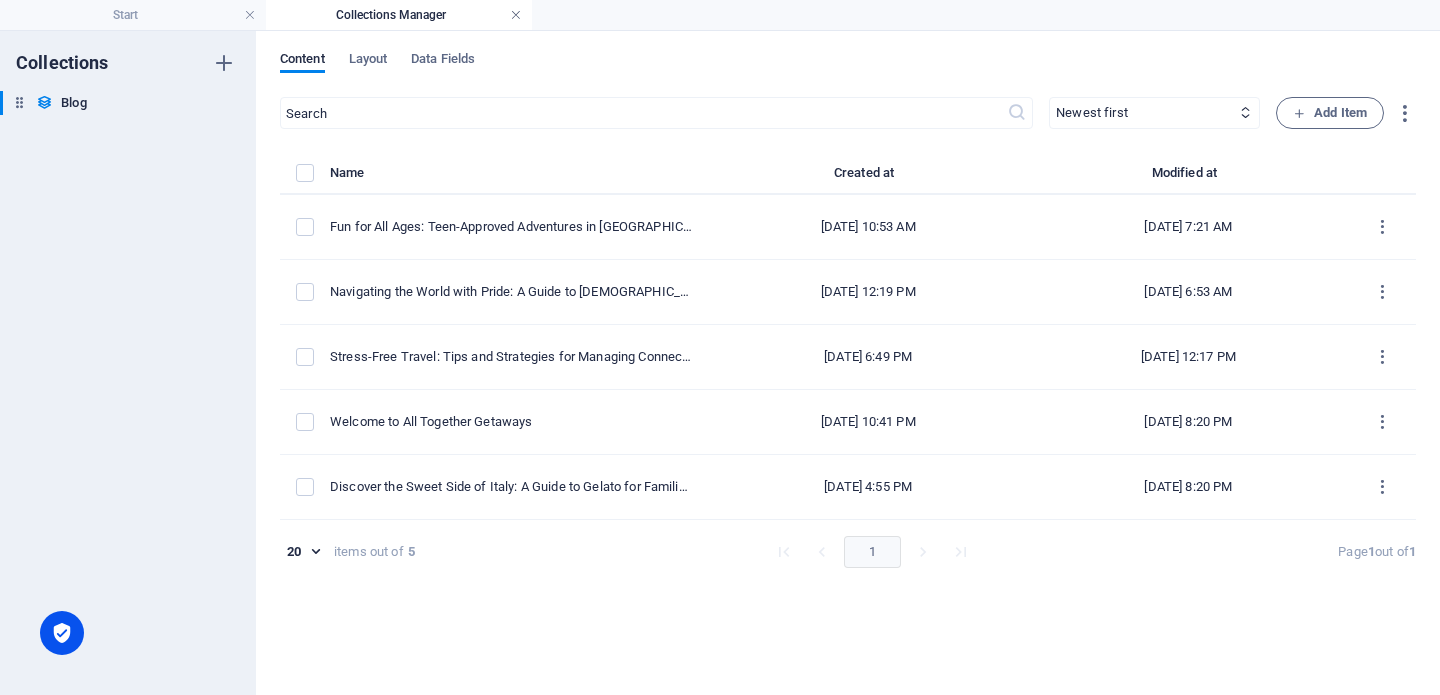 click at bounding box center (516, 15) 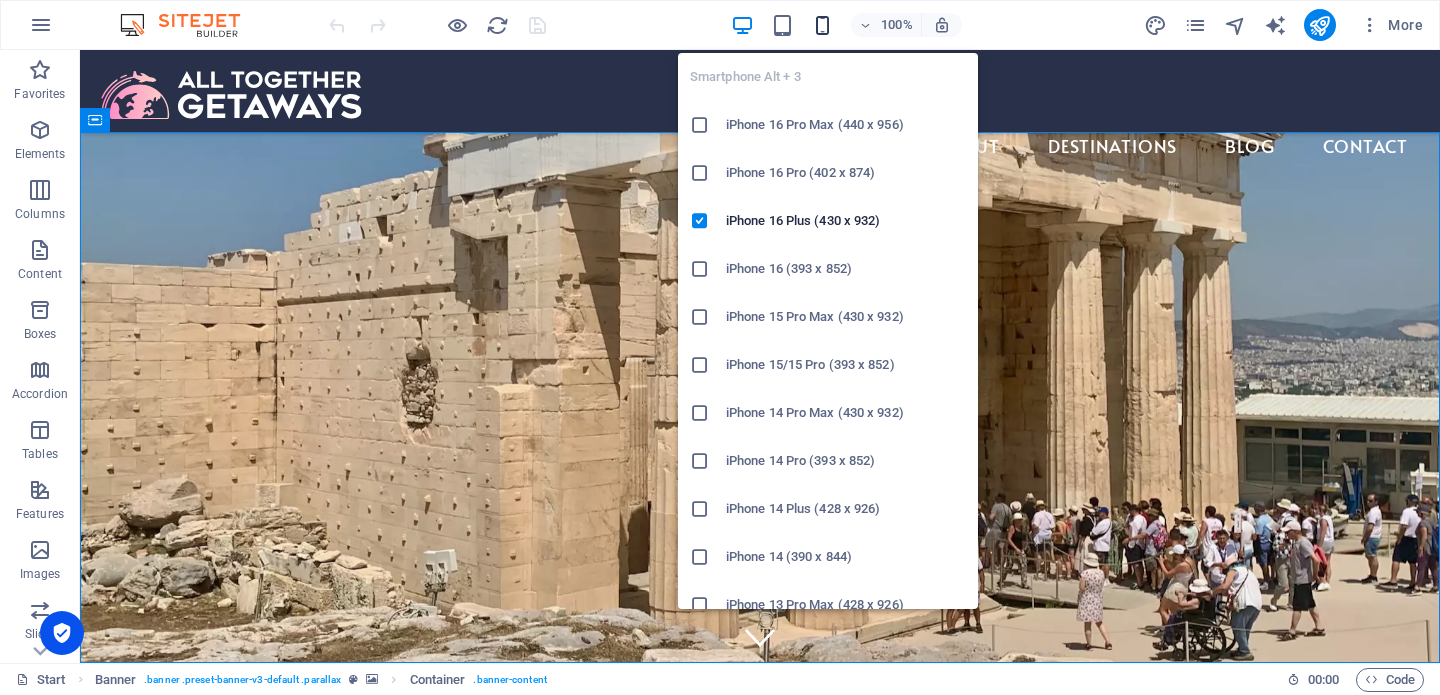 click at bounding box center [822, 25] 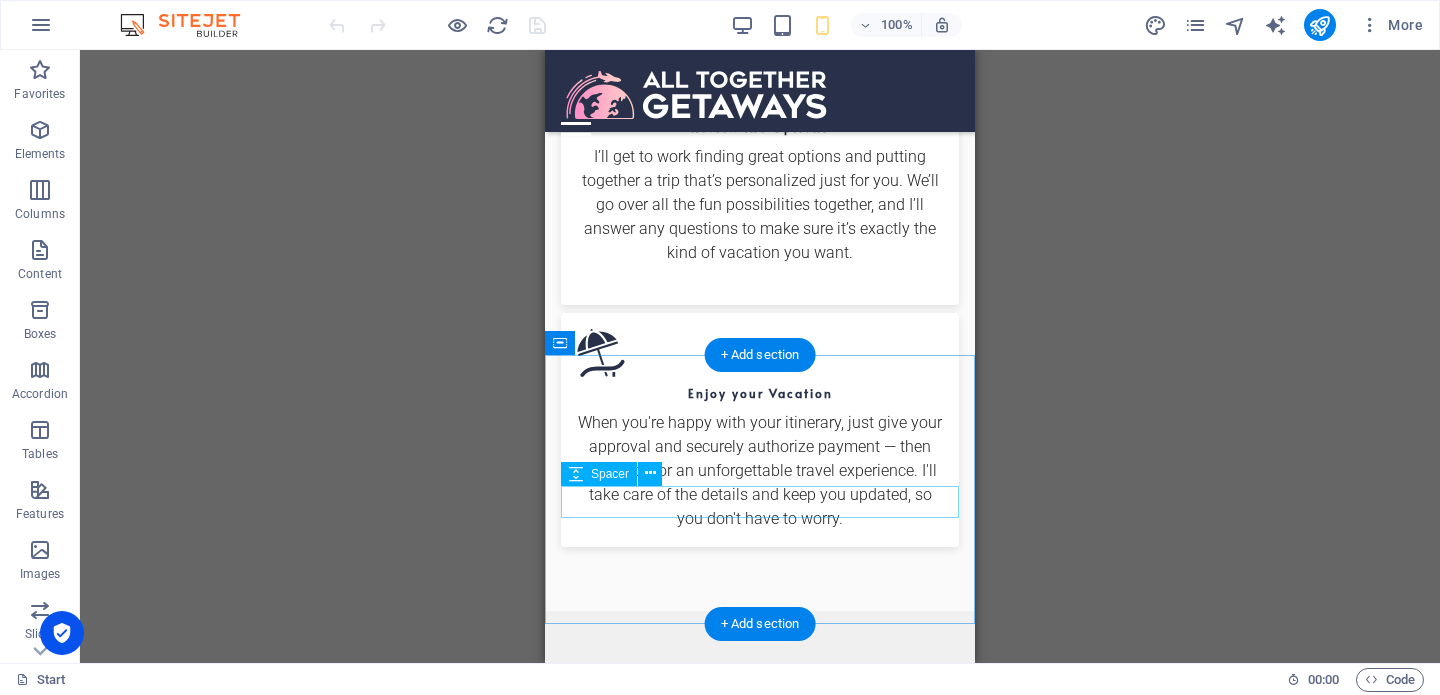scroll, scrollTop: 3980, scrollLeft: 0, axis: vertical 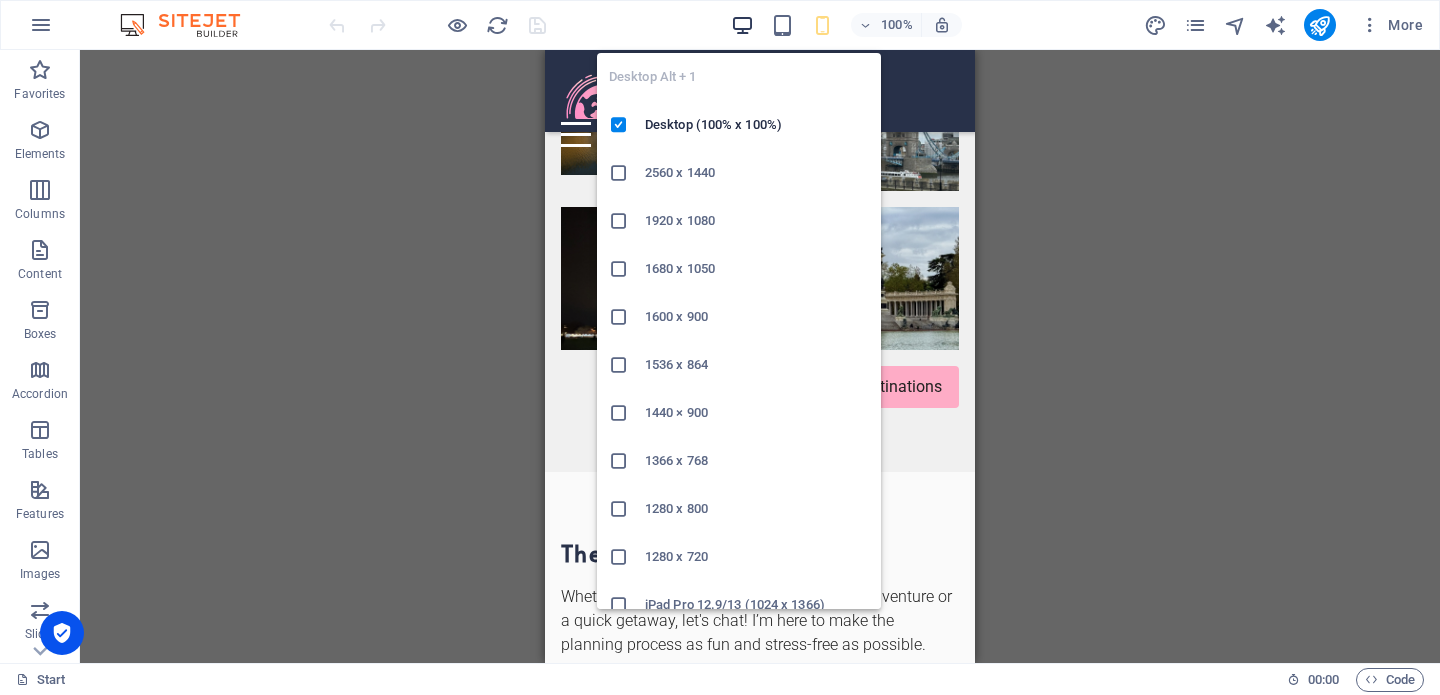 click at bounding box center [742, 25] 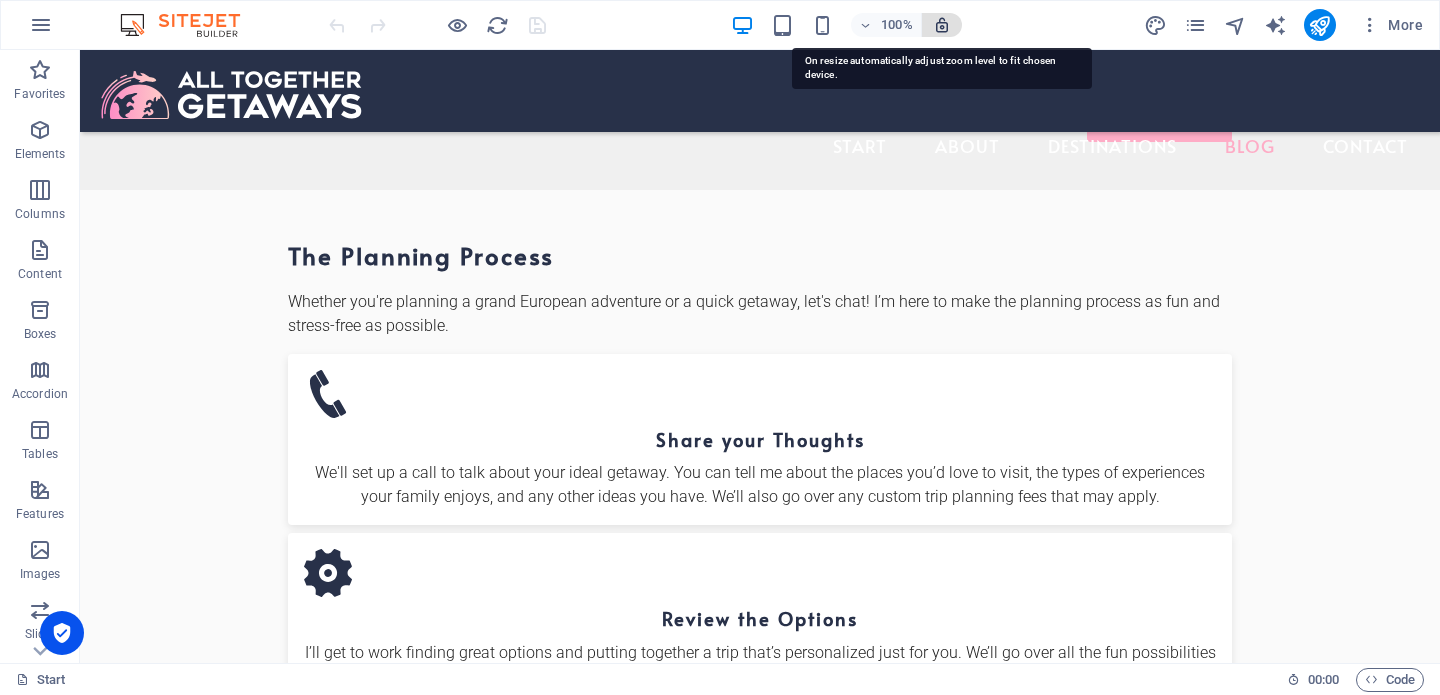 type 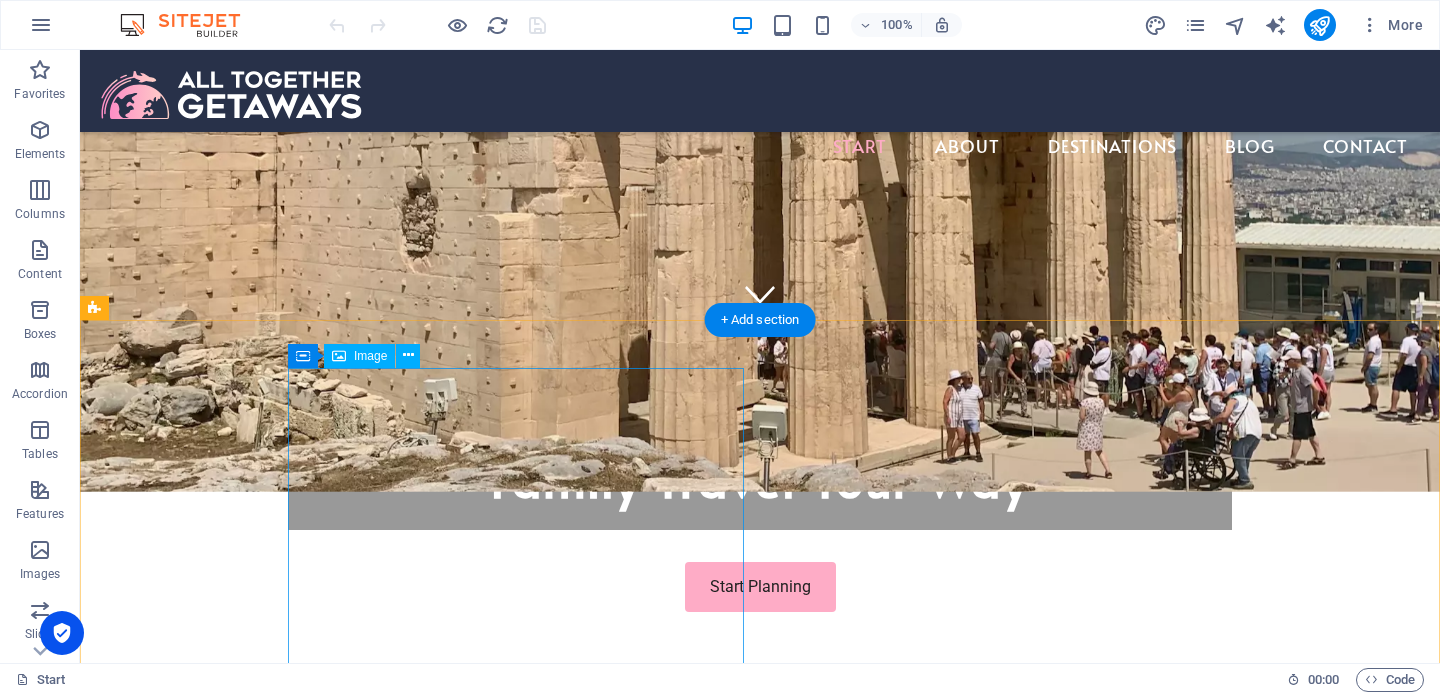 scroll, scrollTop: 0, scrollLeft: 0, axis: both 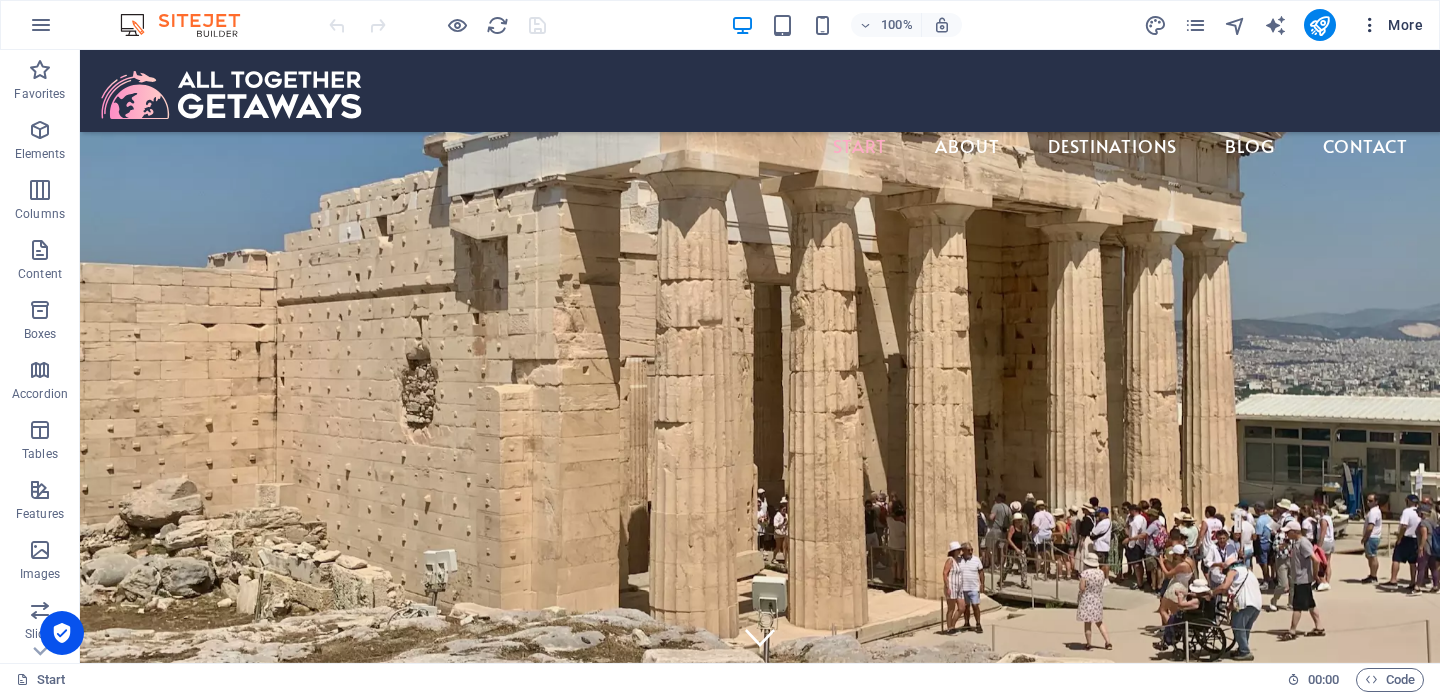 click on "More" at bounding box center (1391, 25) 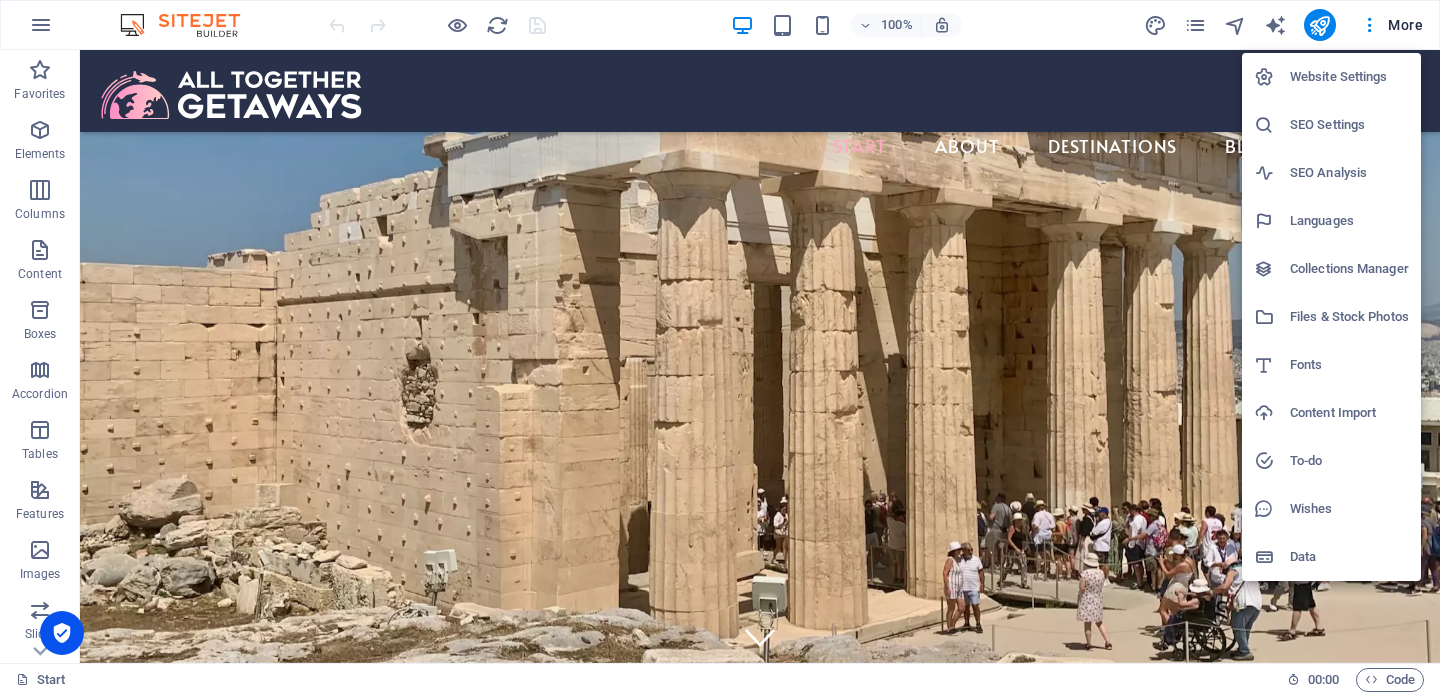 click at bounding box center (720, 347) 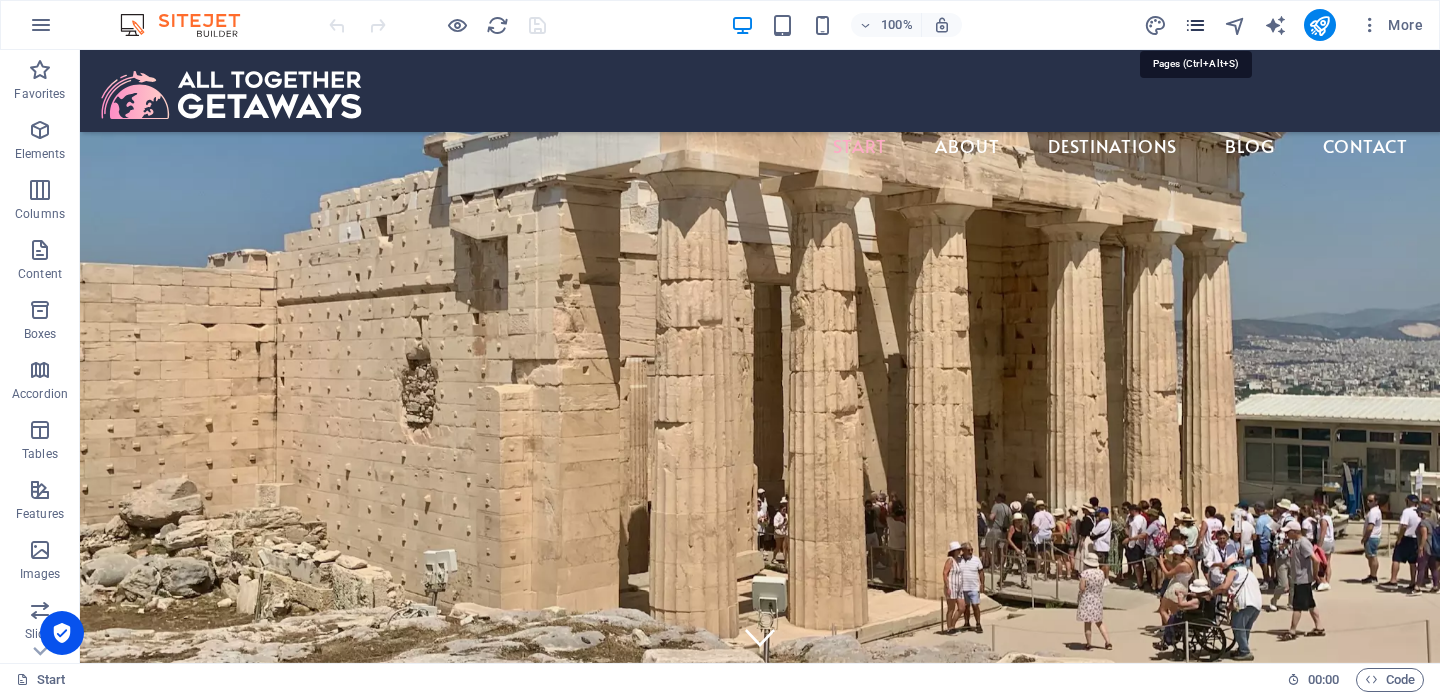 click at bounding box center (1195, 25) 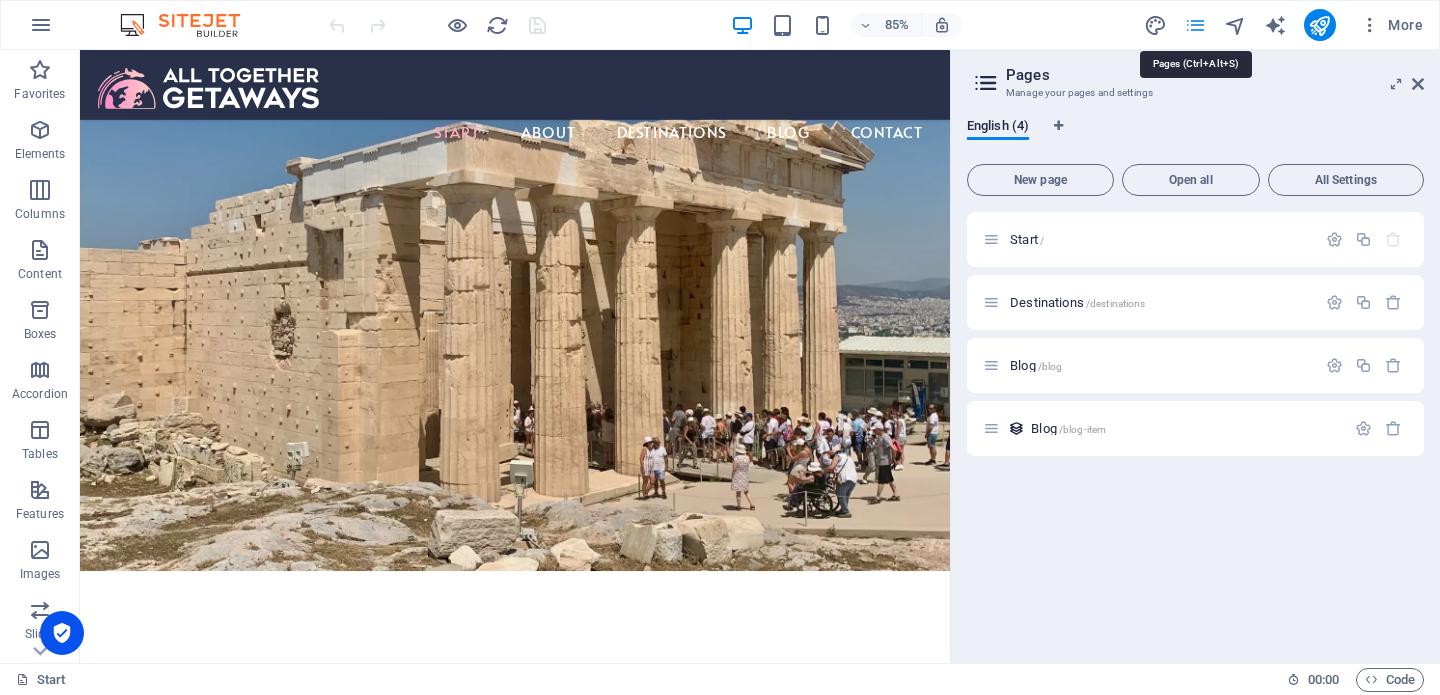 click at bounding box center (1195, 25) 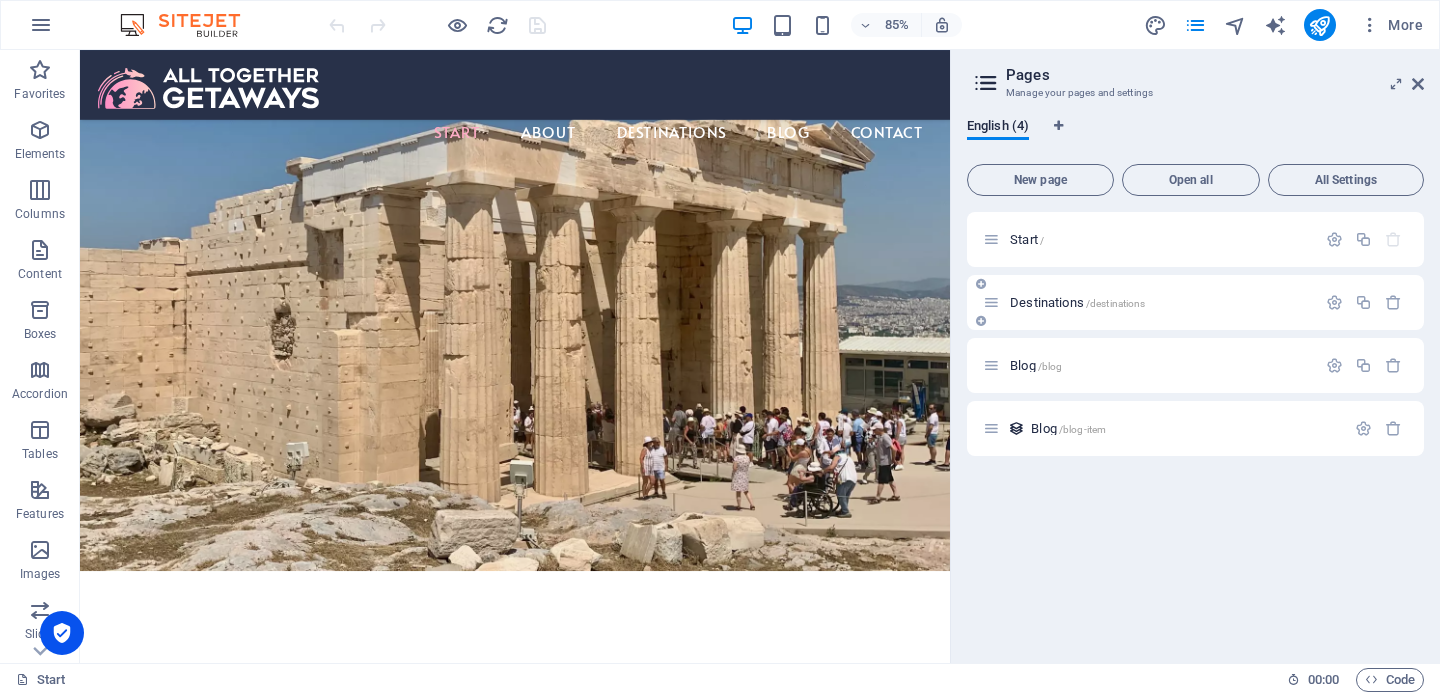 click on "Destinations /destinations" at bounding box center [1149, 302] 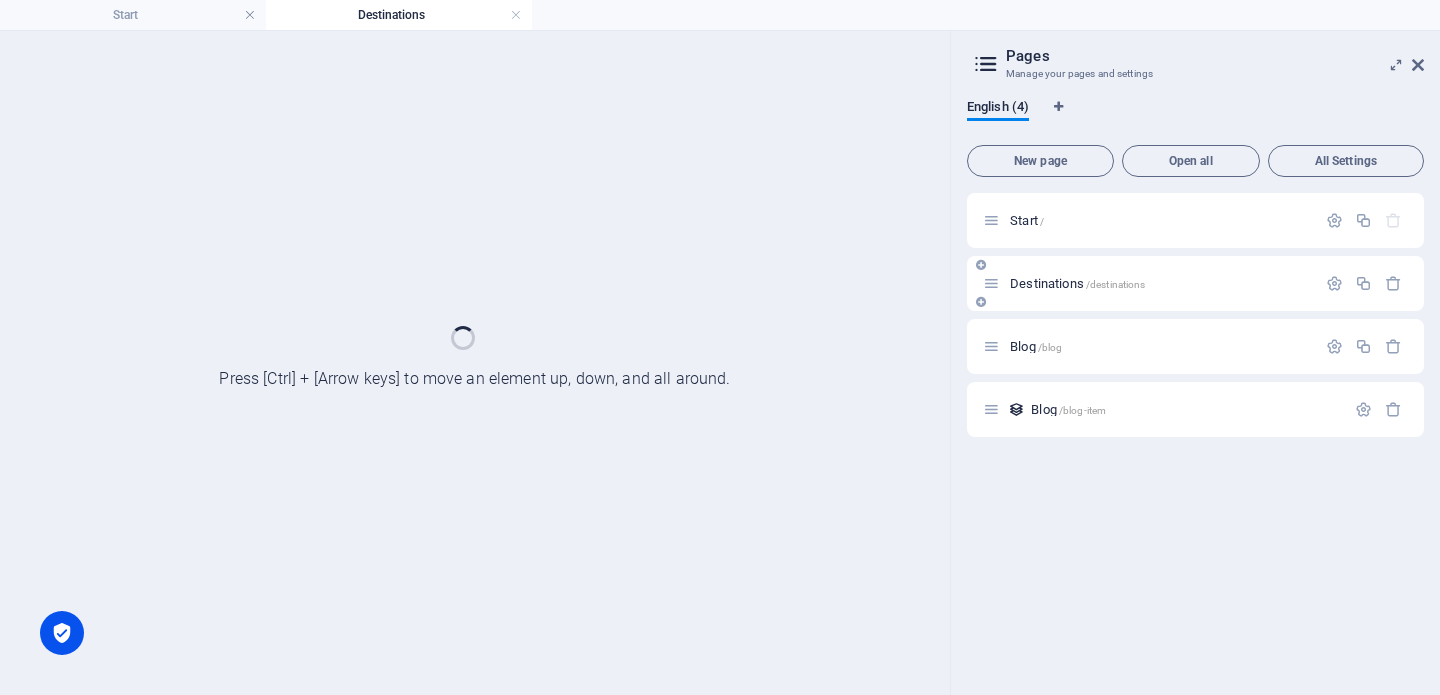 click on "Destinations /destinations" at bounding box center [1195, 283] 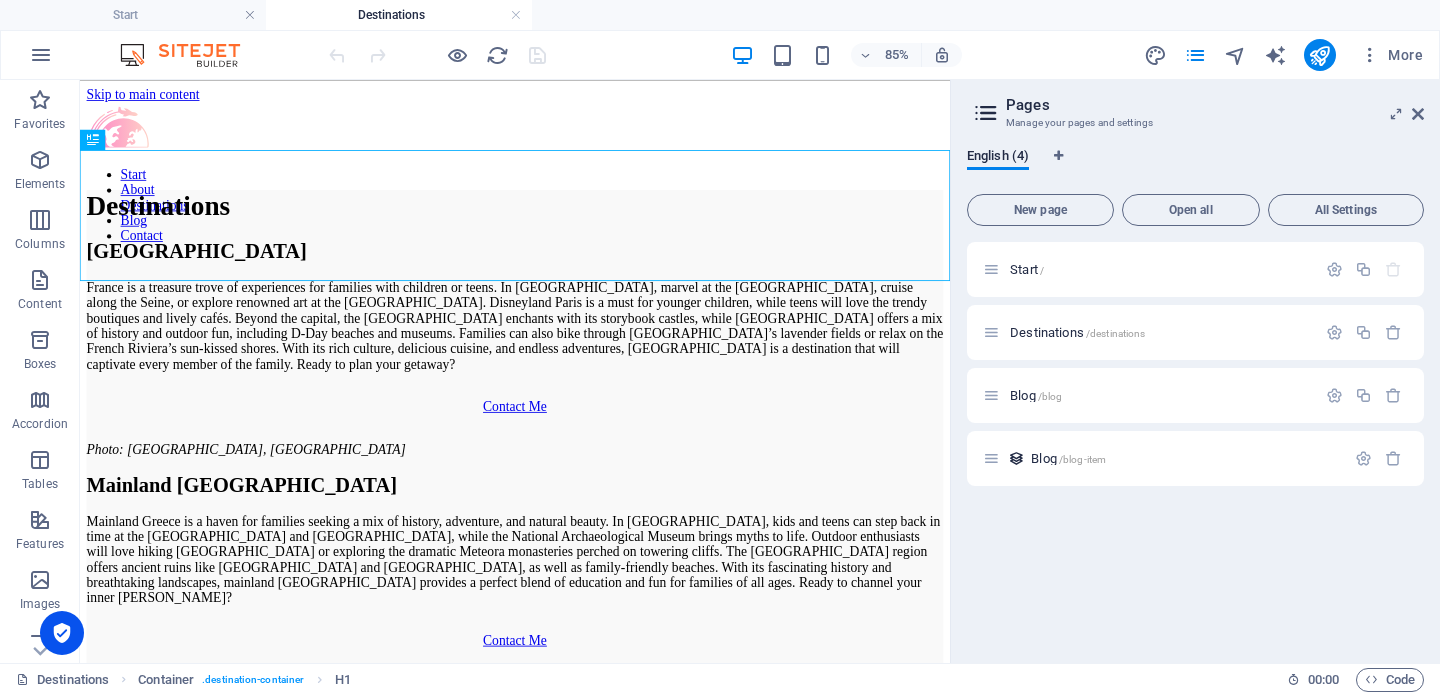 scroll, scrollTop: 0, scrollLeft: 0, axis: both 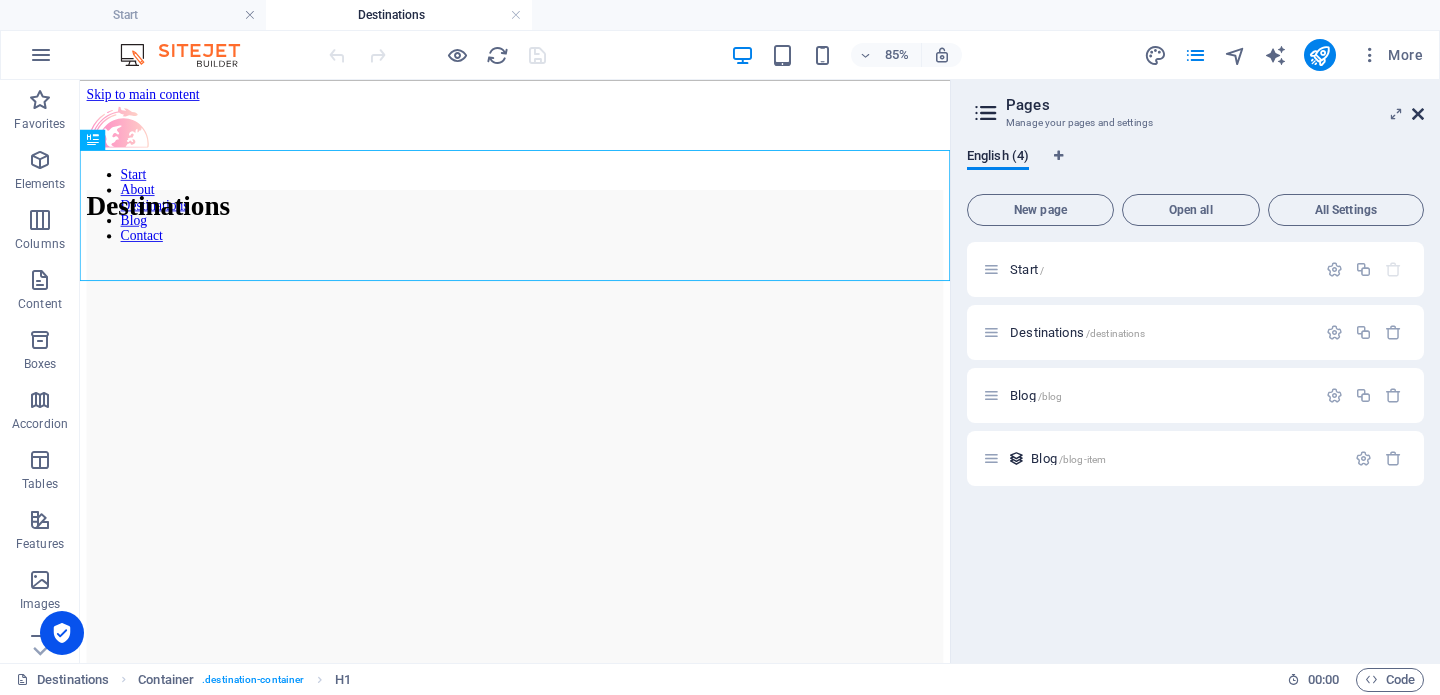 click at bounding box center (1418, 114) 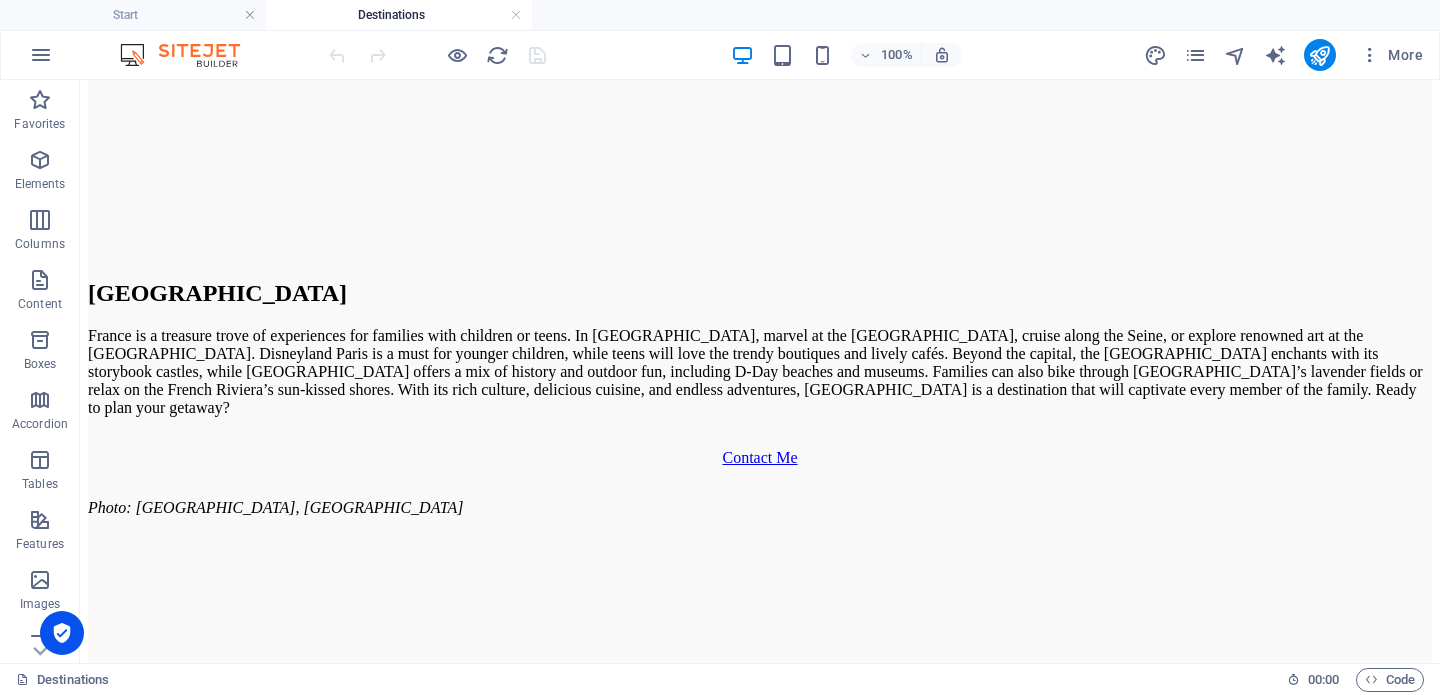 scroll, scrollTop: 544, scrollLeft: 0, axis: vertical 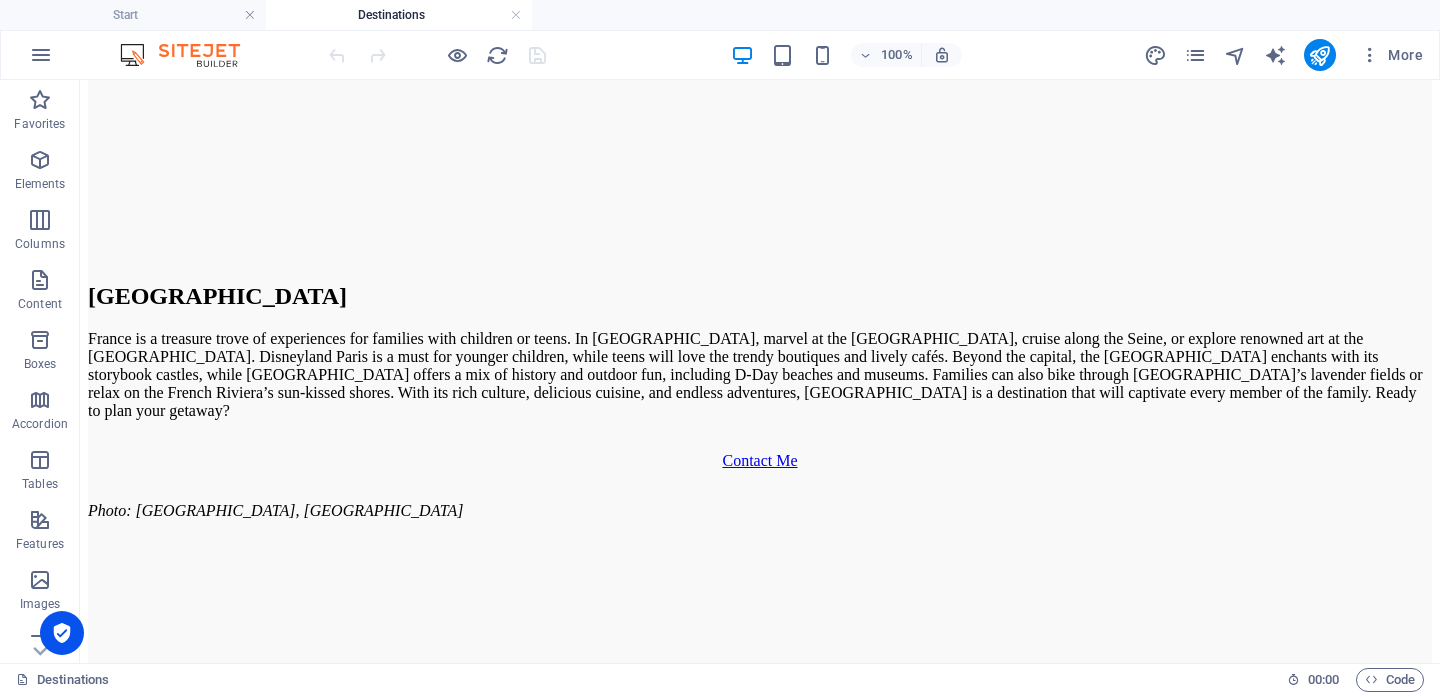 click at bounding box center [760, 443] 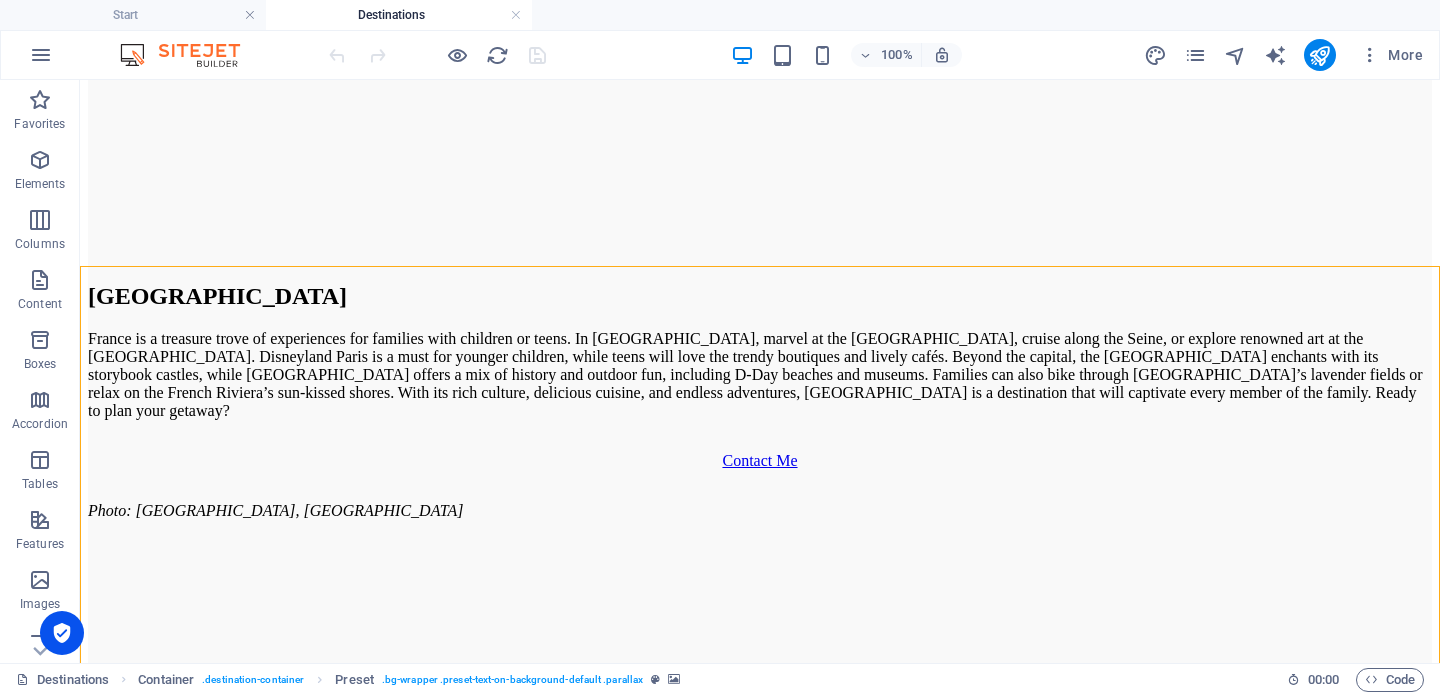 click at bounding box center (760, 443) 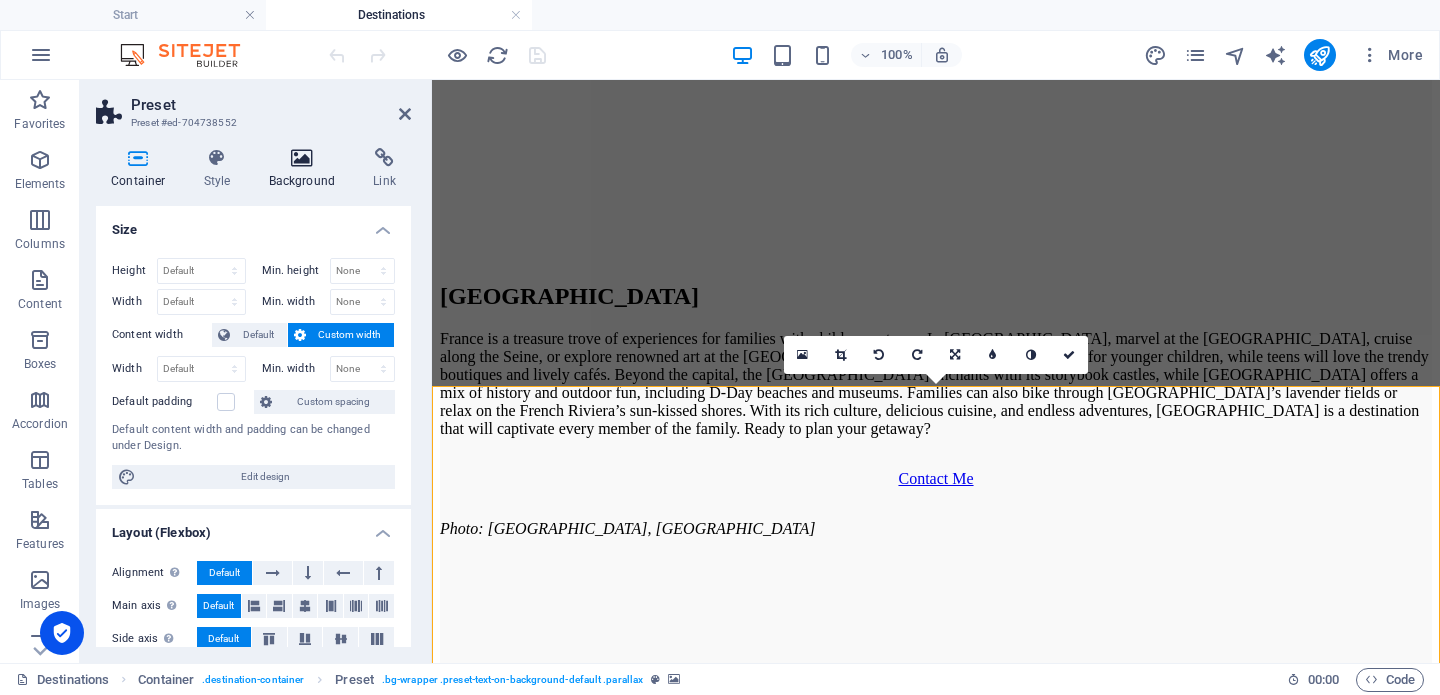 click at bounding box center [302, 158] 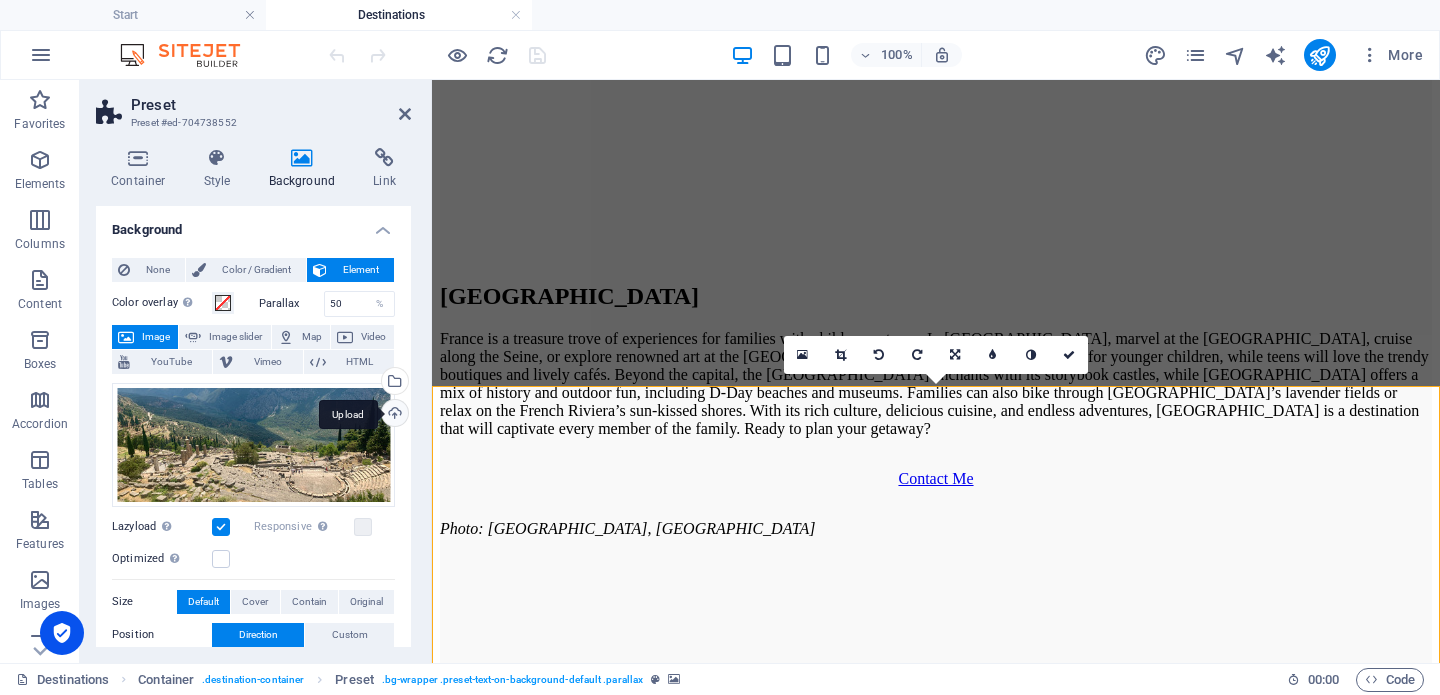 click on "Upload" at bounding box center (393, 415) 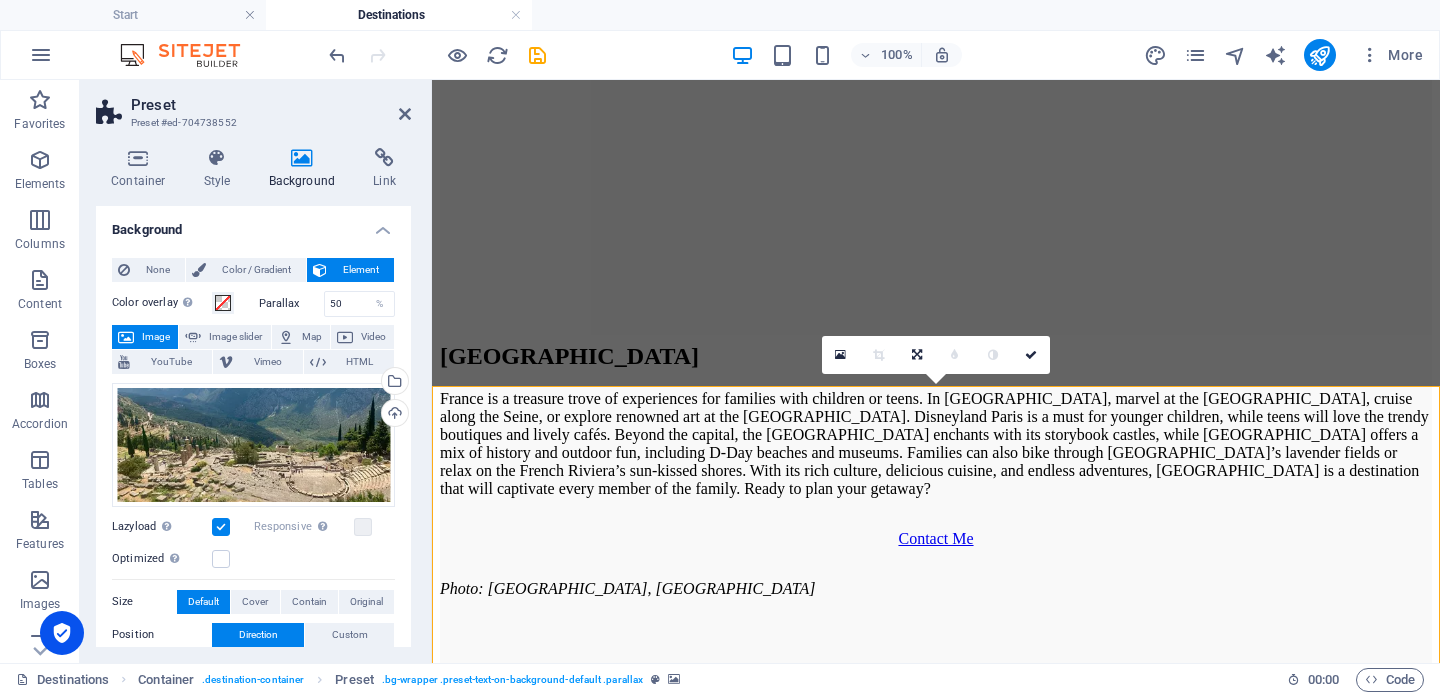 click at bounding box center (936, -122) 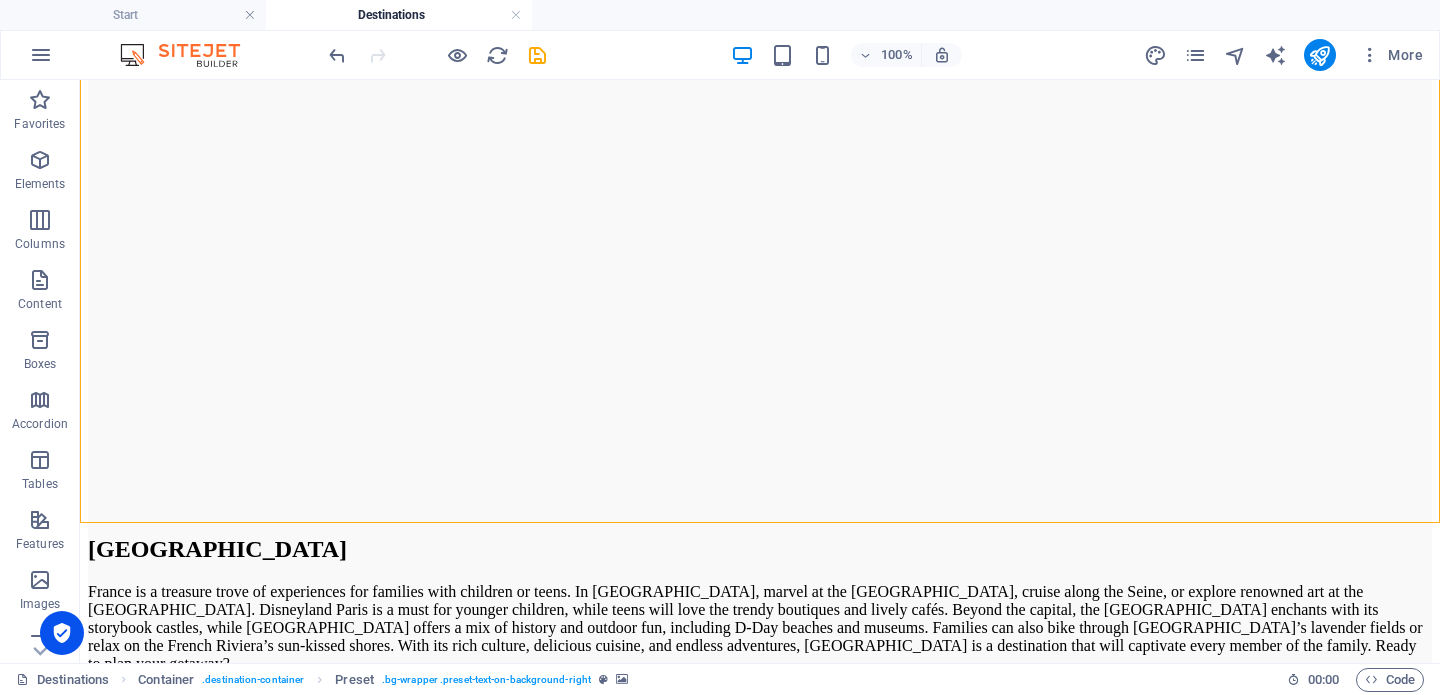 scroll, scrollTop: 288, scrollLeft: 0, axis: vertical 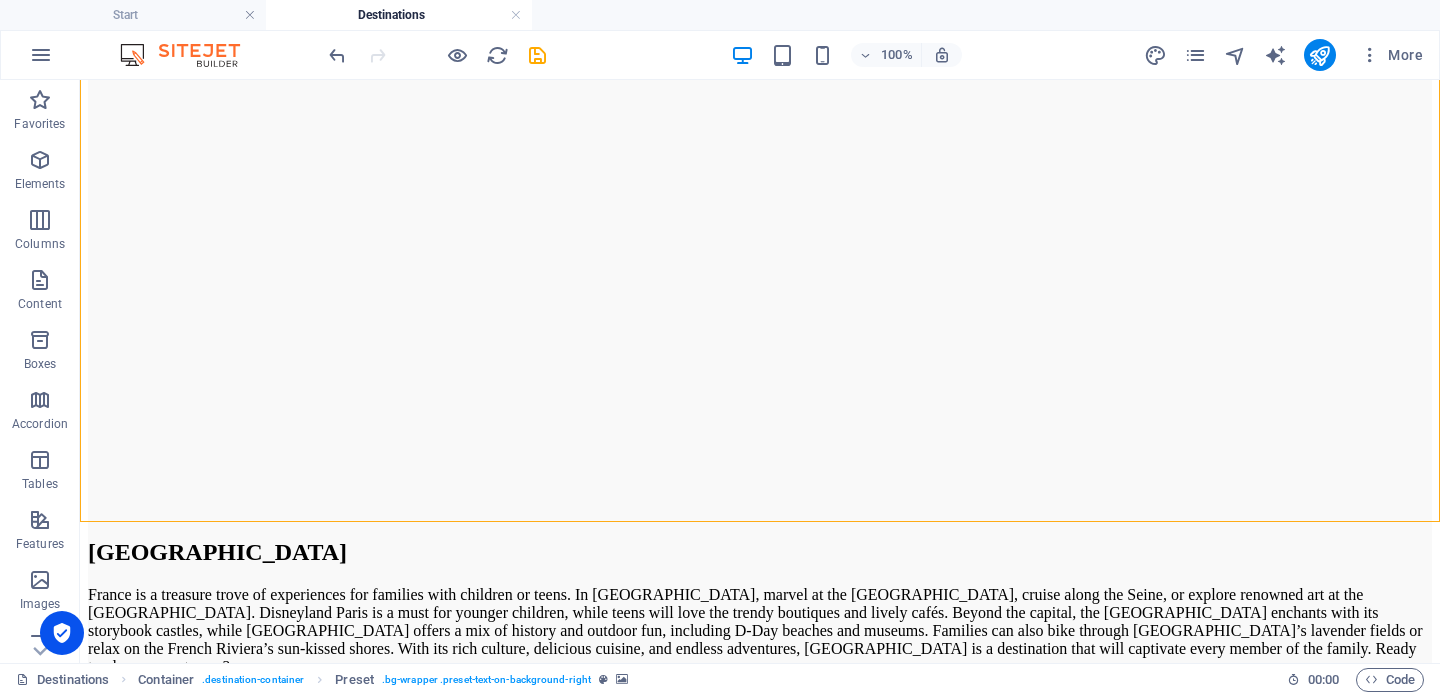 click at bounding box center [760, 6] 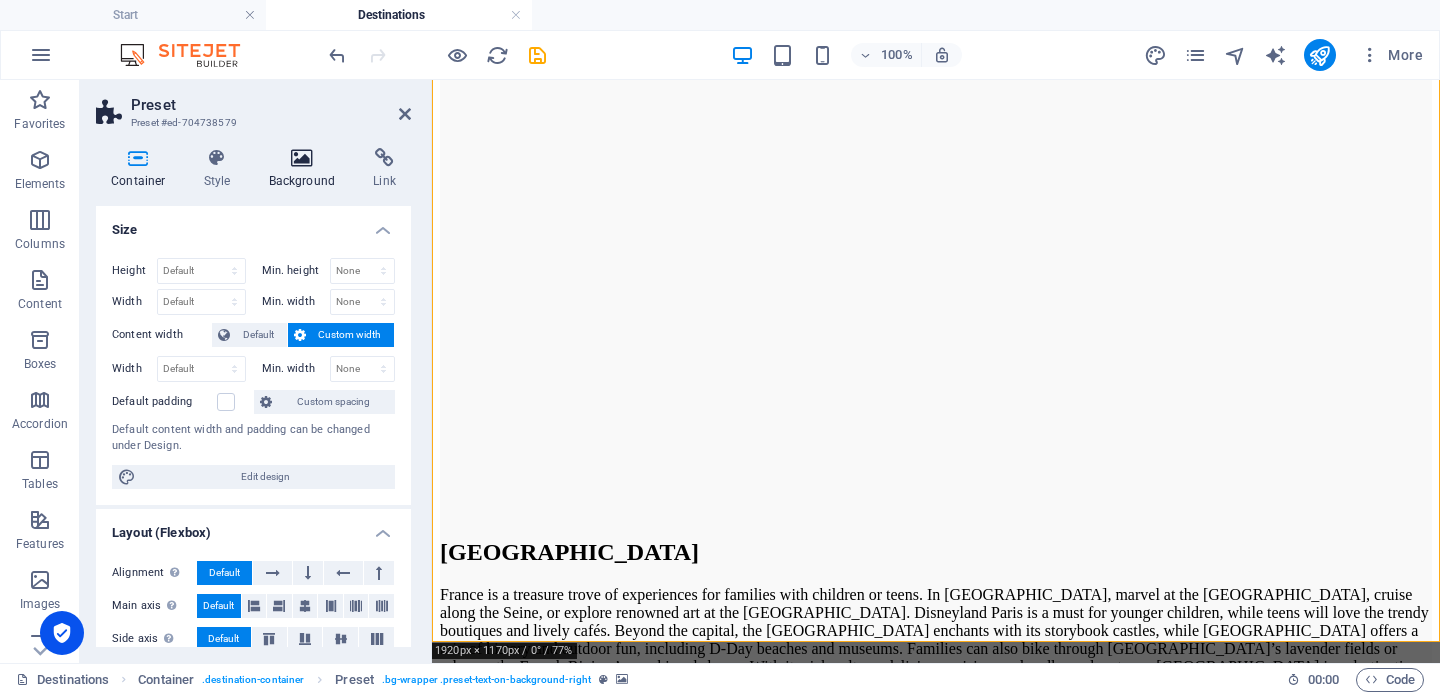 click at bounding box center (302, 158) 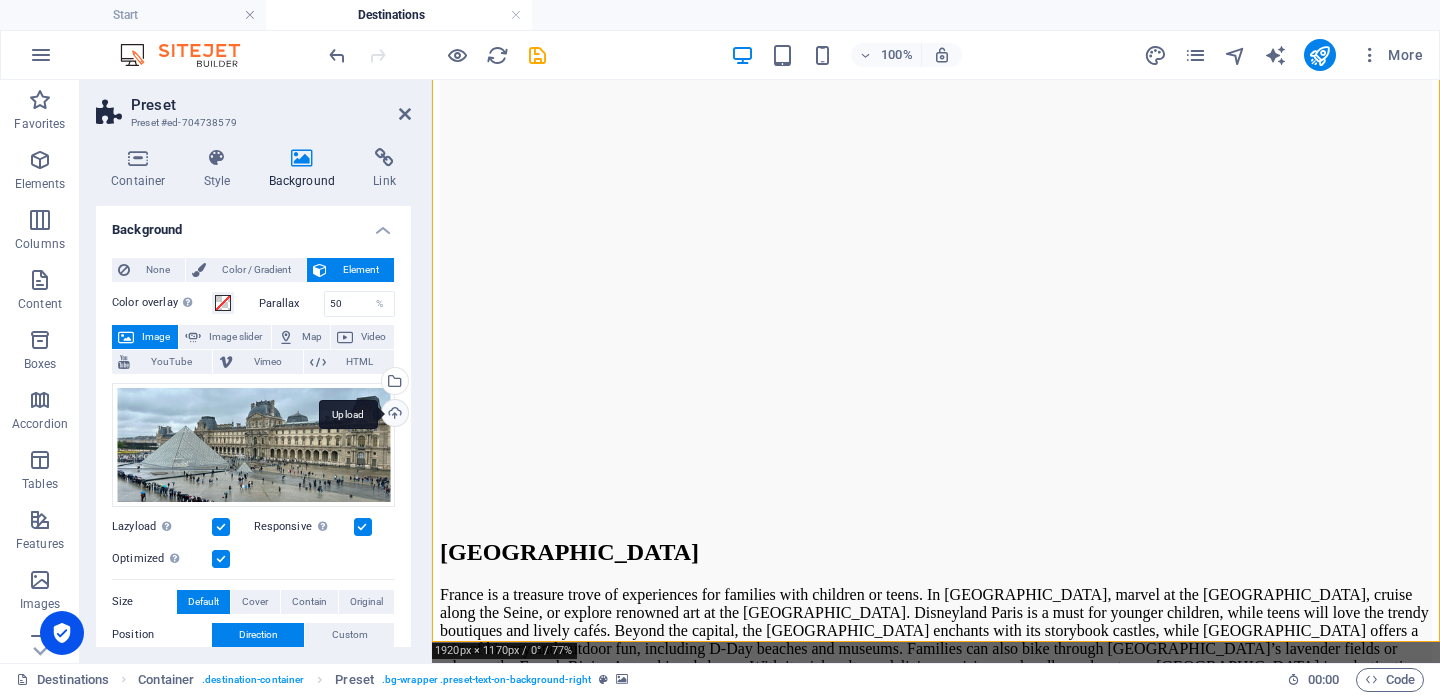 click on "Upload" at bounding box center [393, 415] 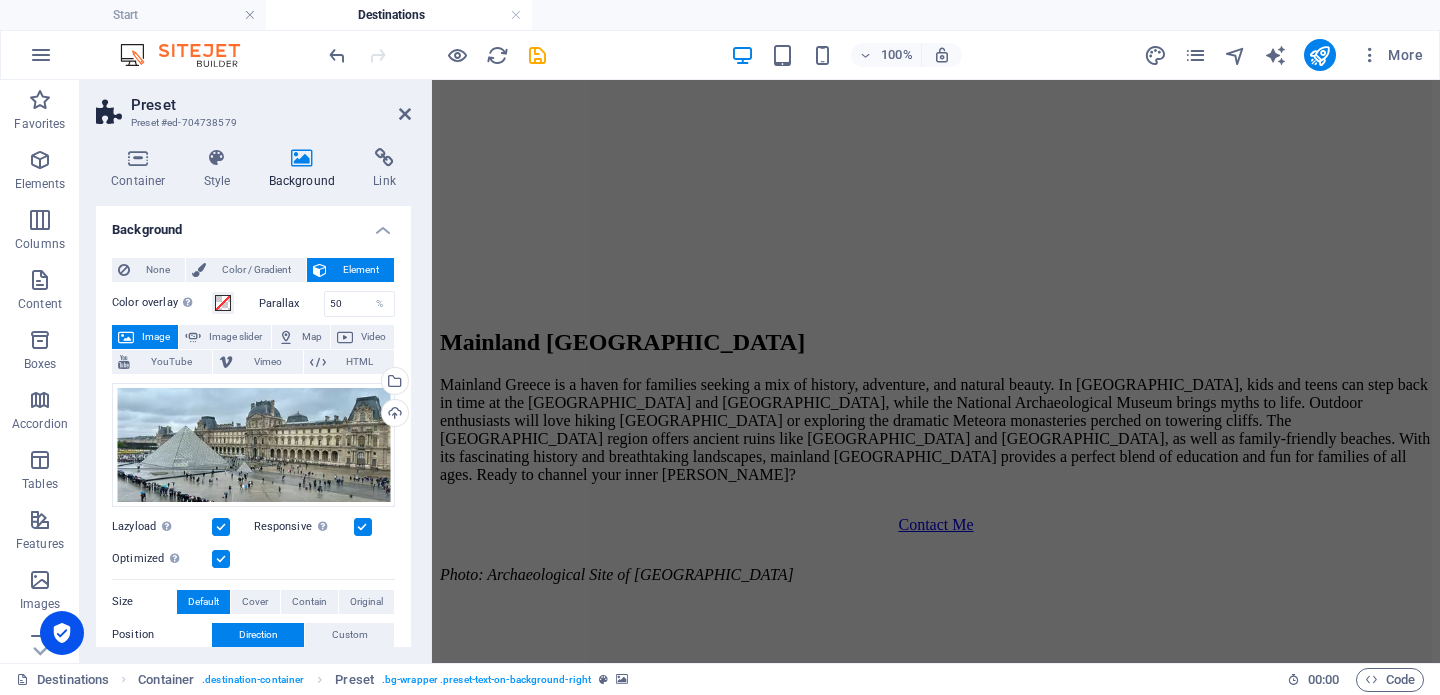 scroll, scrollTop: 1453, scrollLeft: 0, axis: vertical 